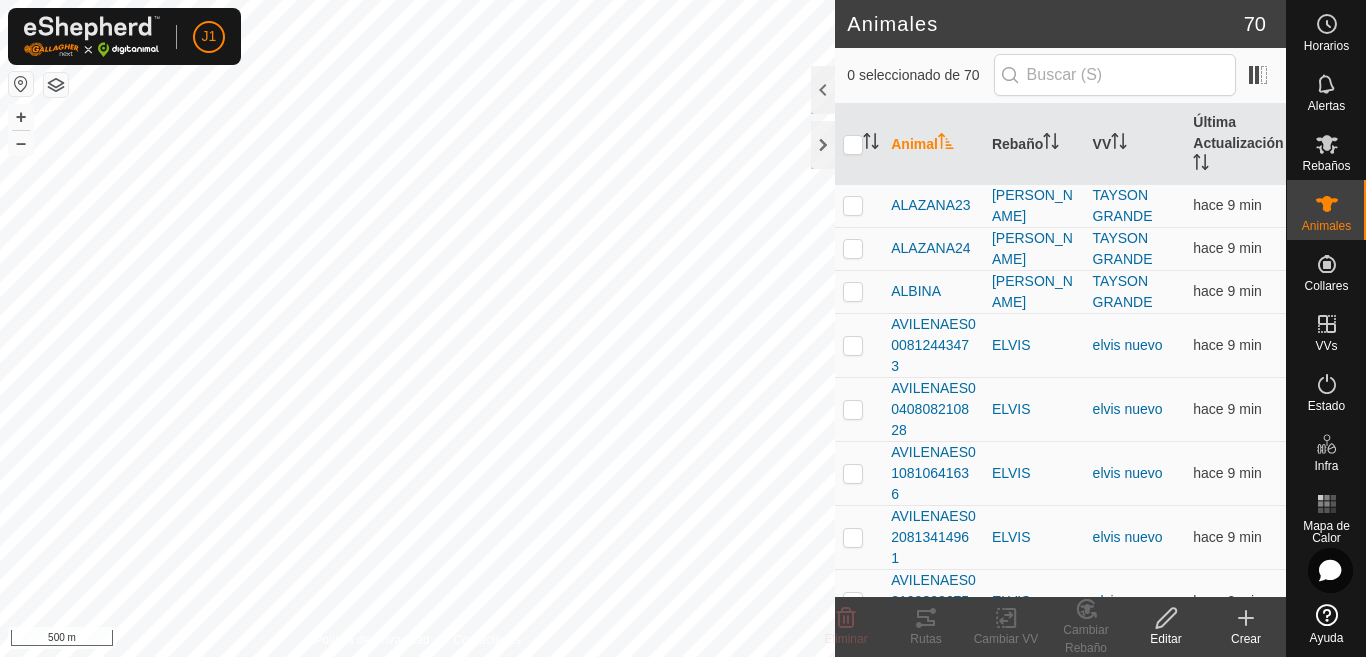 scroll, scrollTop: 0, scrollLeft: 0, axis: both 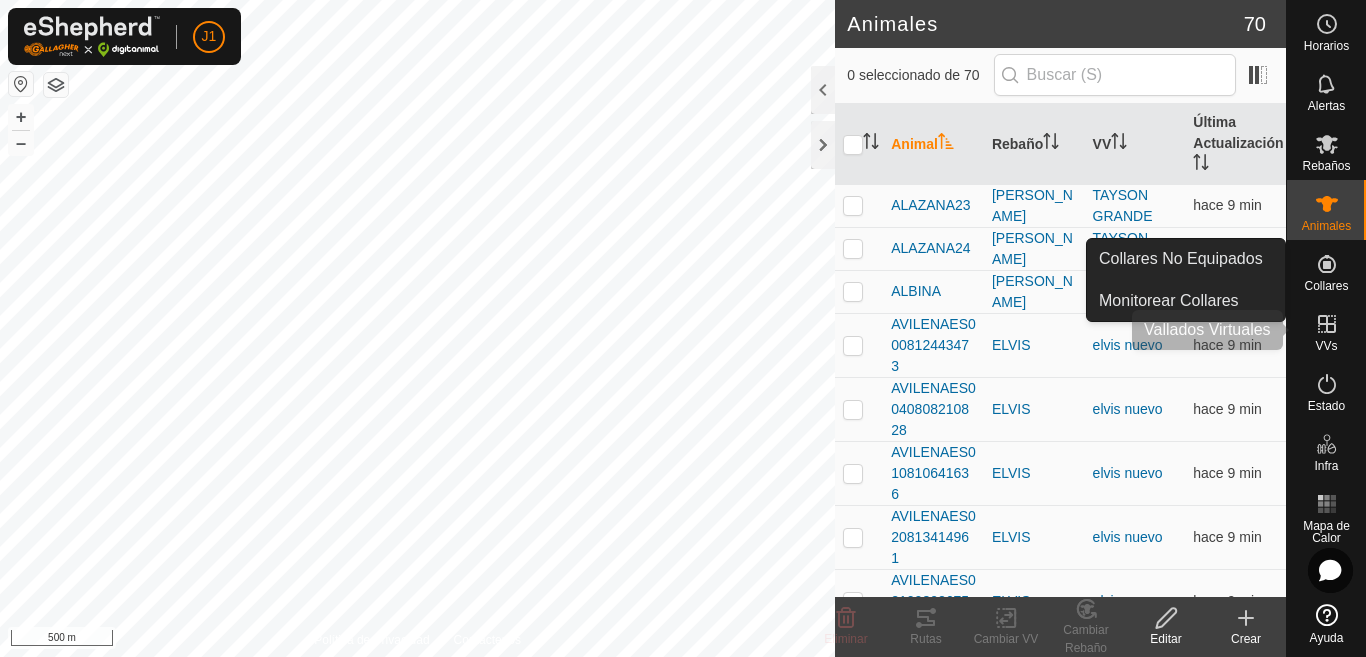 click 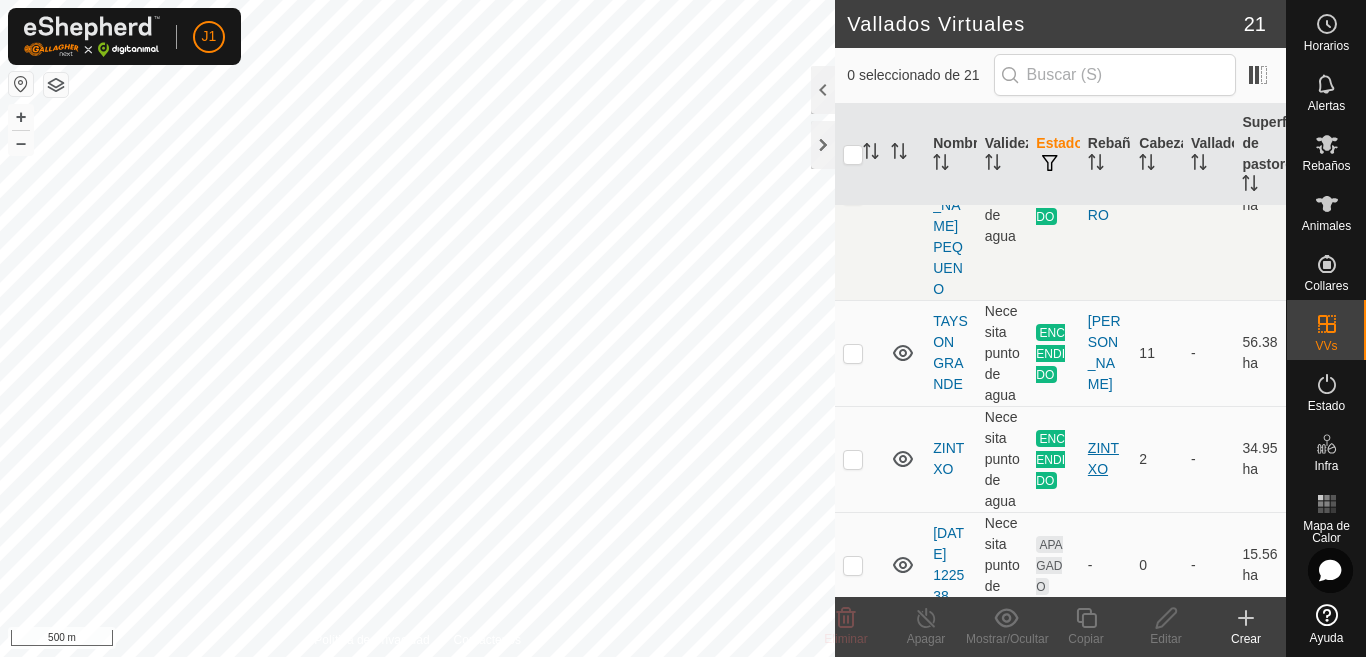 scroll, scrollTop: 500, scrollLeft: 0, axis: vertical 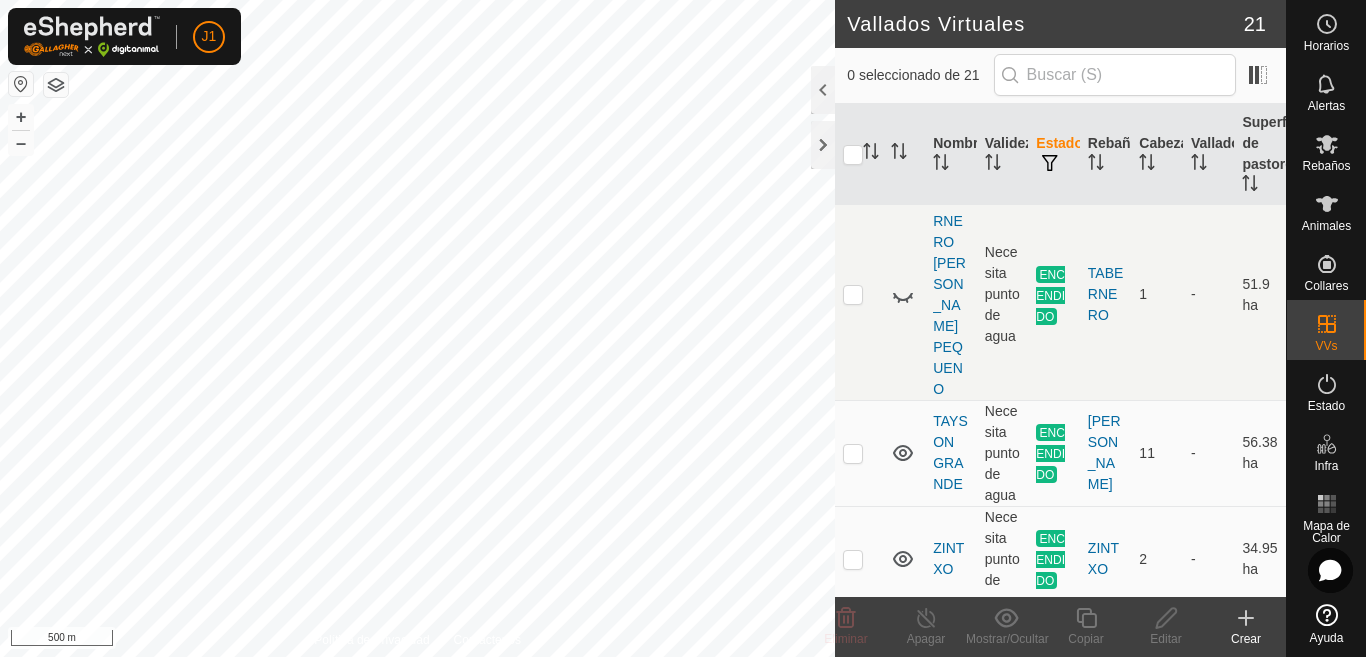 click 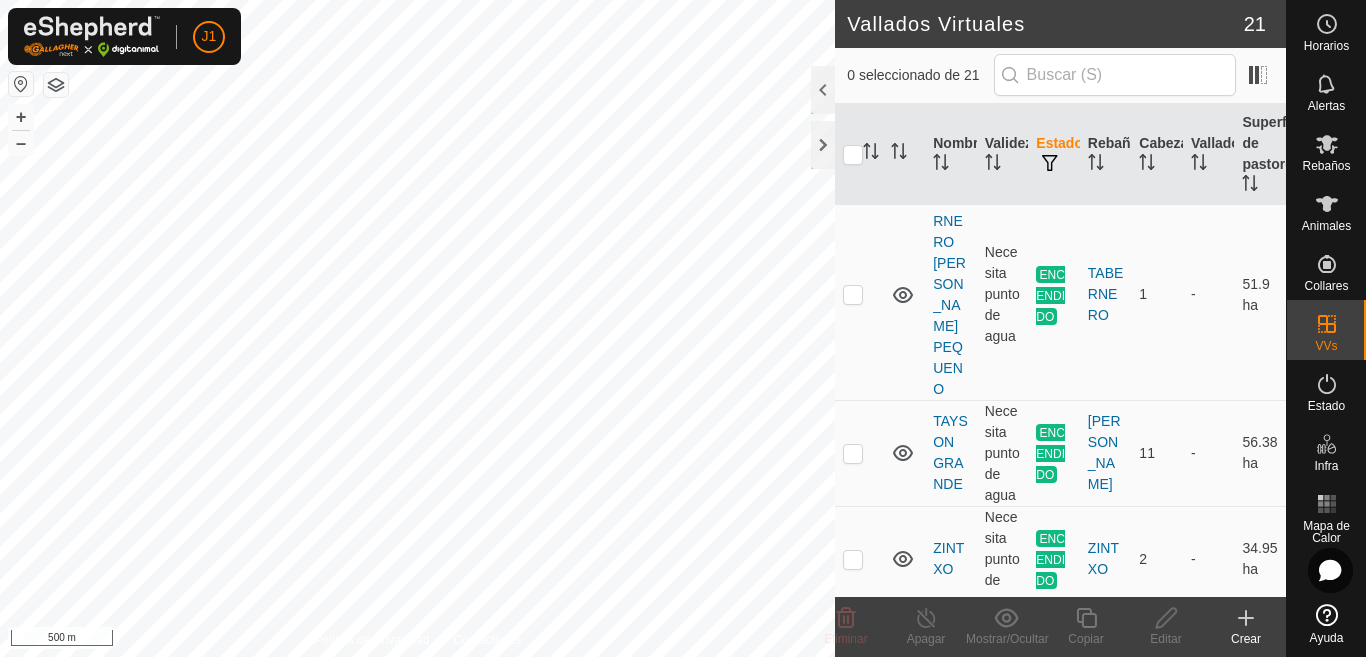 click 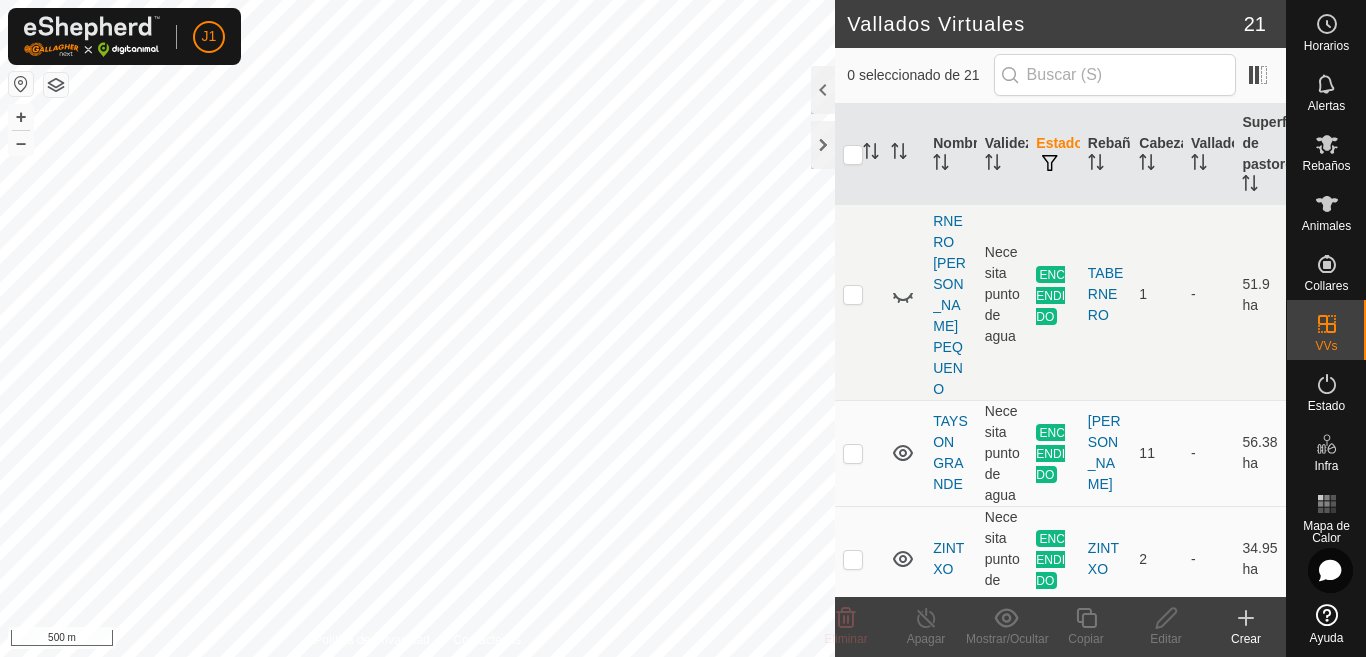 click 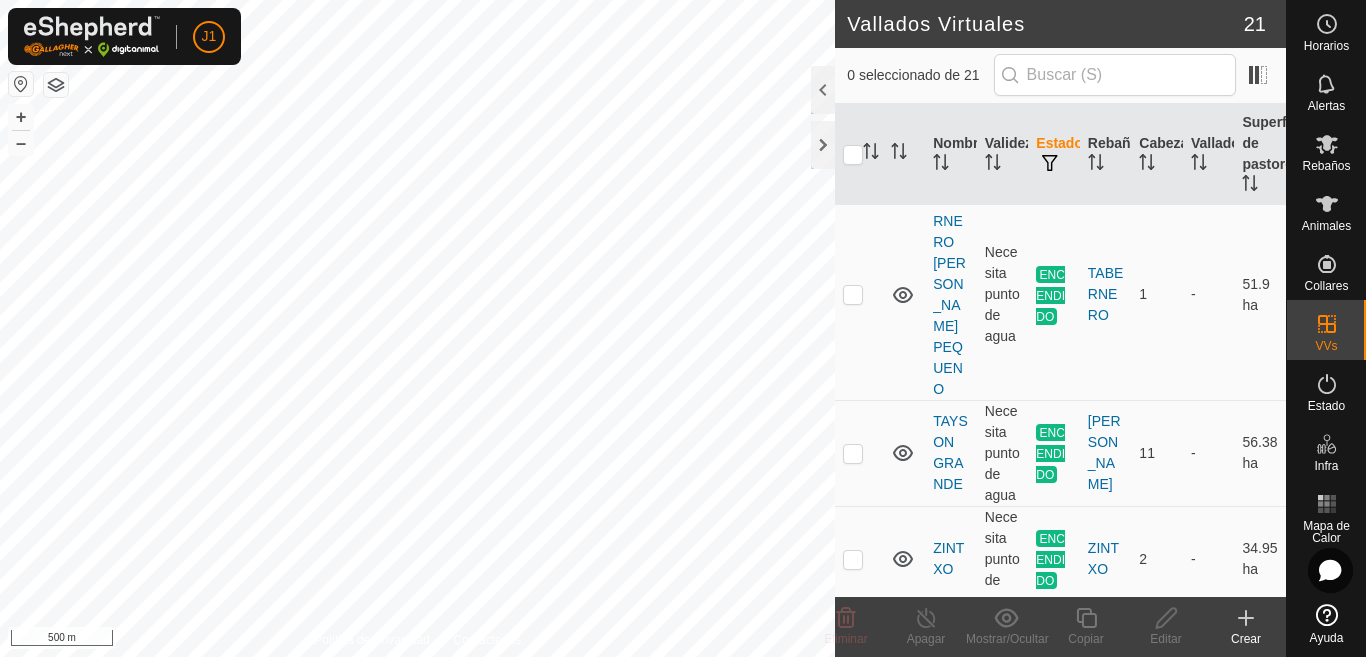 click 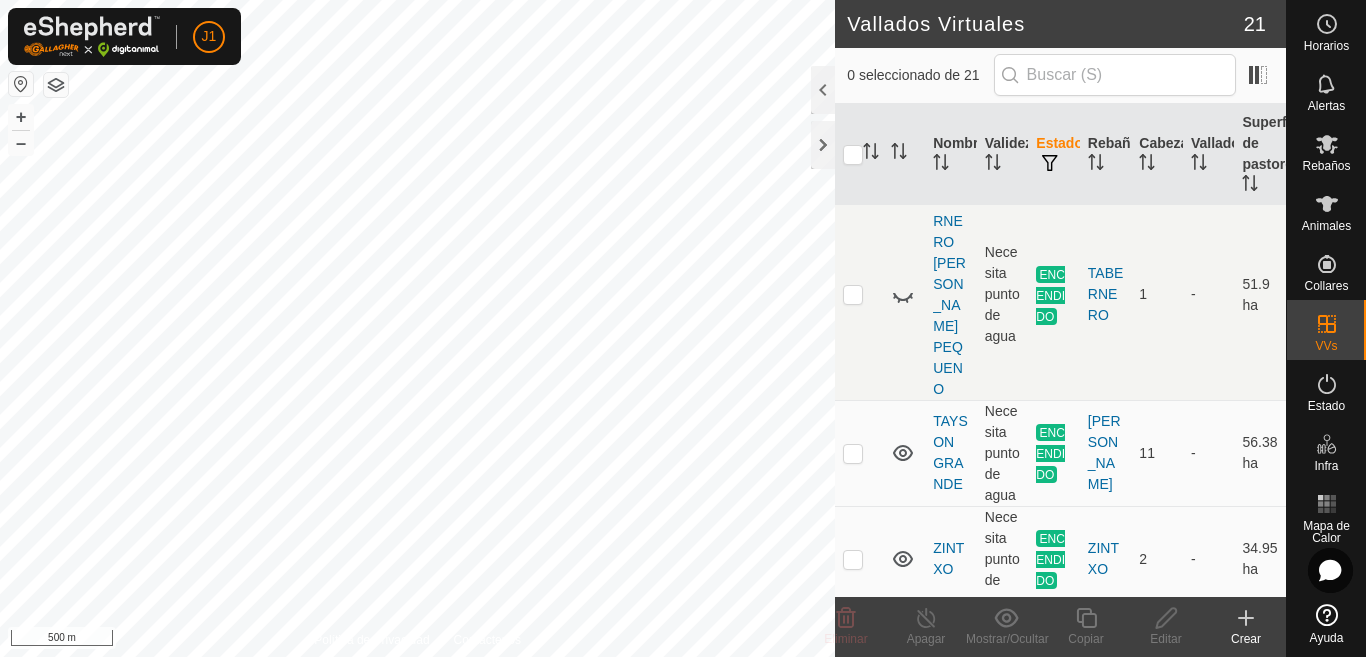 click 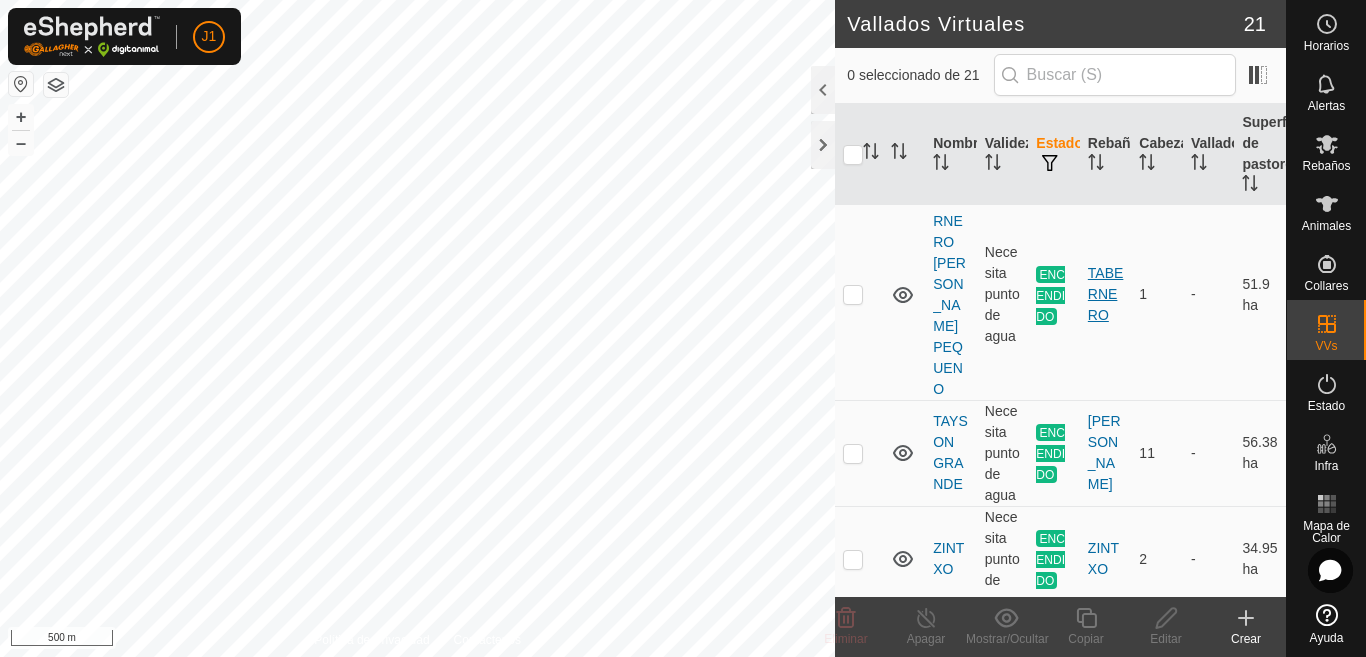 click on "TABERNERO" at bounding box center [1106, 294] 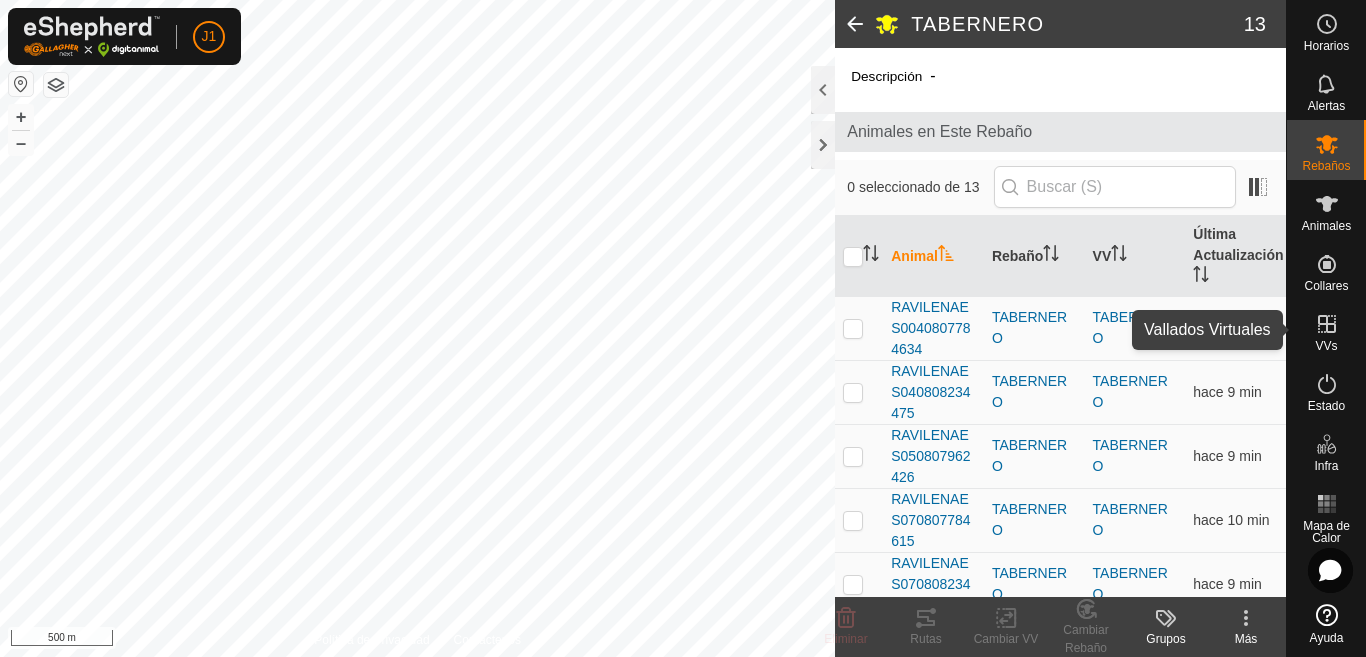click 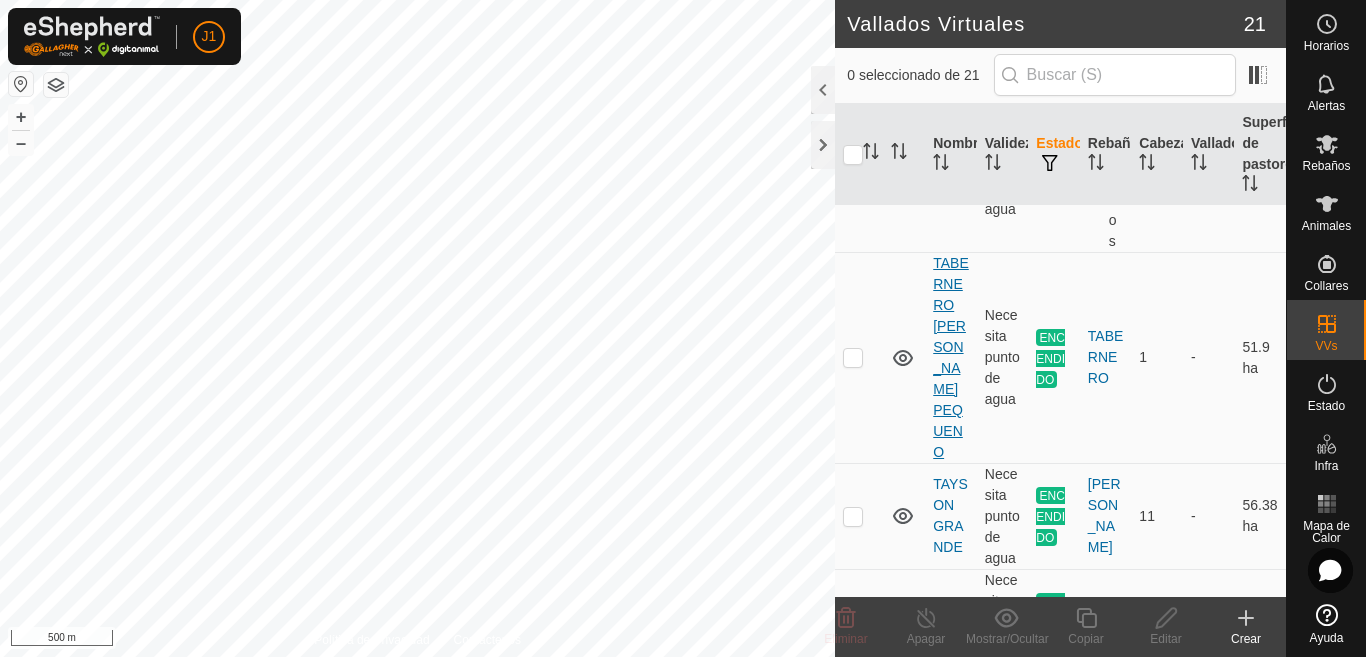 scroll, scrollTop: 400, scrollLeft: 0, axis: vertical 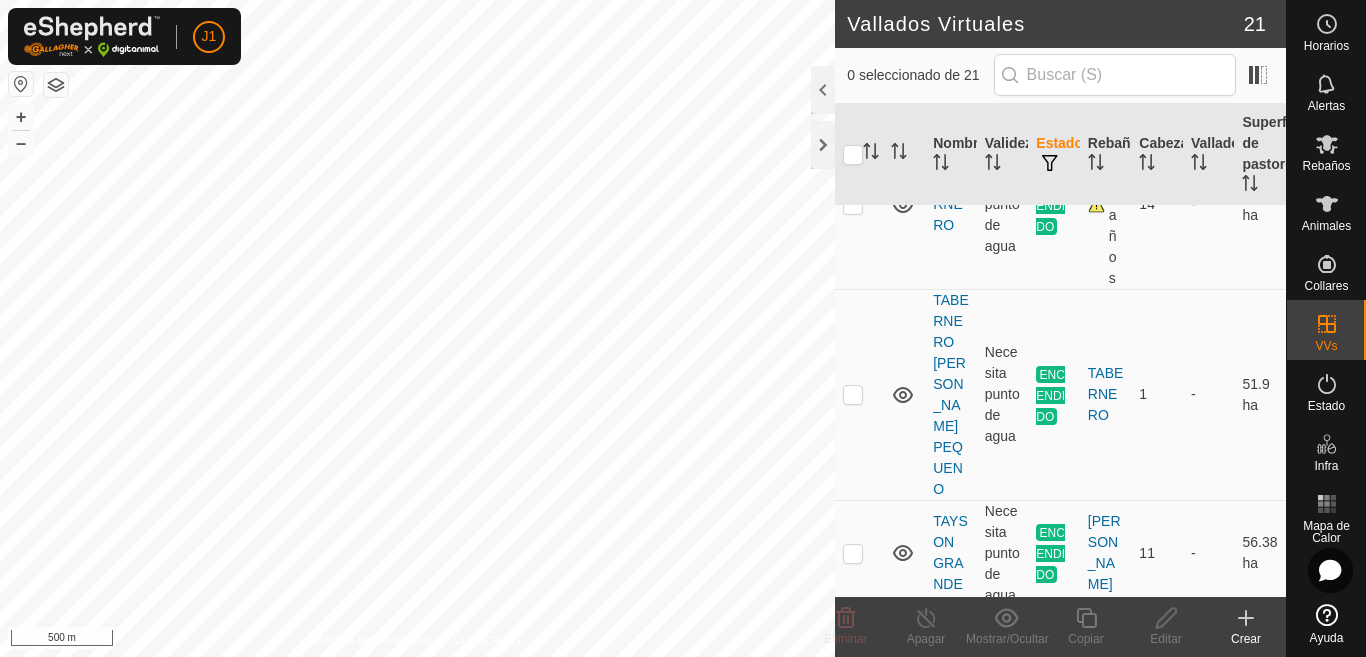 click 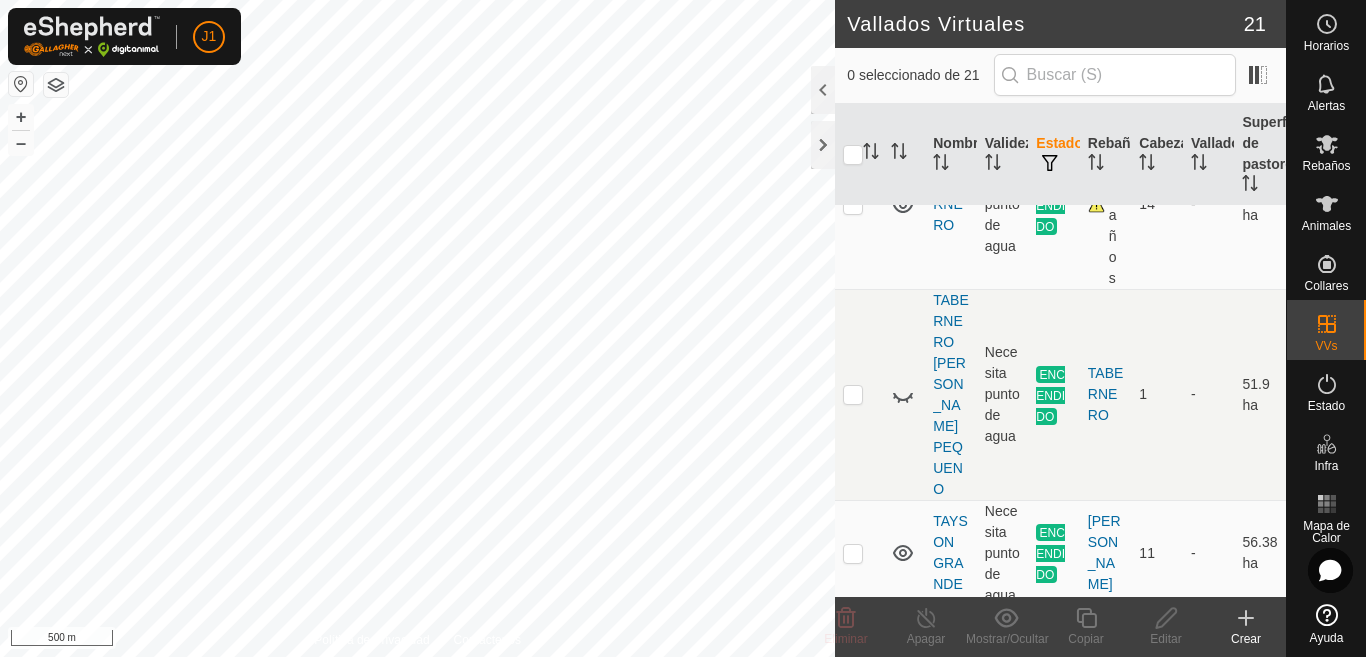 click 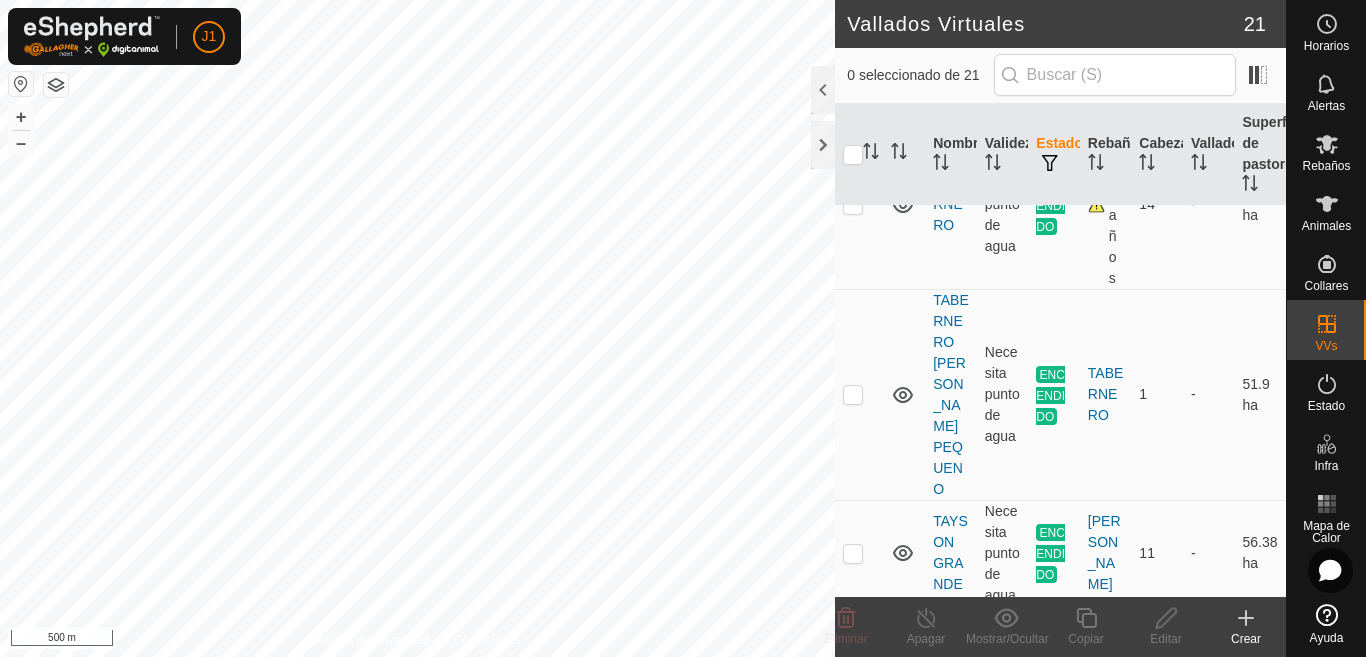 click 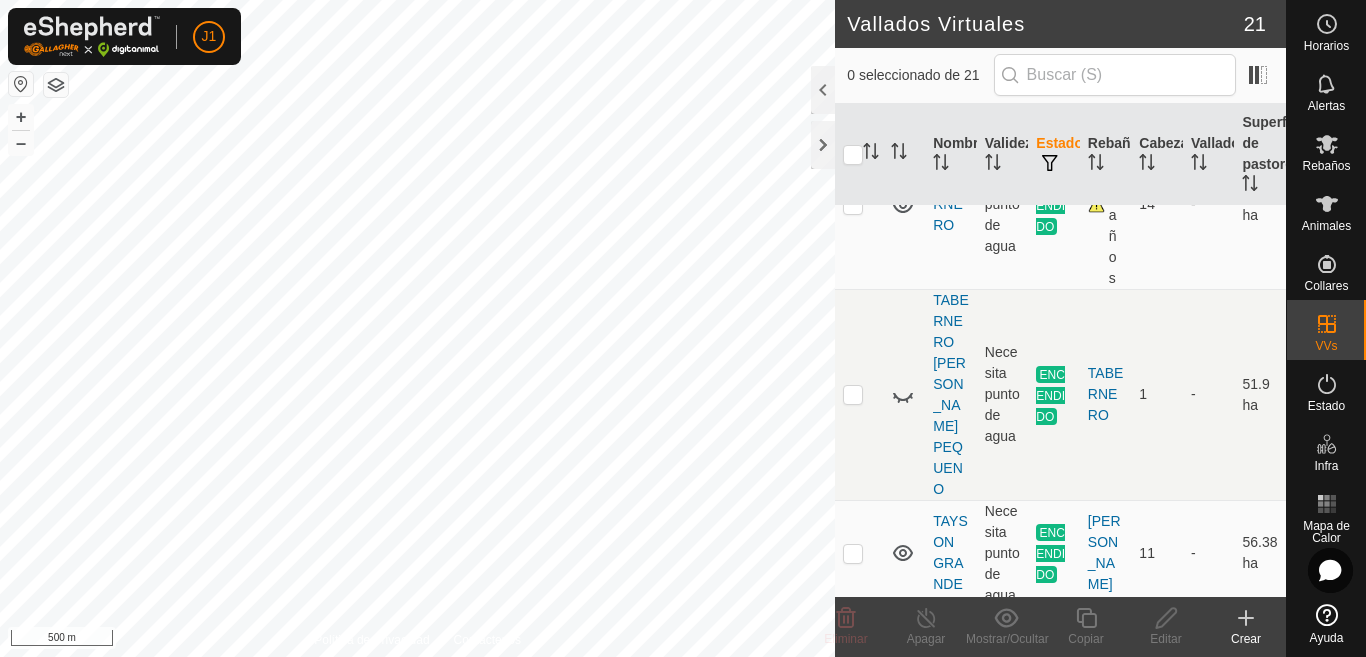 click 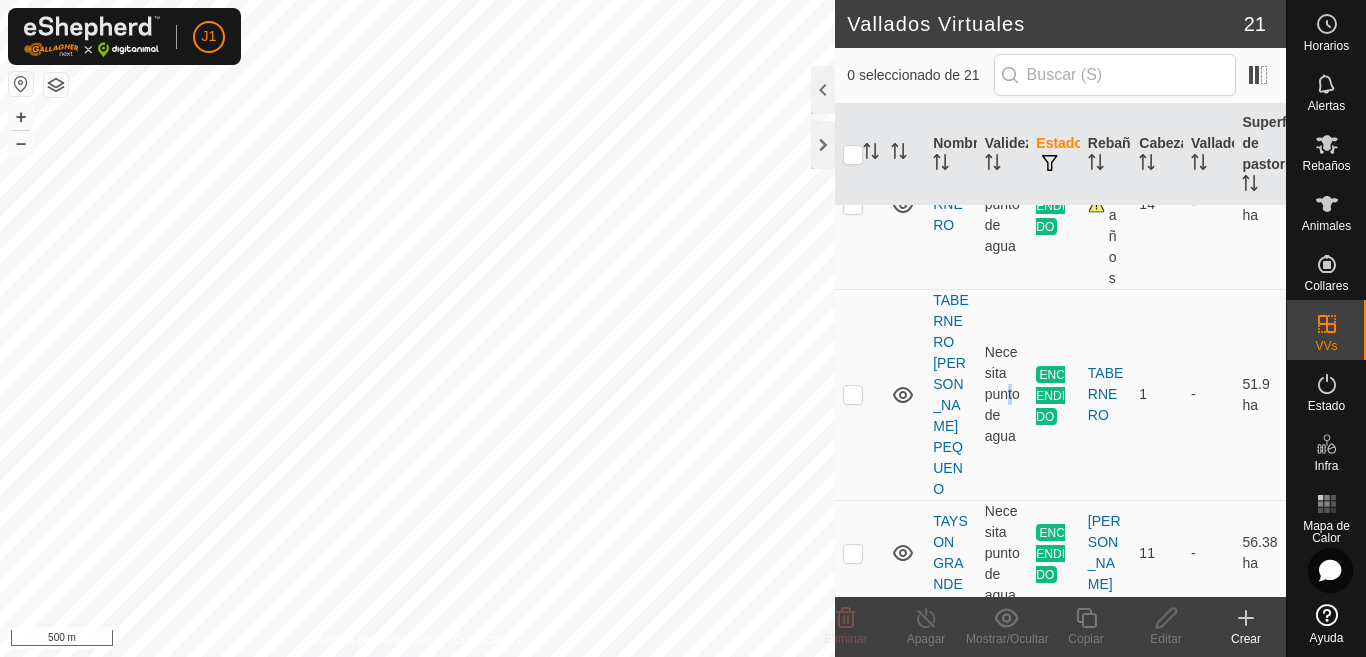 click on "Necesita punto de agua" at bounding box center [1003, 394] 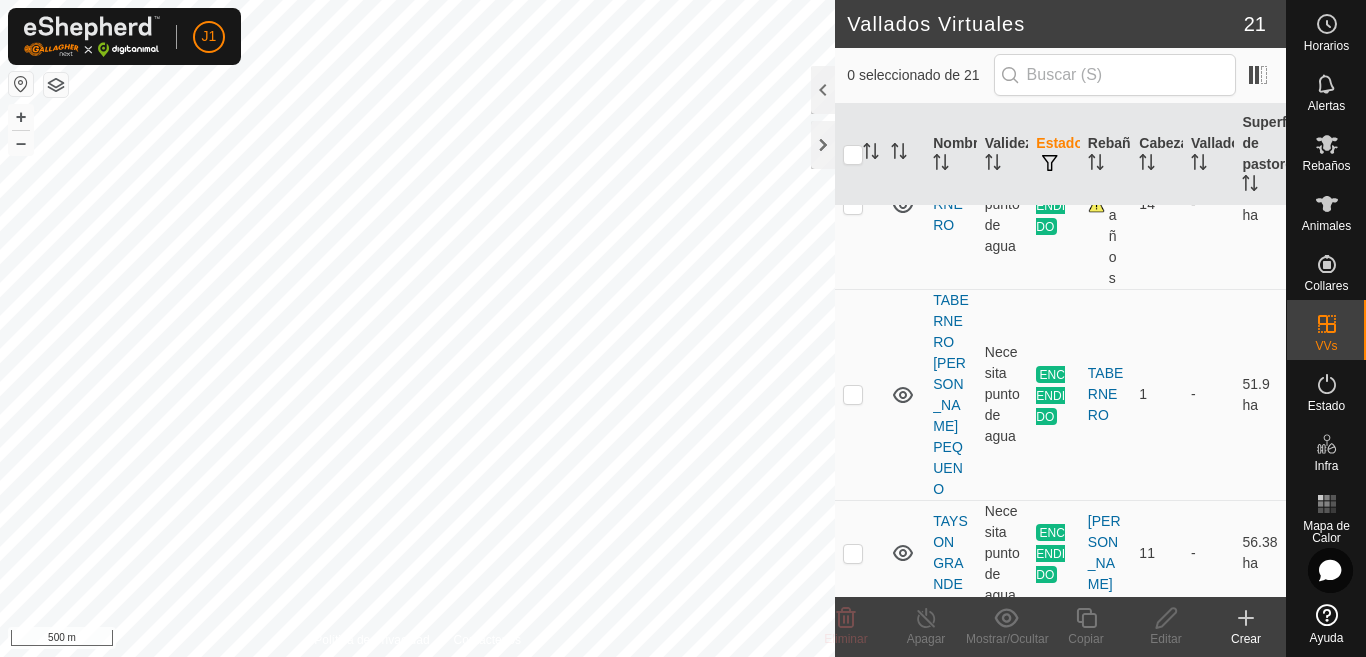 click on "TABERNERO [PERSON_NAME] [PERSON_NAME]" at bounding box center [951, 394] 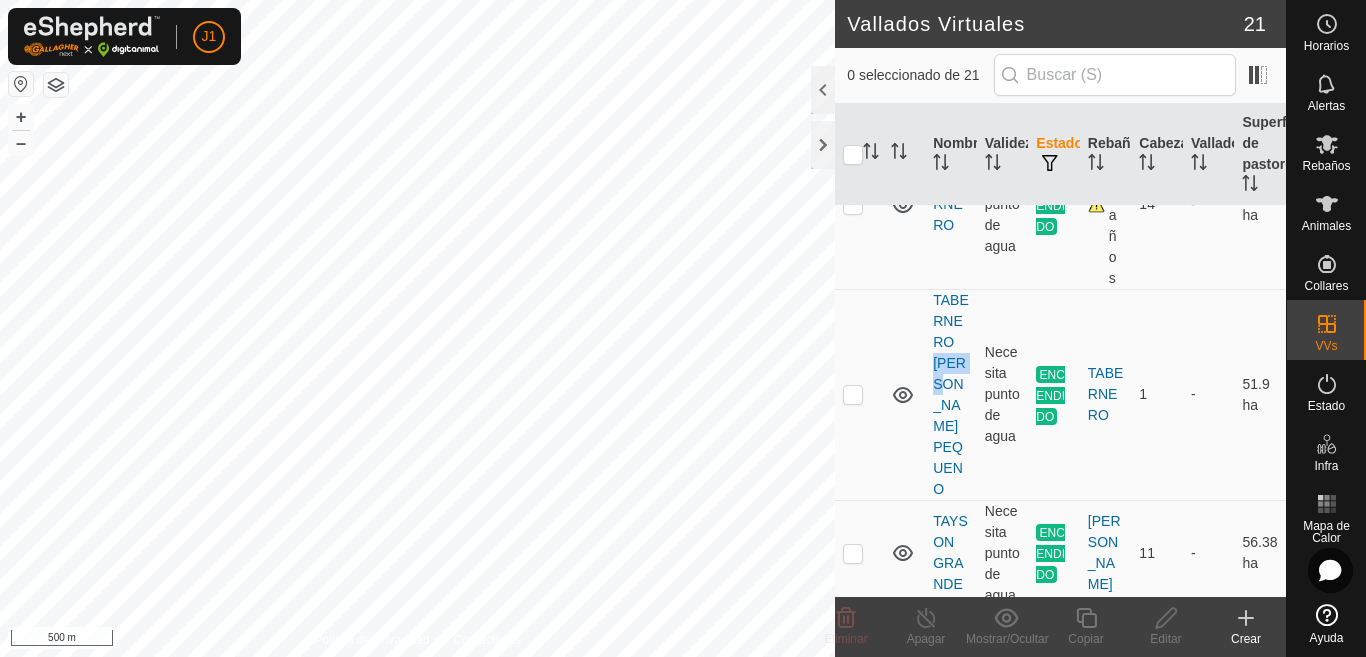 click on "TABERNERO [PERSON_NAME] [PERSON_NAME]" at bounding box center (951, 394) 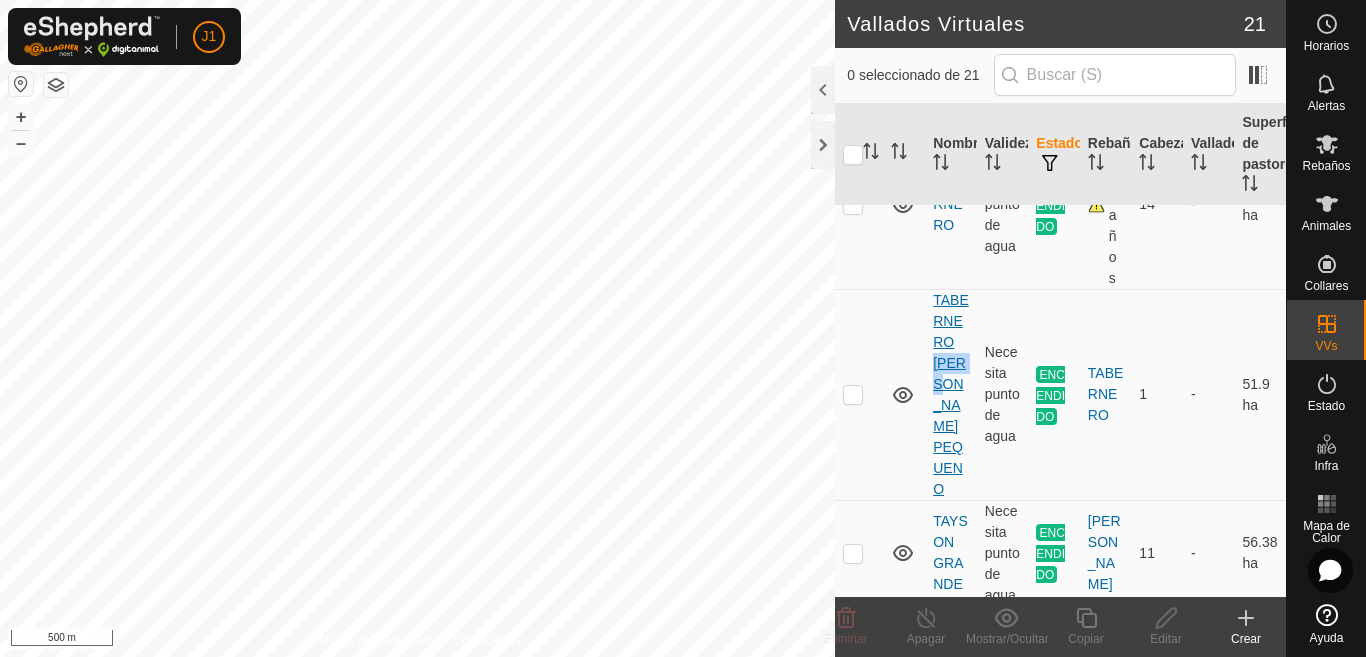 click on "TABERNERO [PERSON_NAME] [PERSON_NAME]" at bounding box center [951, 394] 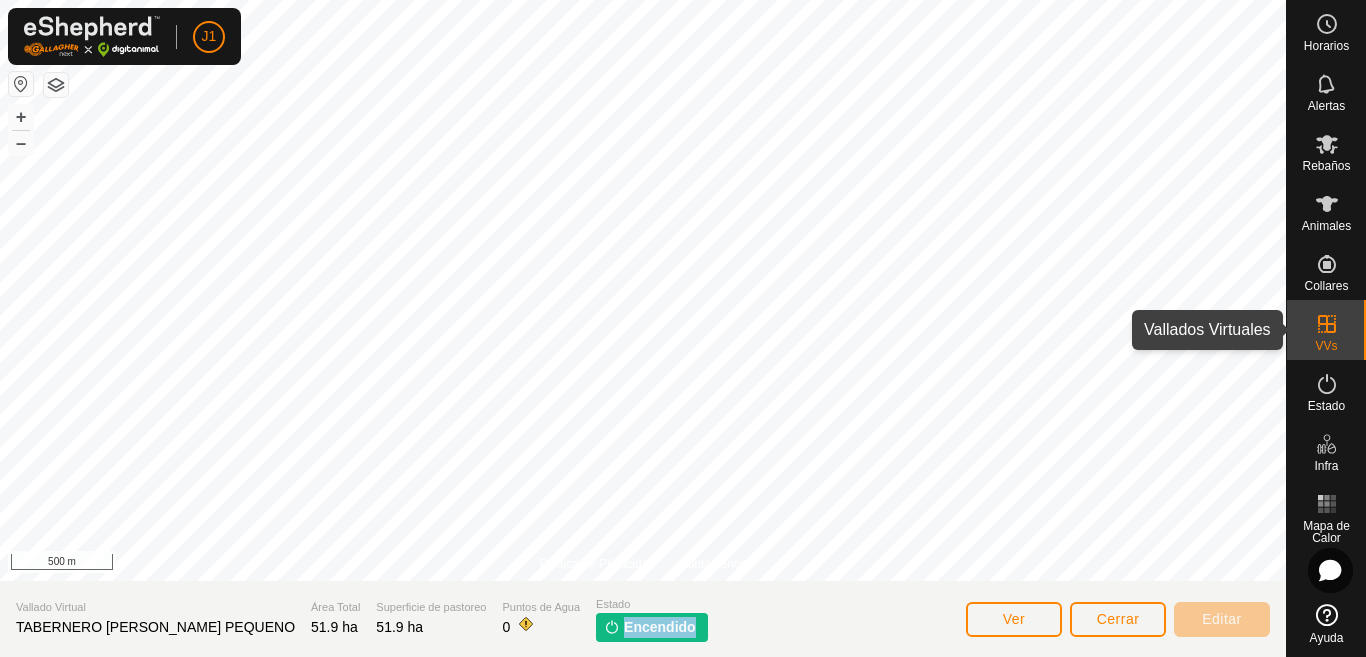 click 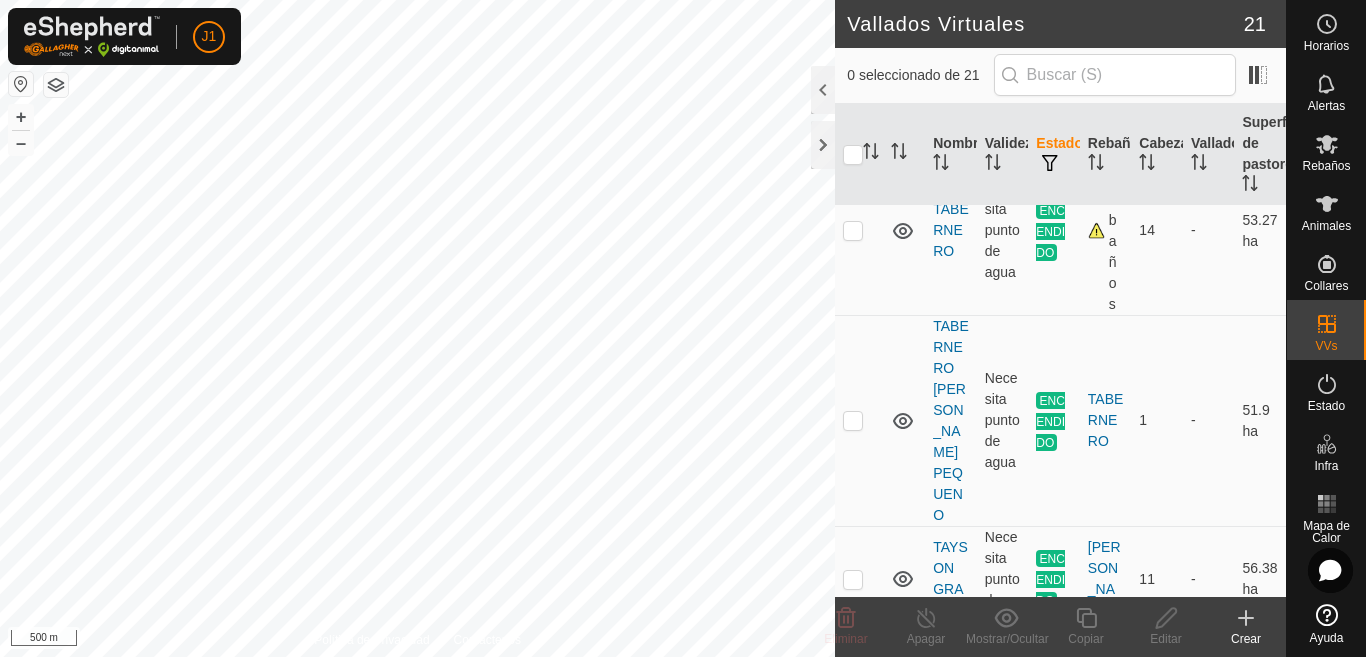 scroll, scrollTop: 400, scrollLeft: 0, axis: vertical 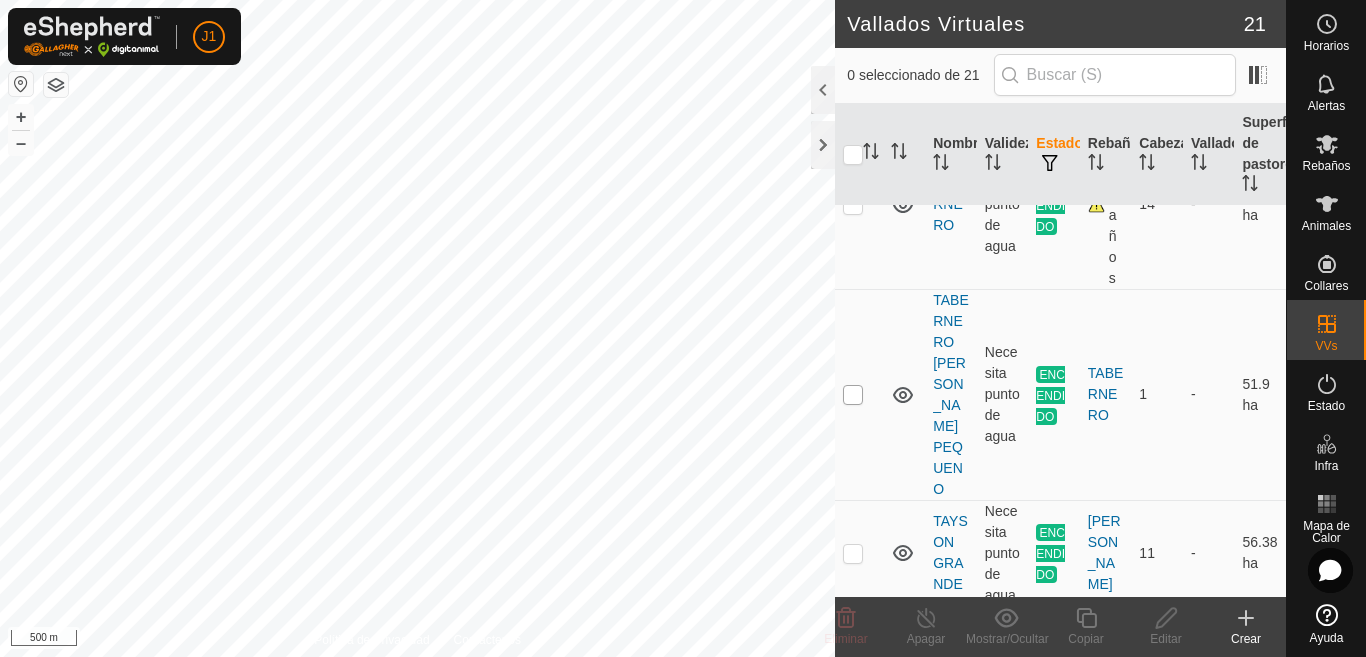 click at bounding box center (853, 395) 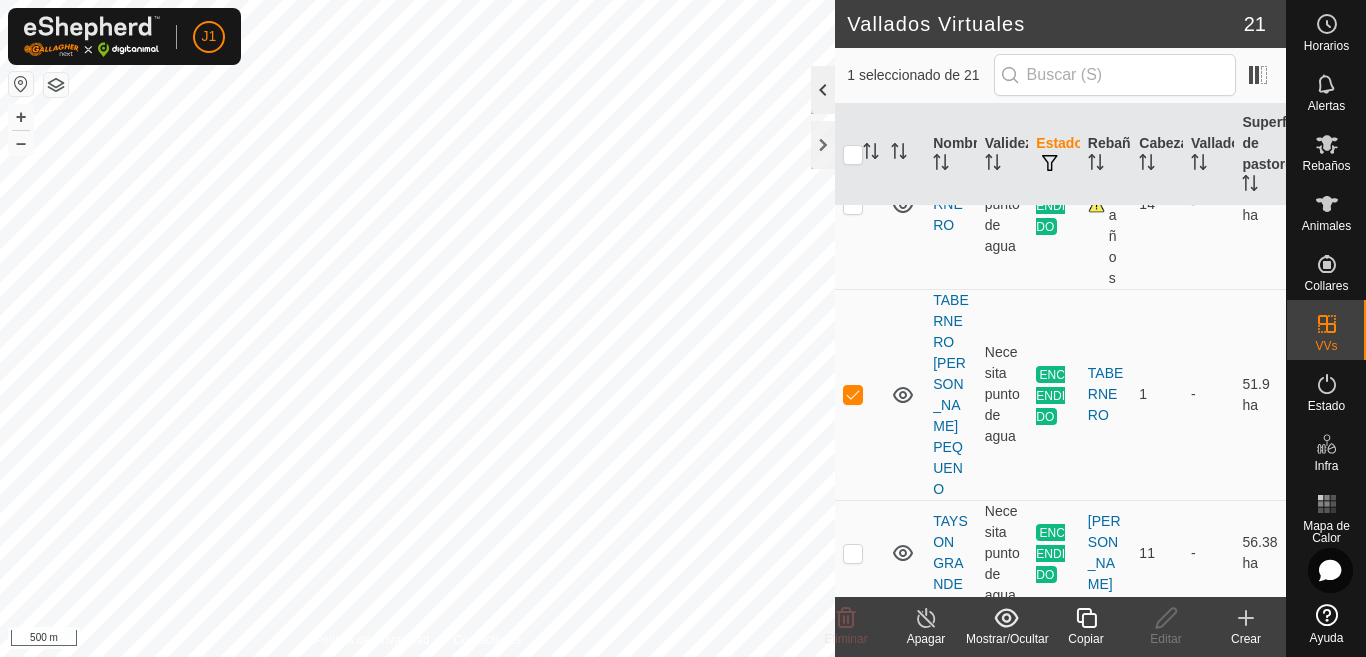 click 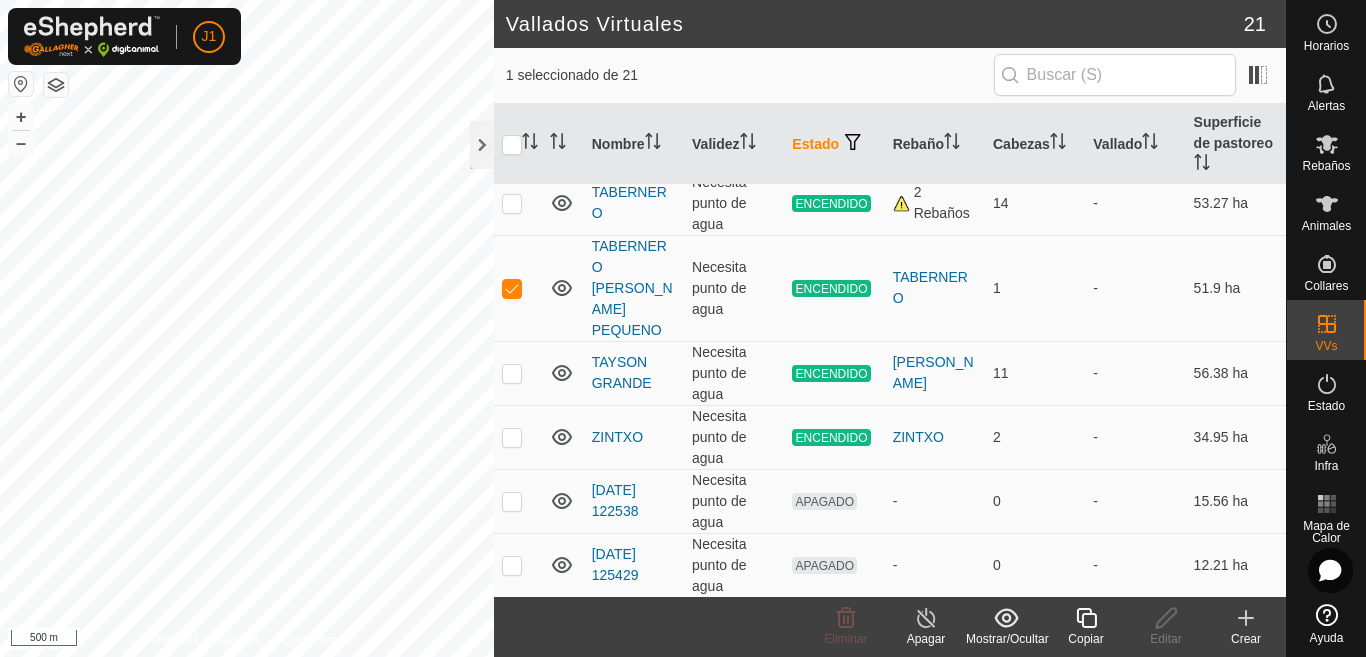 scroll, scrollTop: 174, scrollLeft: 0, axis: vertical 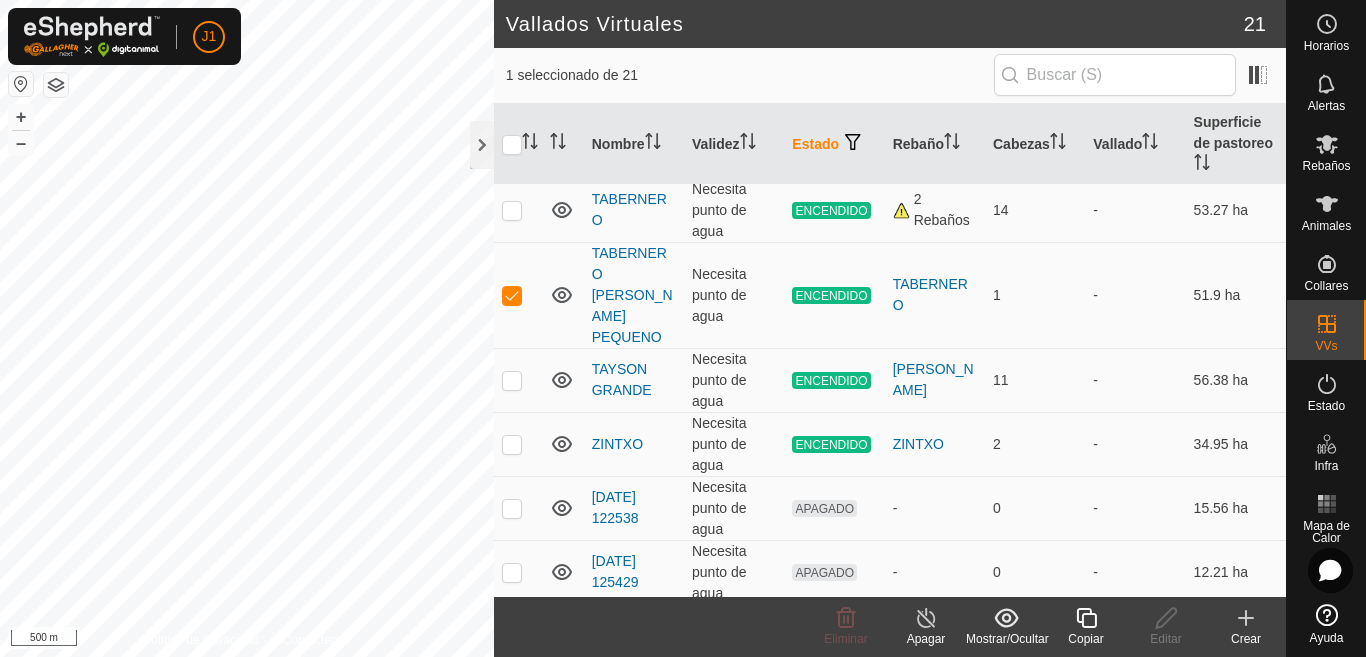 click on "1" at bounding box center [1035, 295] 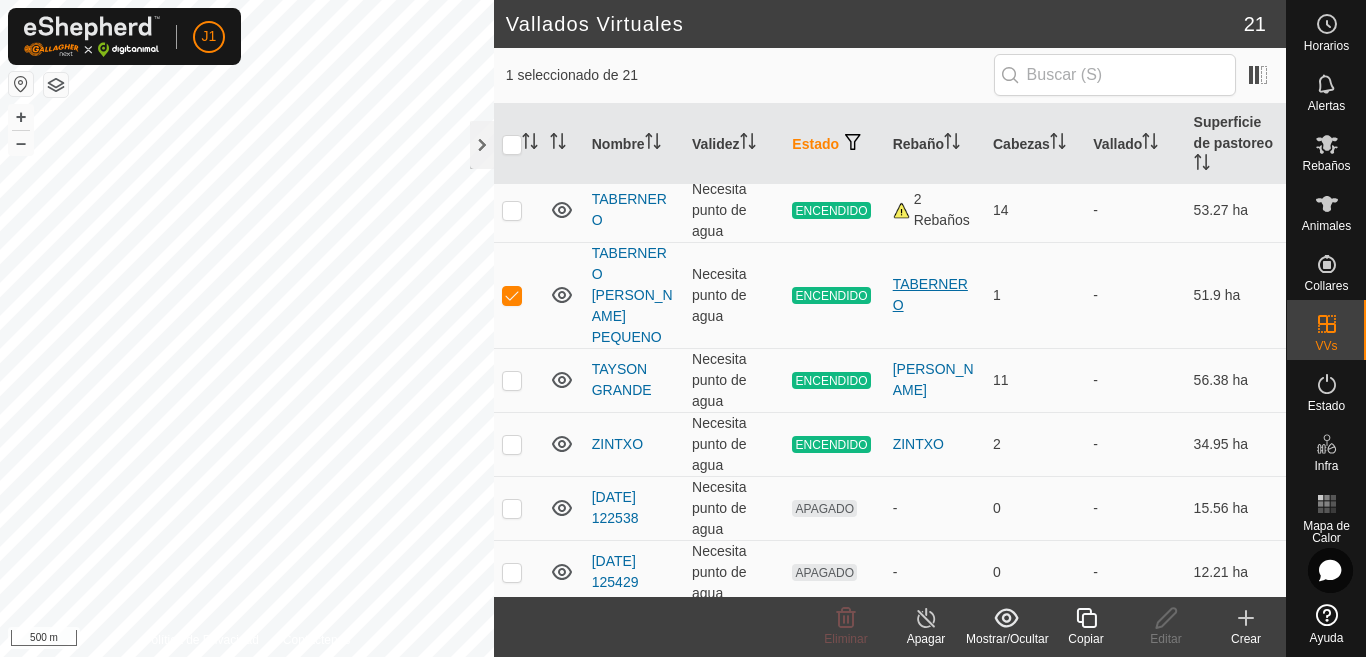 click on "TABERNERO" at bounding box center (935, 295) 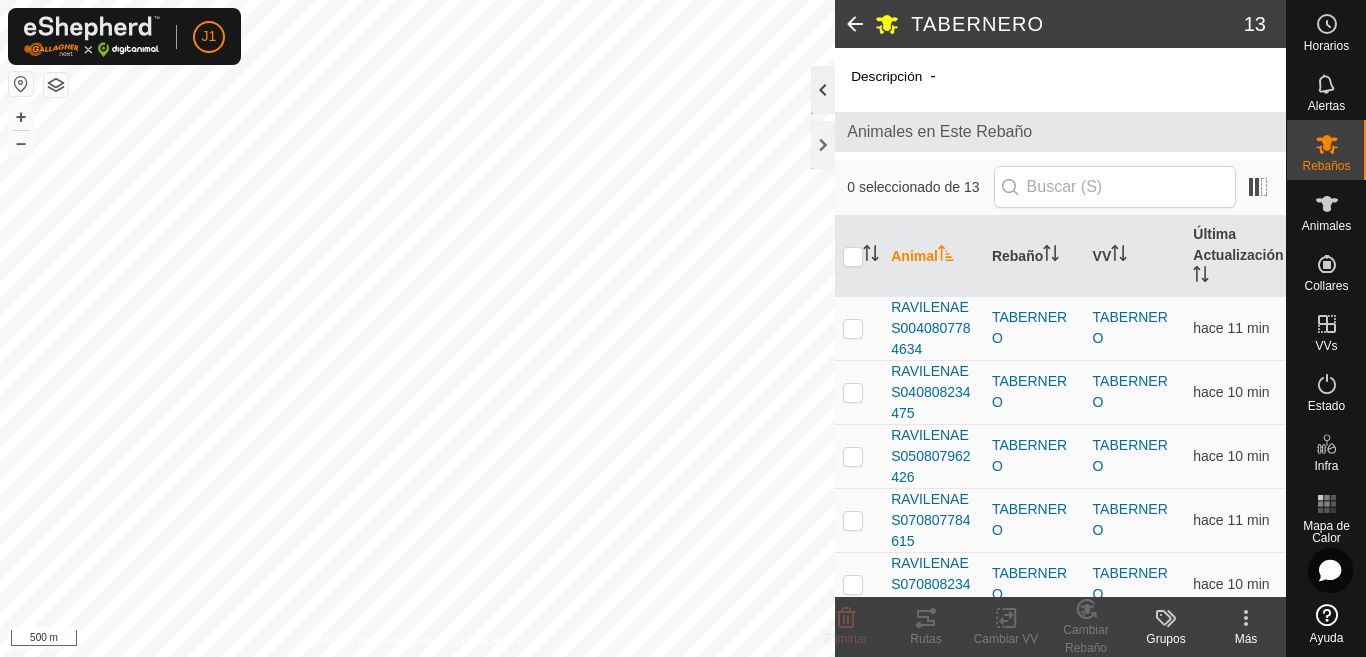 click 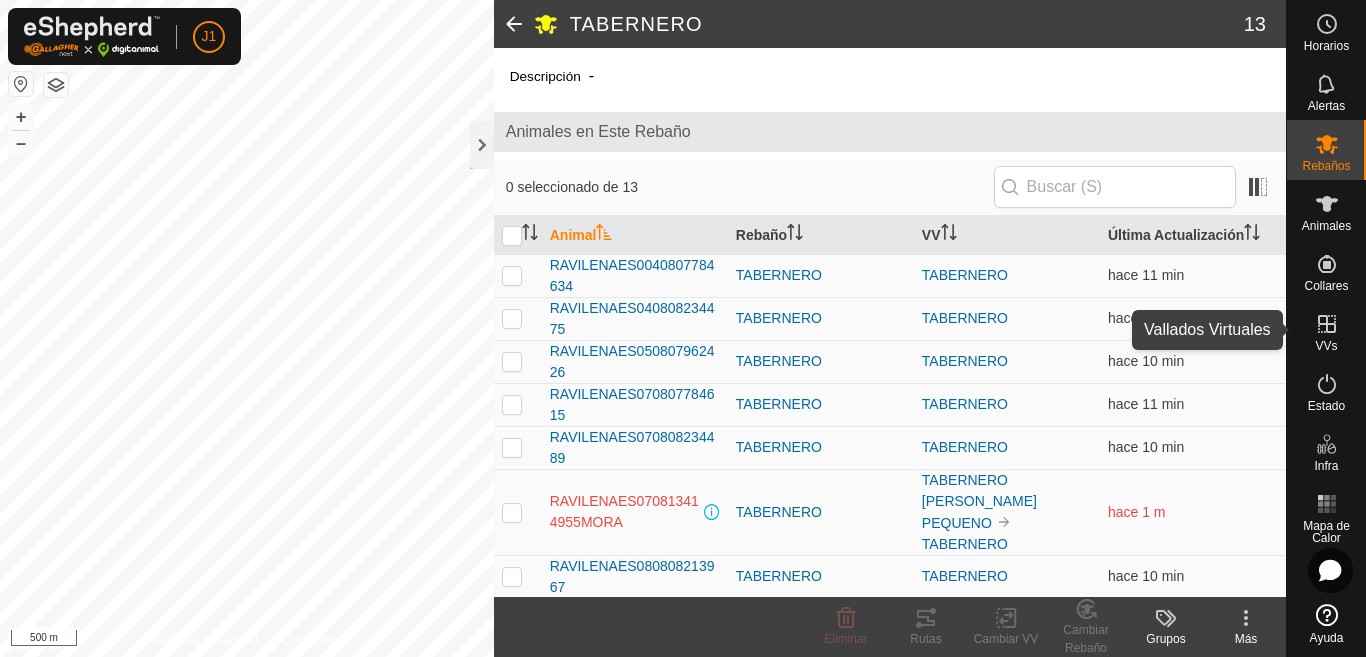 click 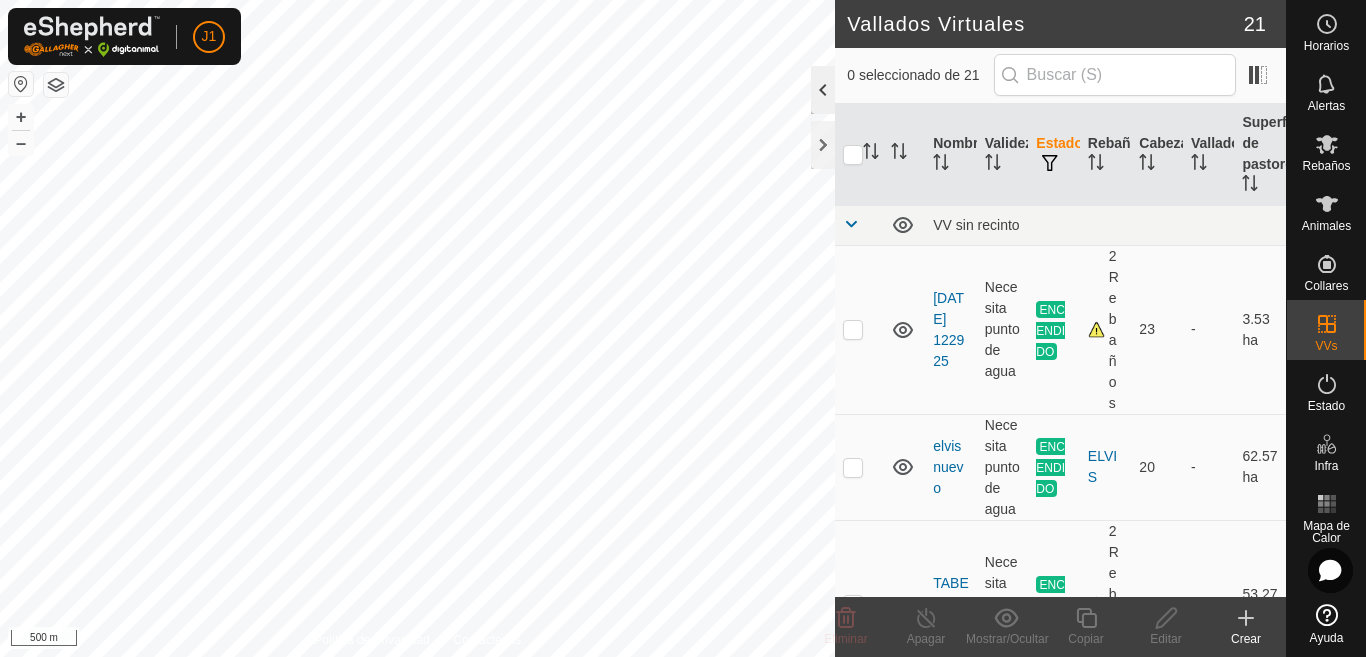 click 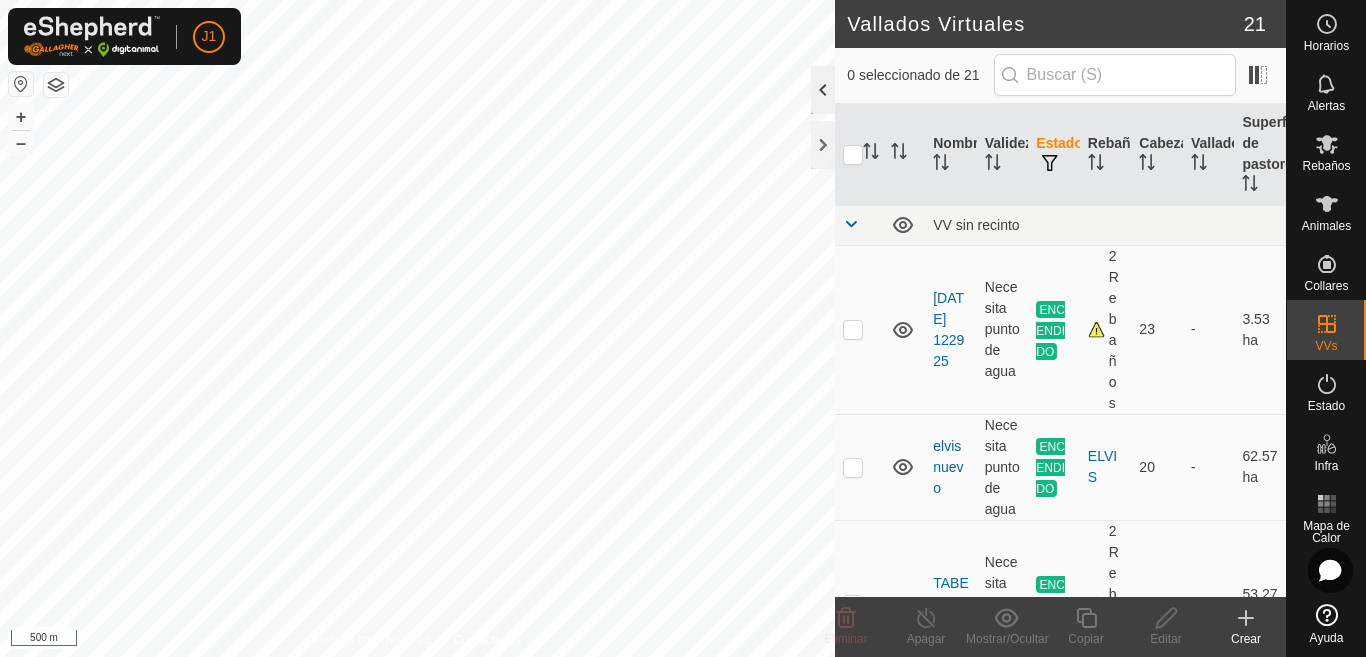 click 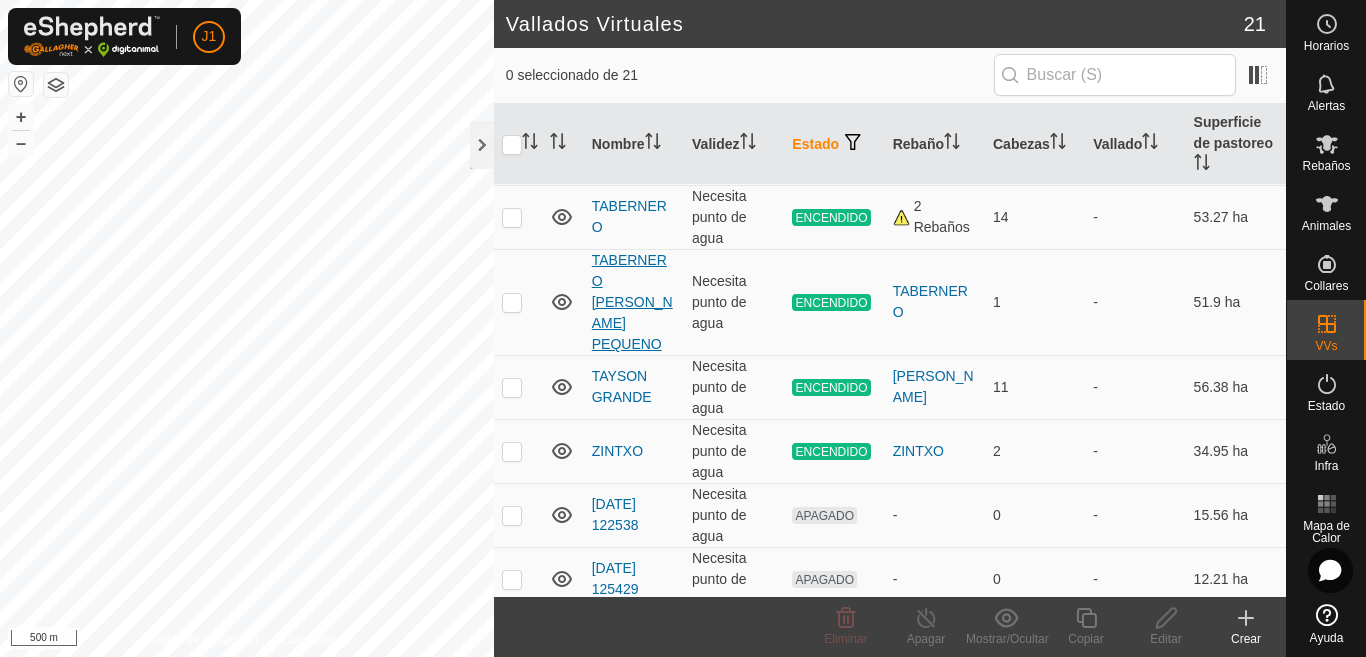 scroll, scrollTop: 200, scrollLeft: 0, axis: vertical 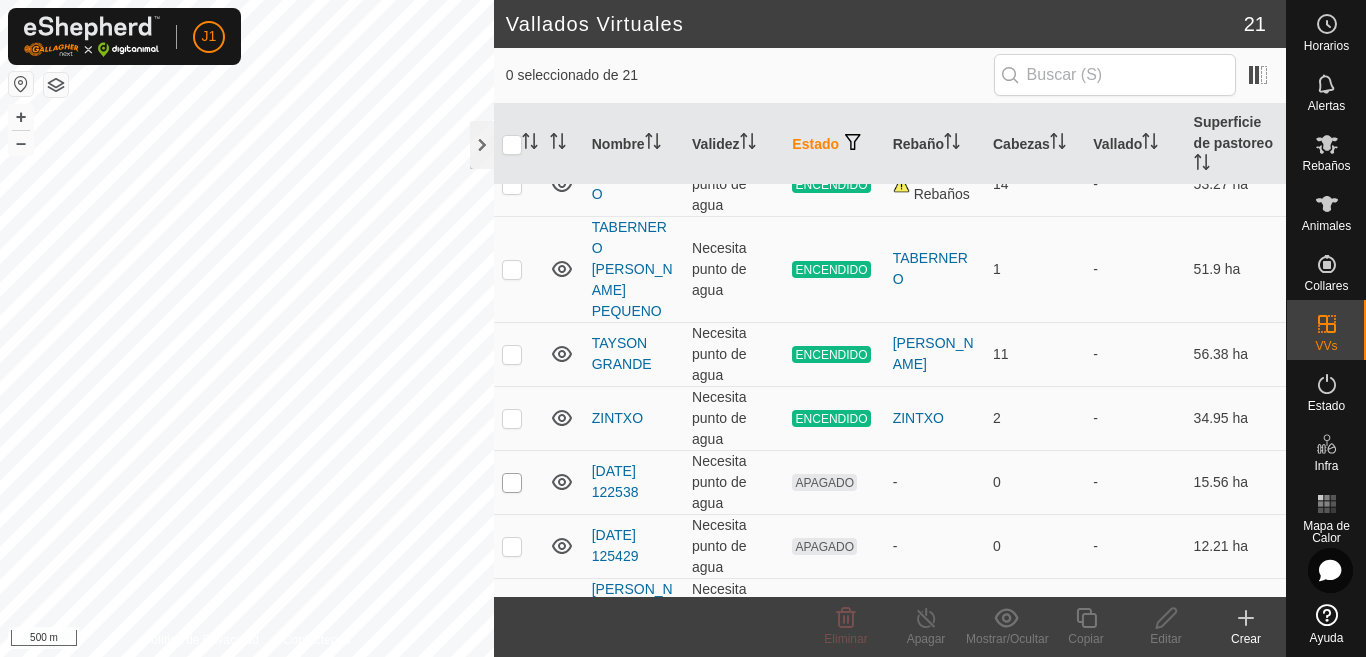click at bounding box center (512, 483) 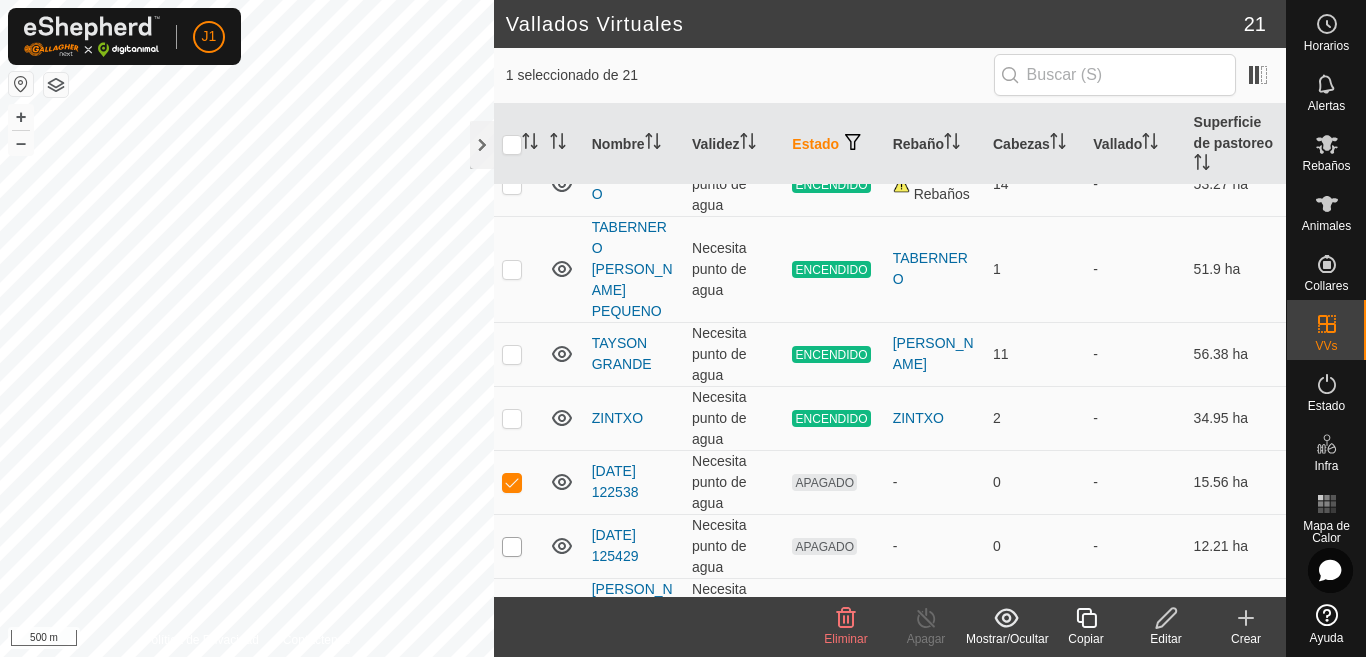 click at bounding box center (512, 547) 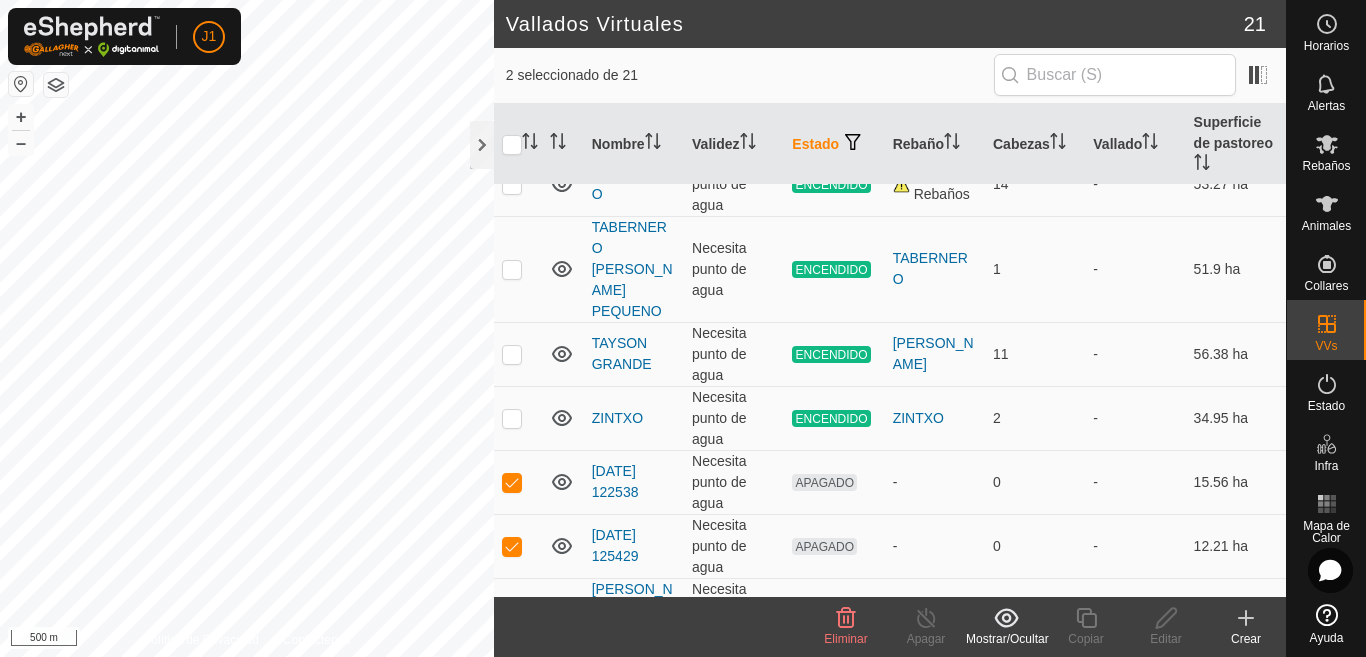 click 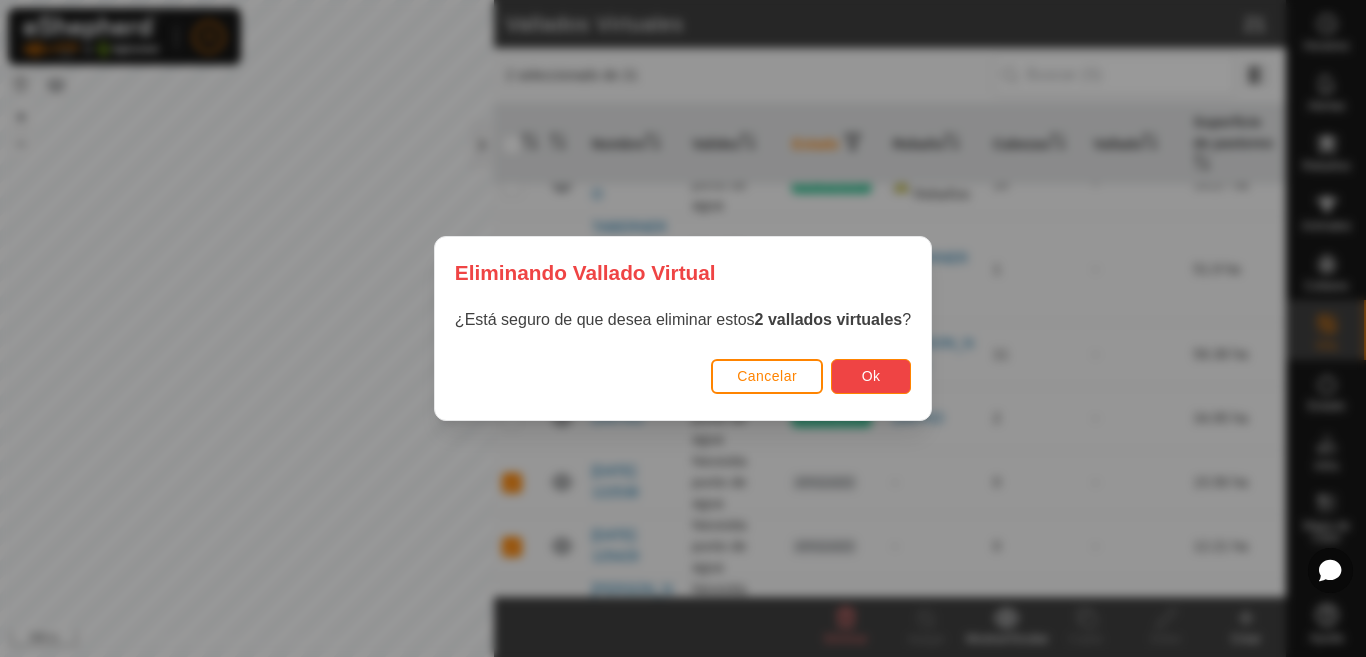 click on "Ok" at bounding box center [871, 376] 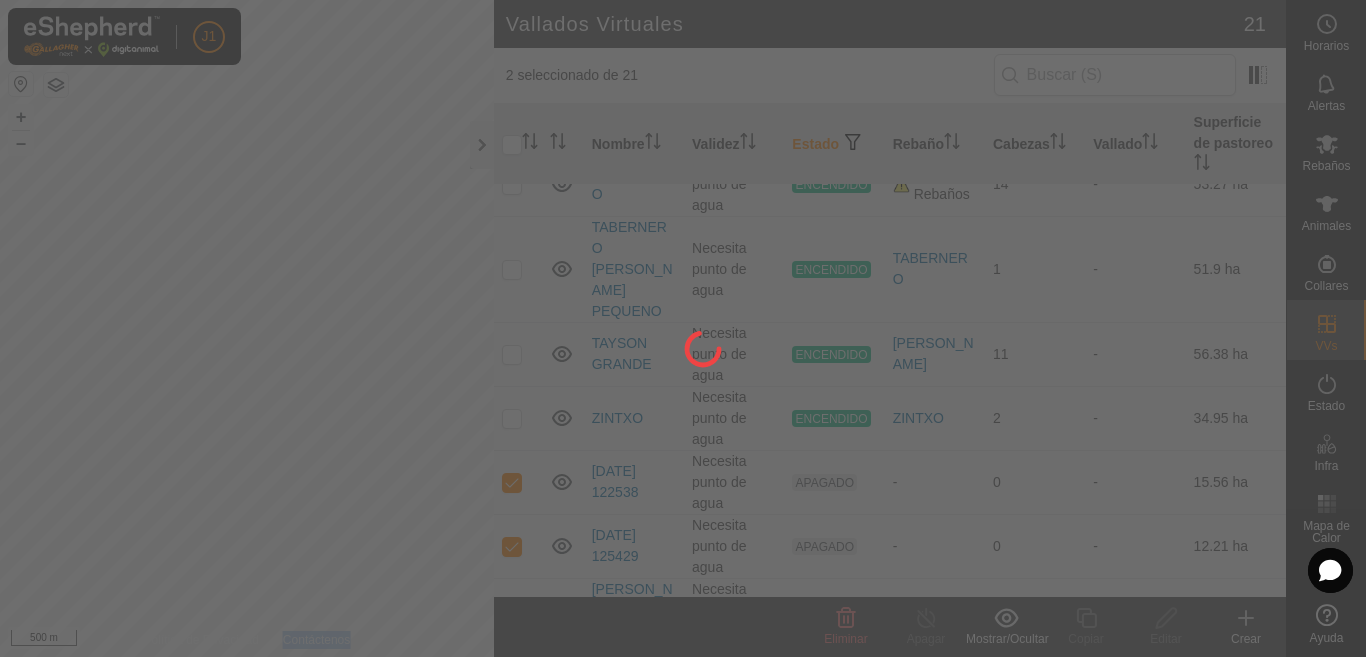 checkbox on "false" 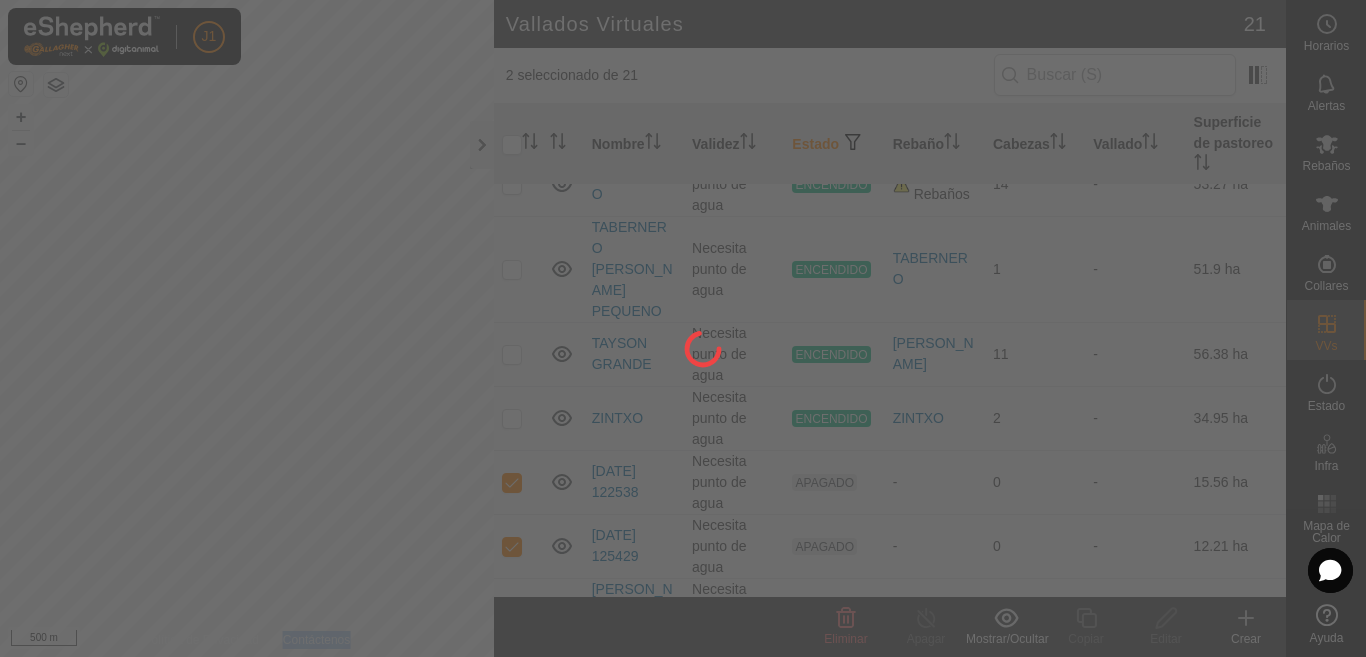 checkbox on "false" 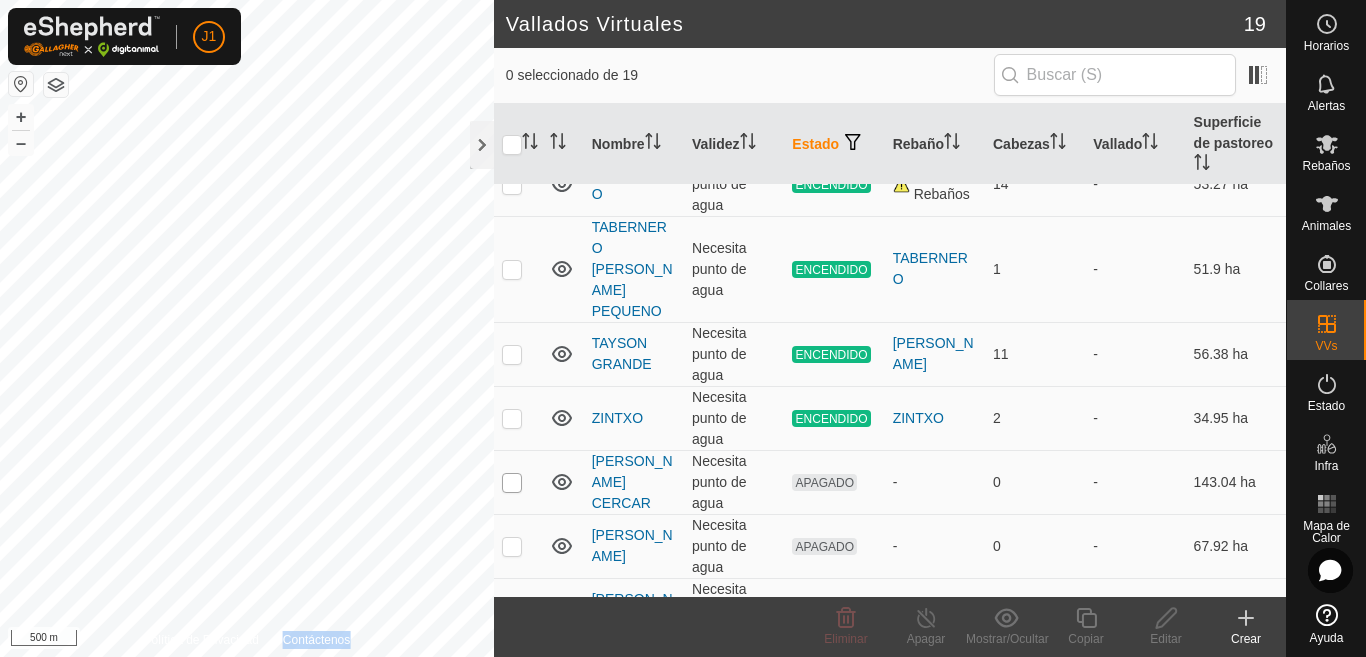 click at bounding box center (512, 483) 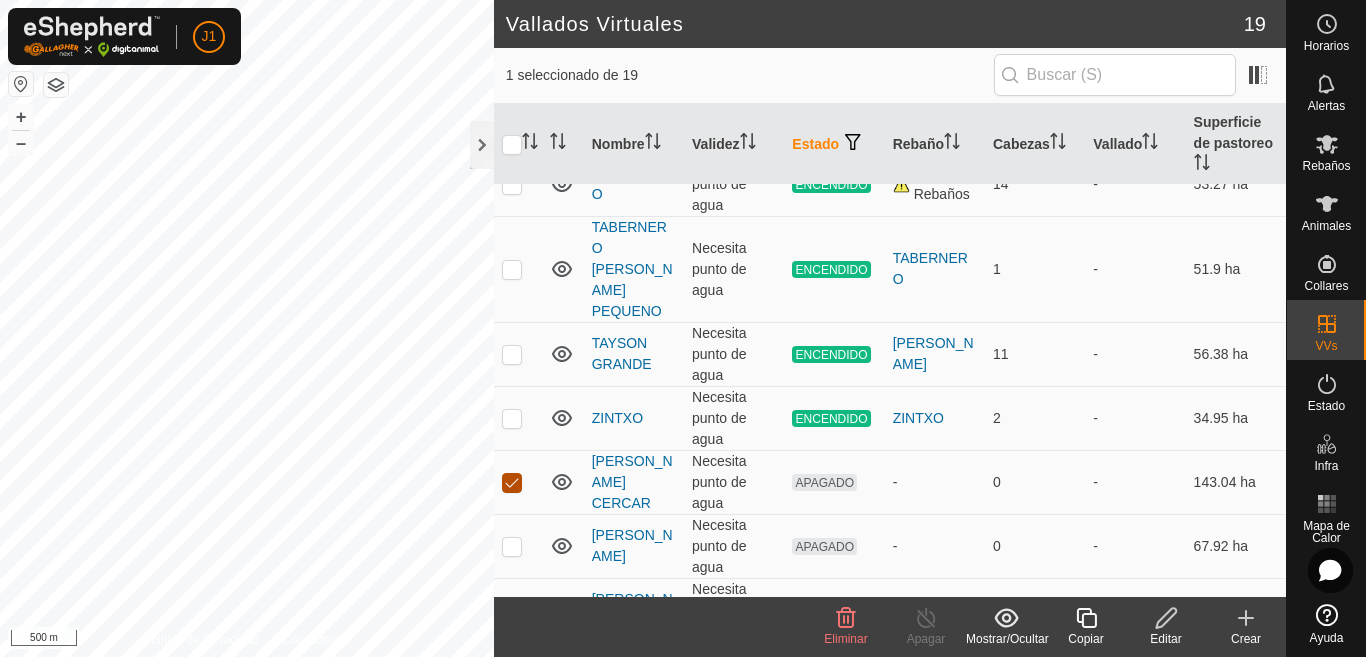 click at bounding box center [512, 483] 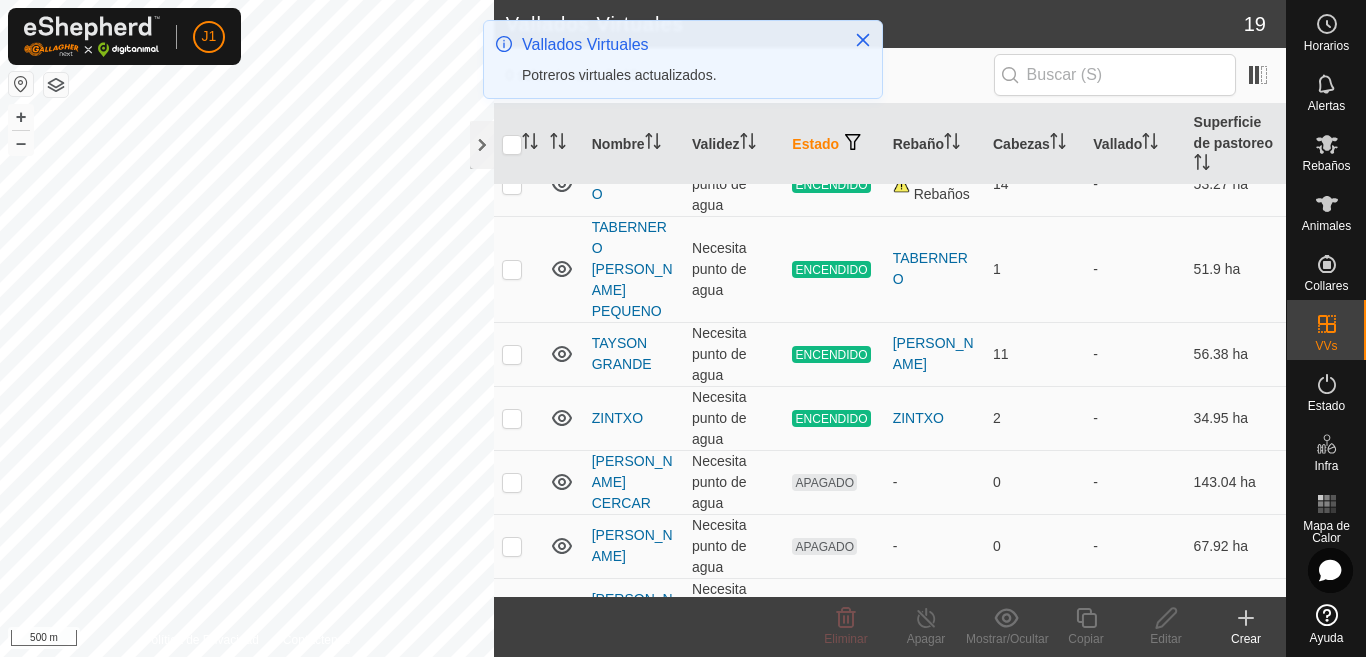 click at bounding box center (512, 547) 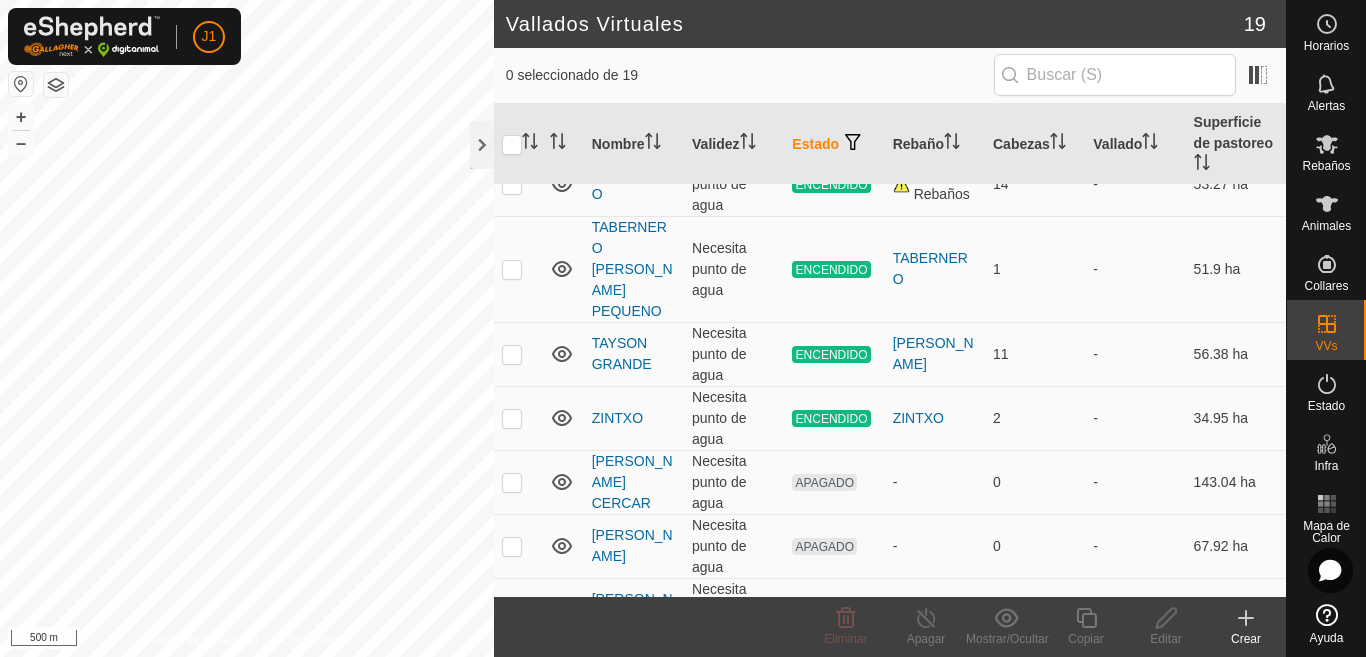 click at bounding box center (512, 547) 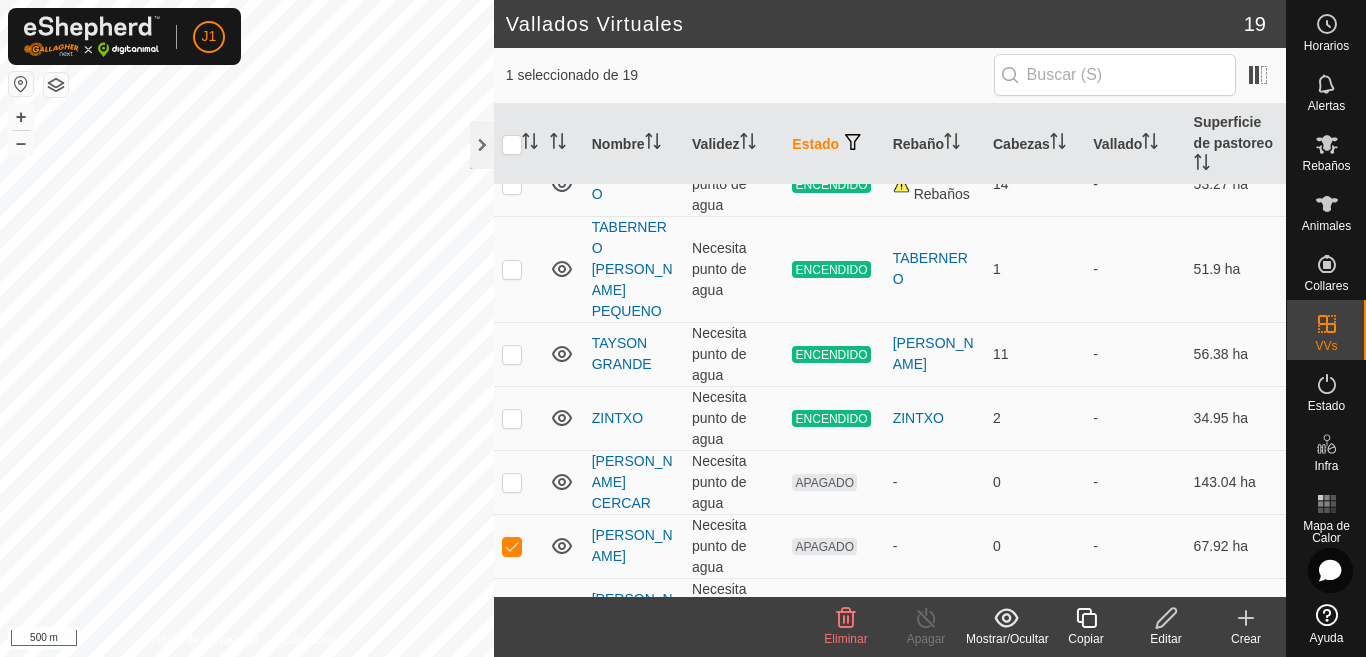 click at bounding box center [512, 547] 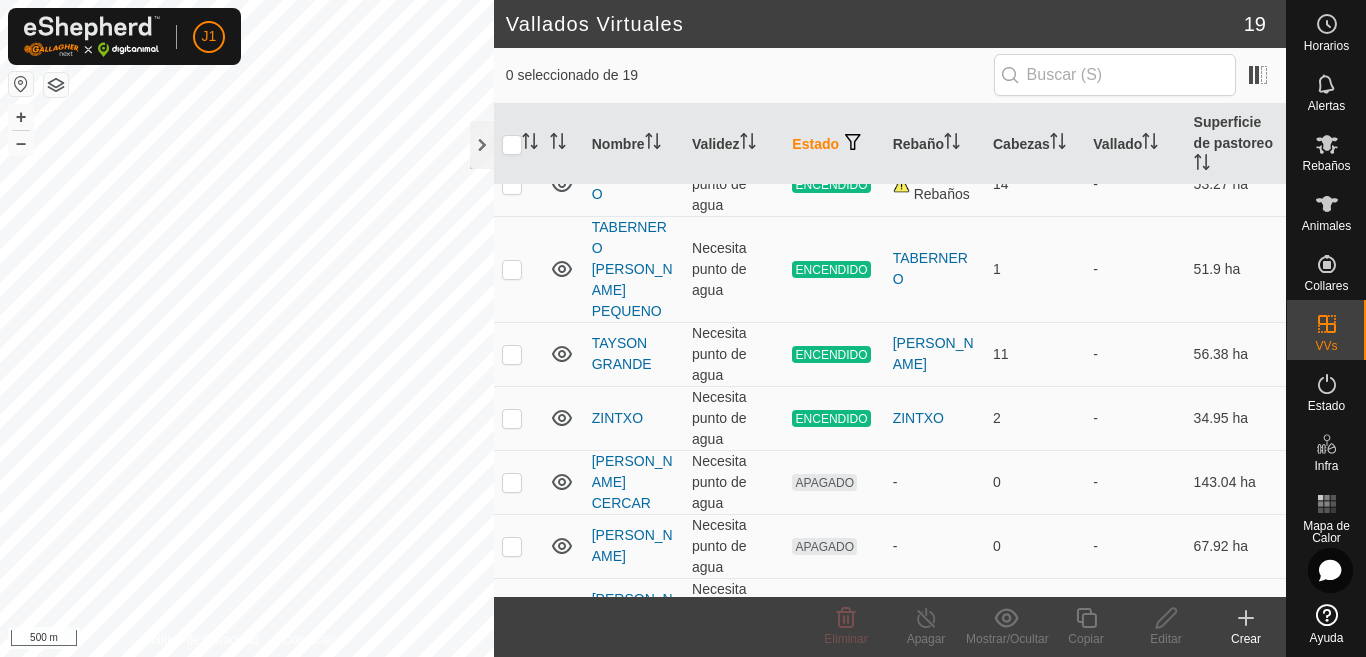scroll, scrollTop: 300, scrollLeft: 0, axis: vertical 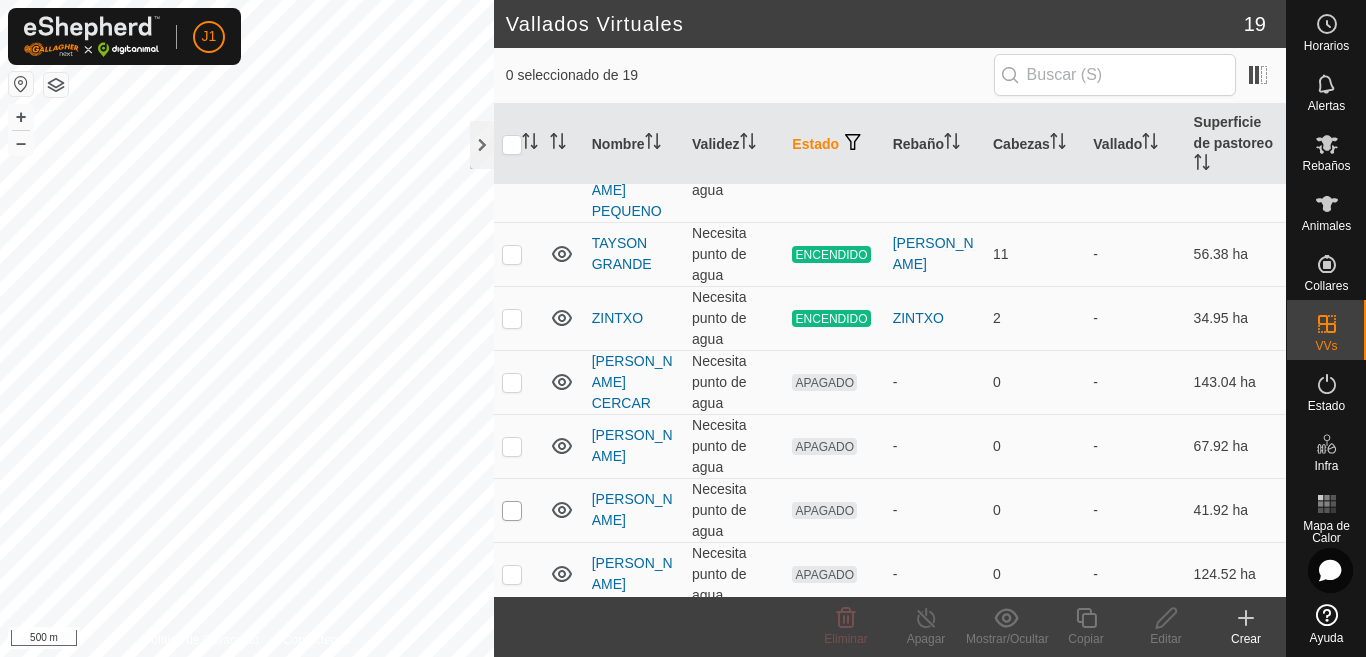 click at bounding box center [512, 511] 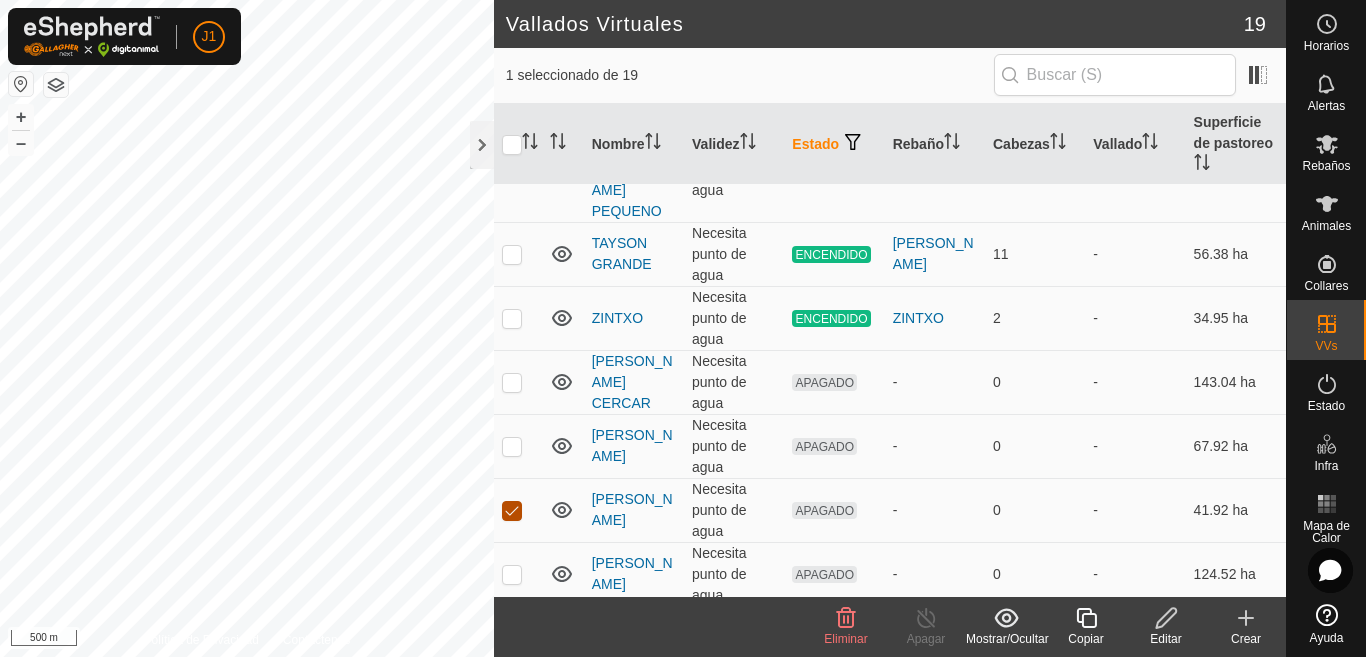 click at bounding box center (512, 511) 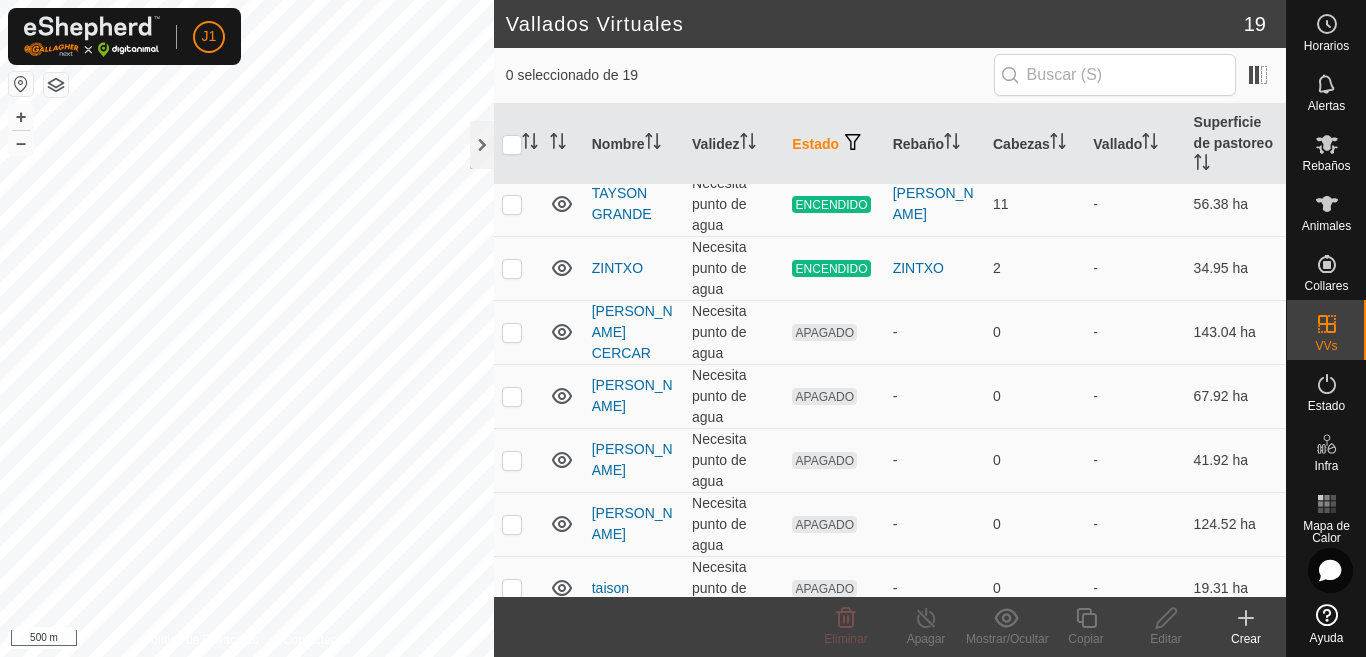 scroll, scrollTop: 400, scrollLeft: 0, axis: vertical 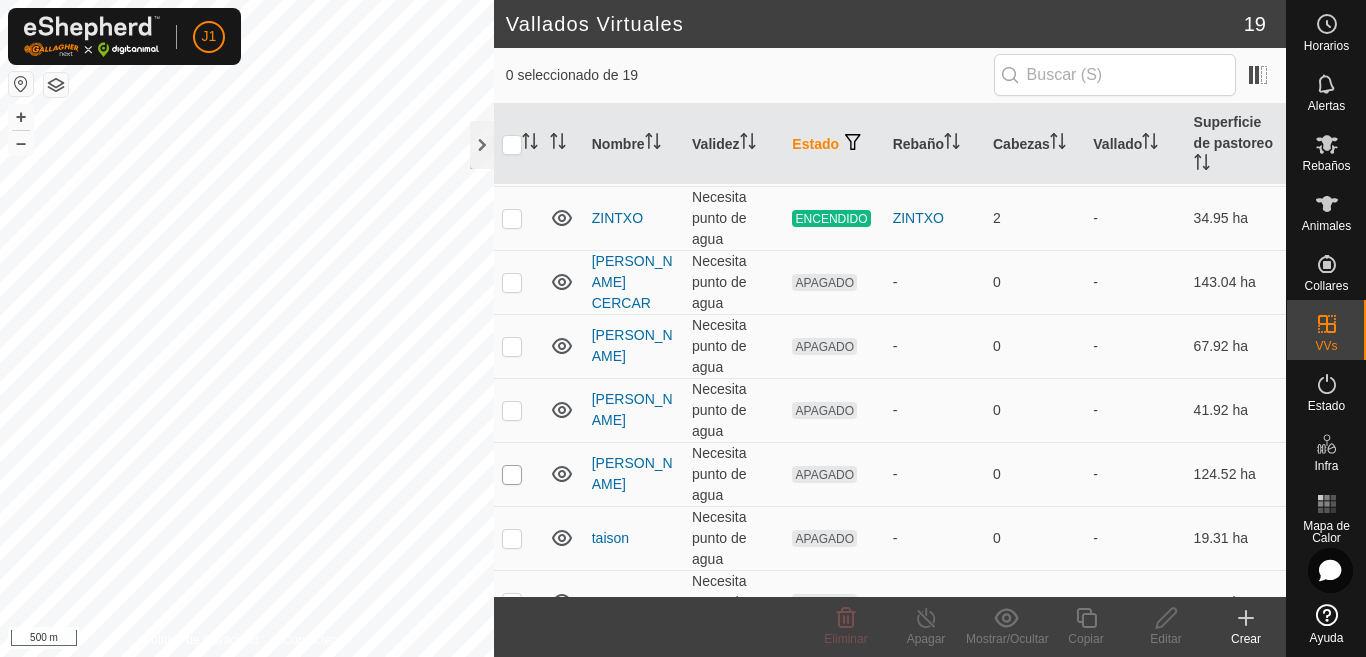 click at bounding box center [512, 475] 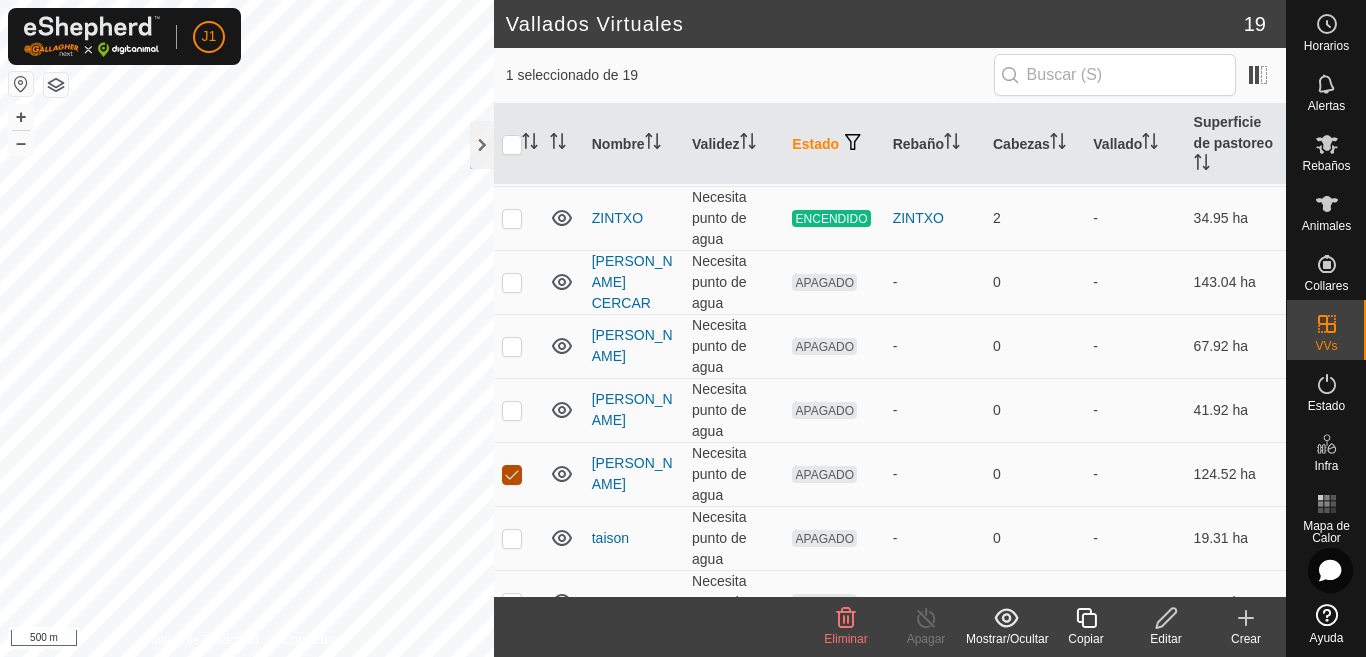 click at bounding box center [512, 475] 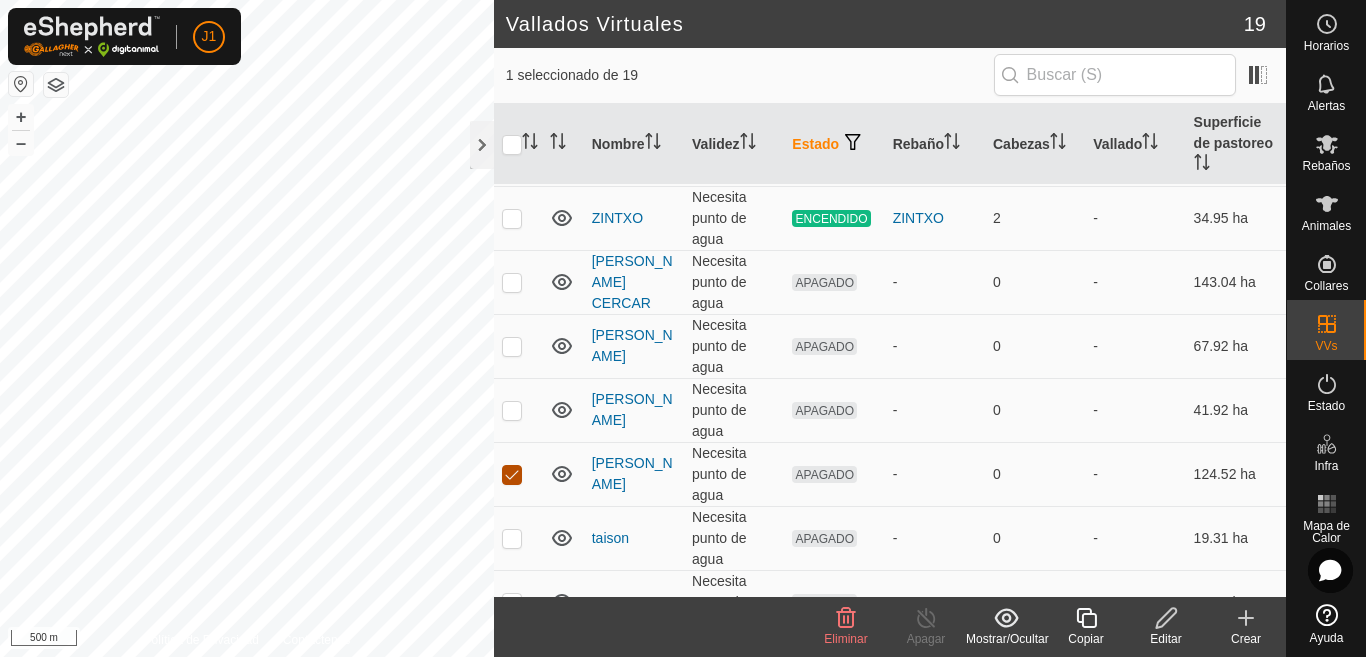 checkbox on "false" 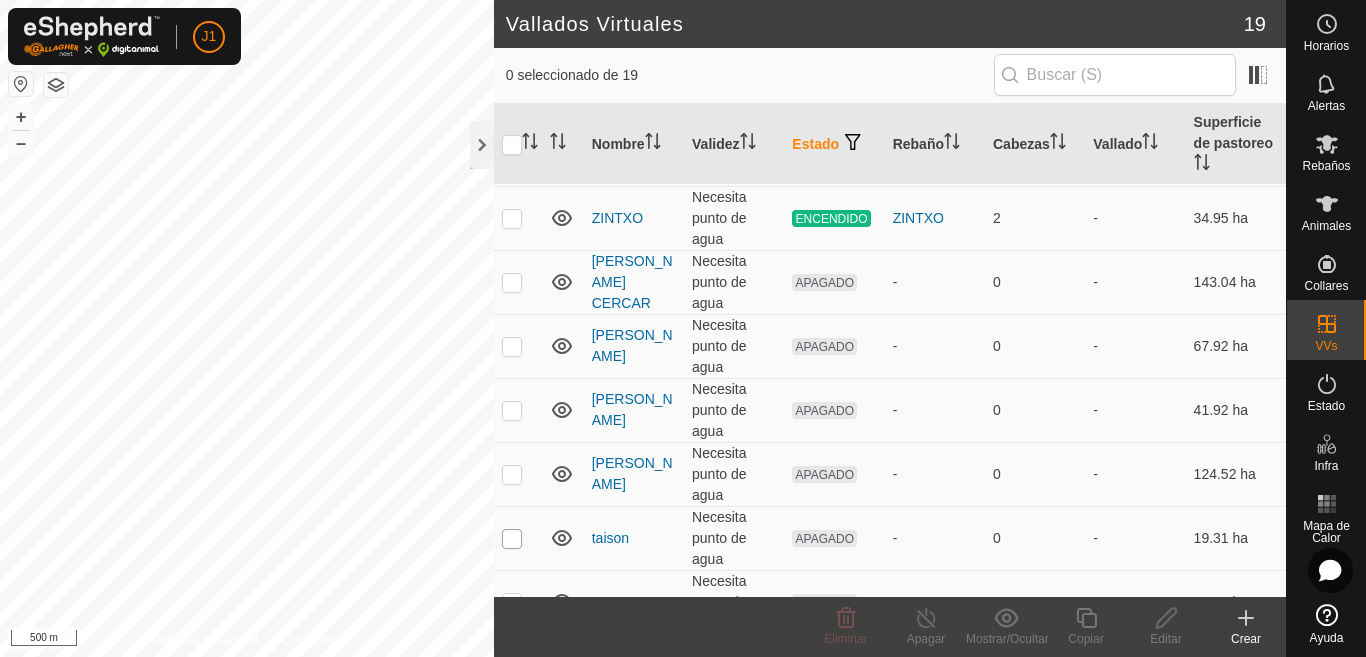 scroll, scrollTop: 500, scrollLeft: 0, axis: vertical 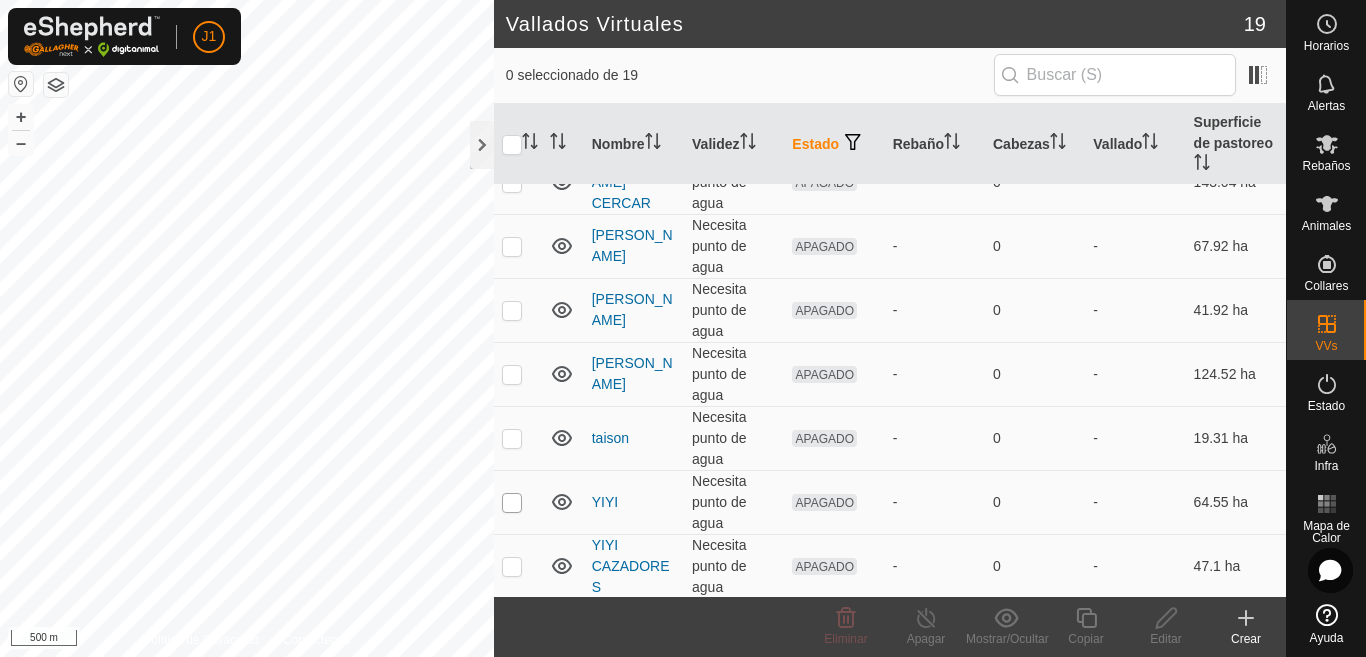 click at bounding box center (512, 503) 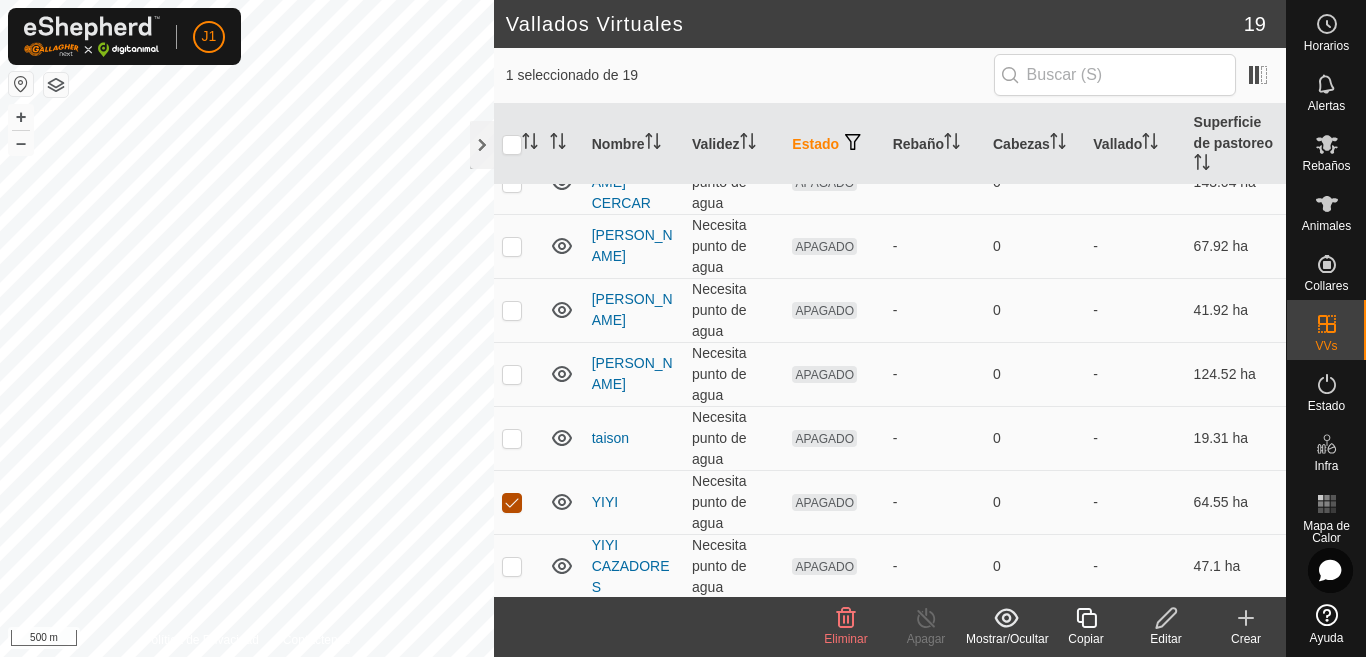 click at bounding box center [512, 503] 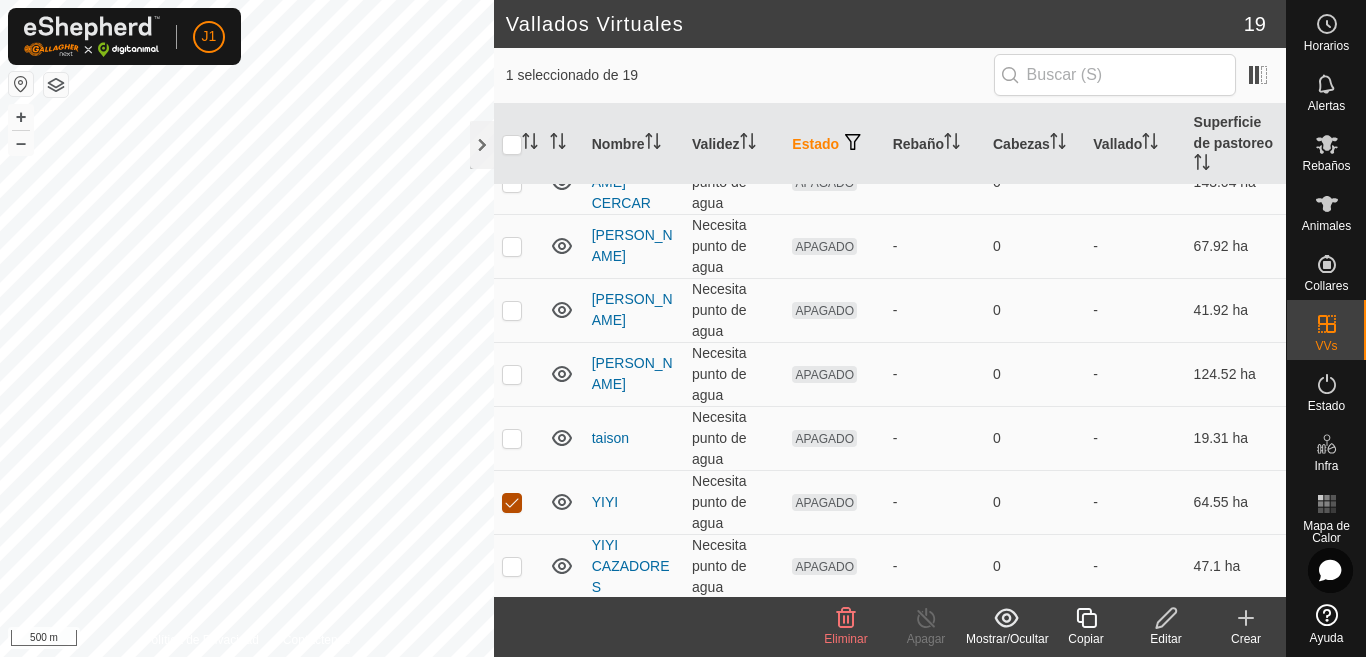 checkbox on "false" 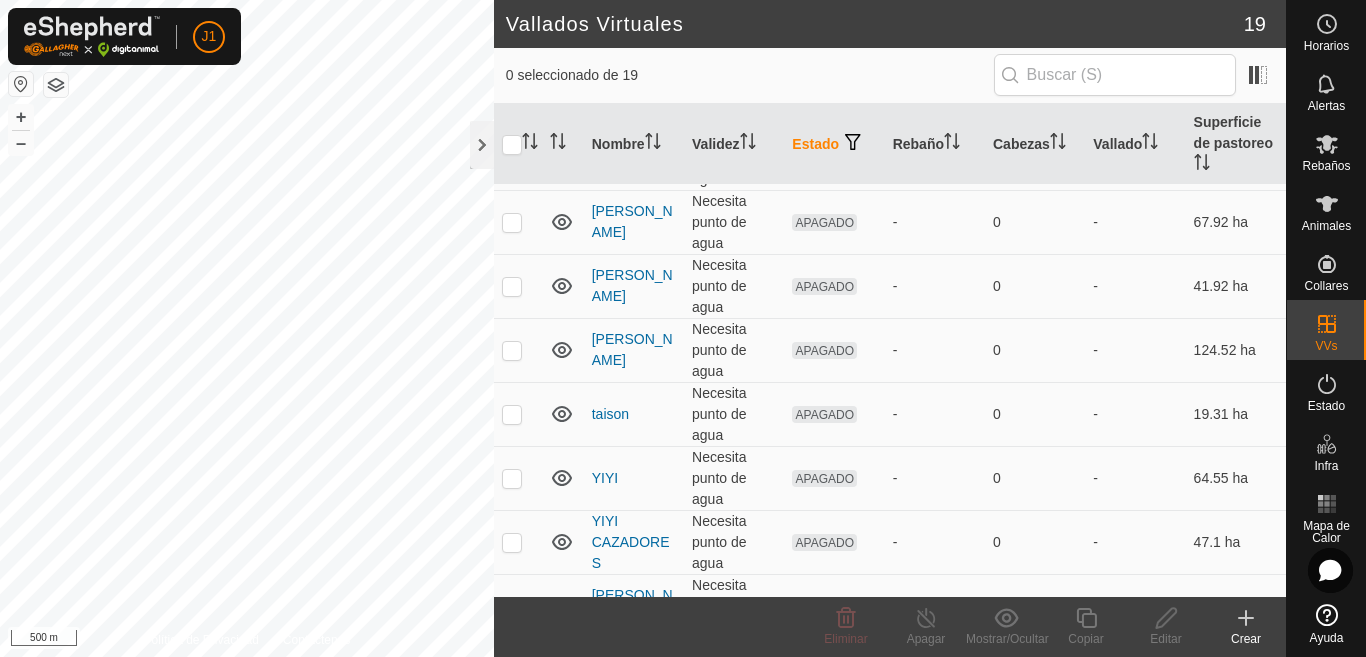 scroll, scrollTop: 600, scrollLeft: 0, axis: vertical 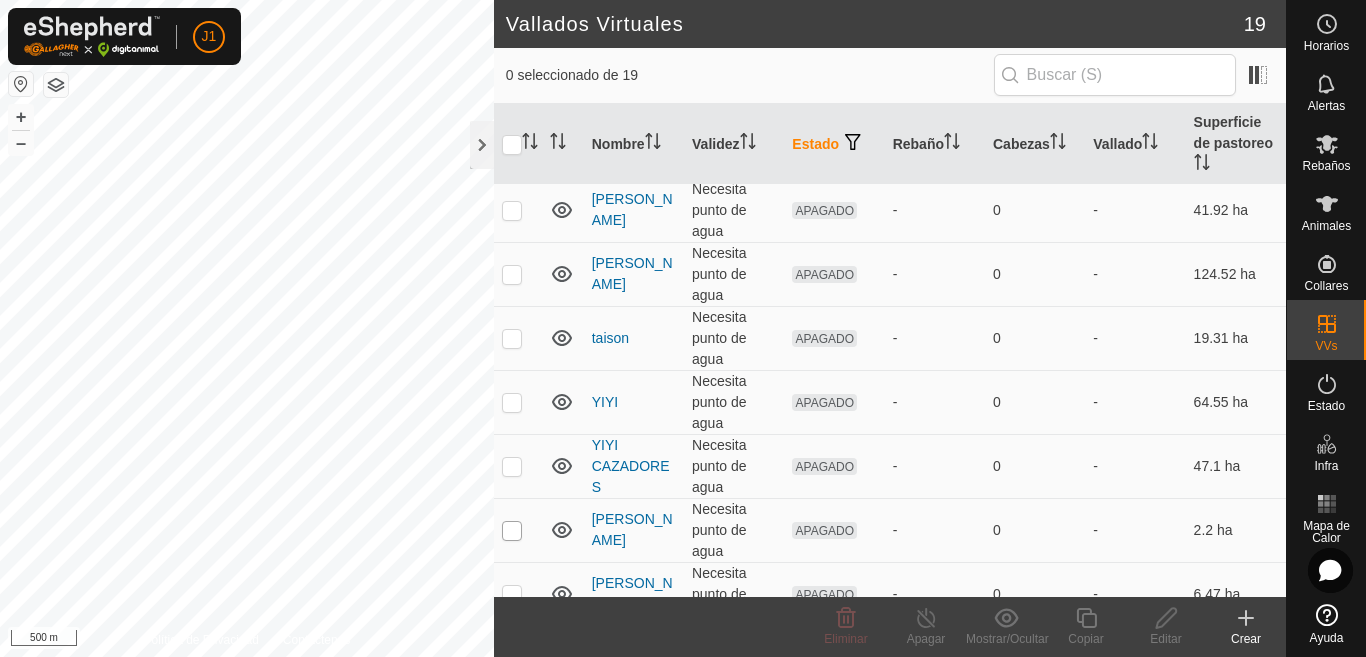 click at bounding box center [512, 531] 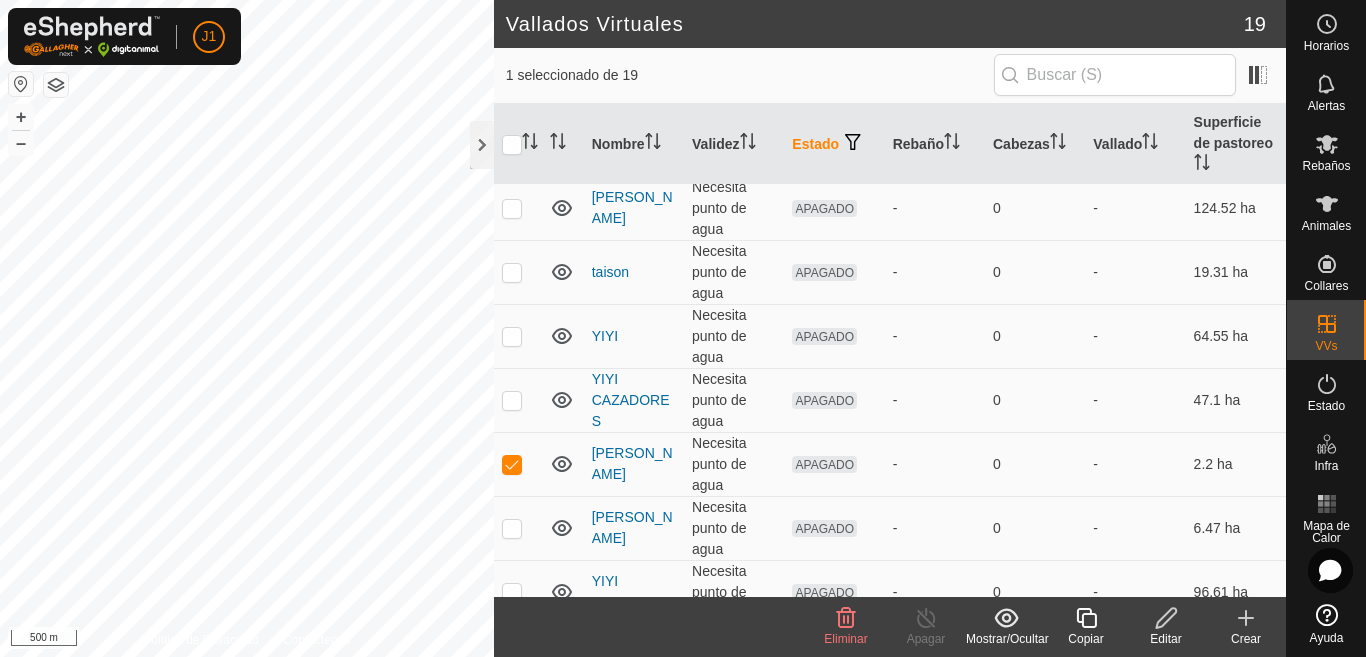 scroll, scrollTop: 700, scrollLeft: 0, axis: vertical 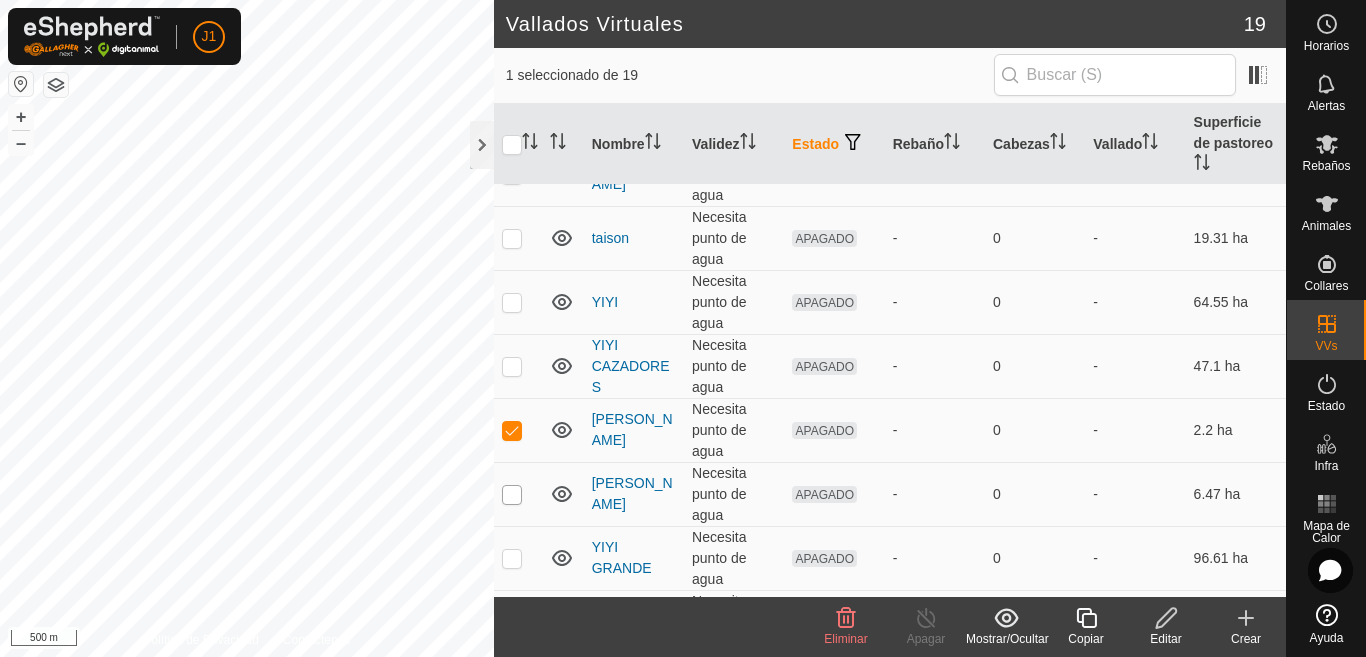 click at bounding box center [512, 495] 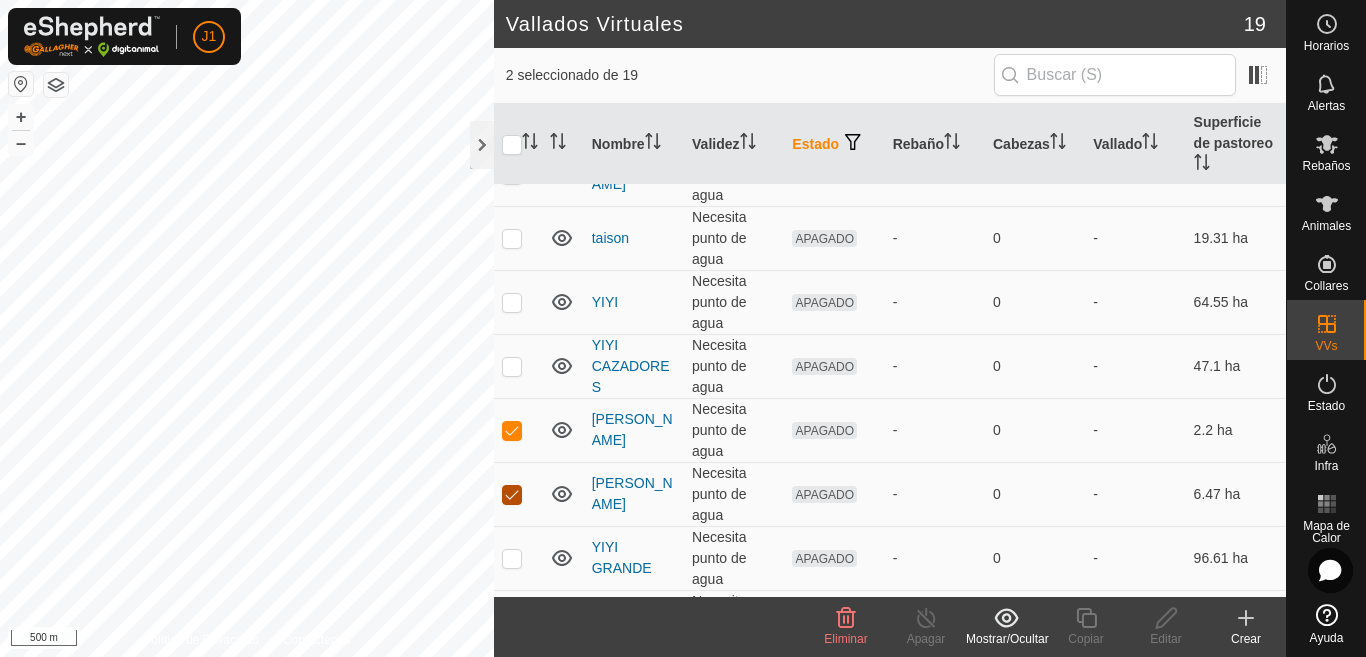 click at bounding box center (512, 495) 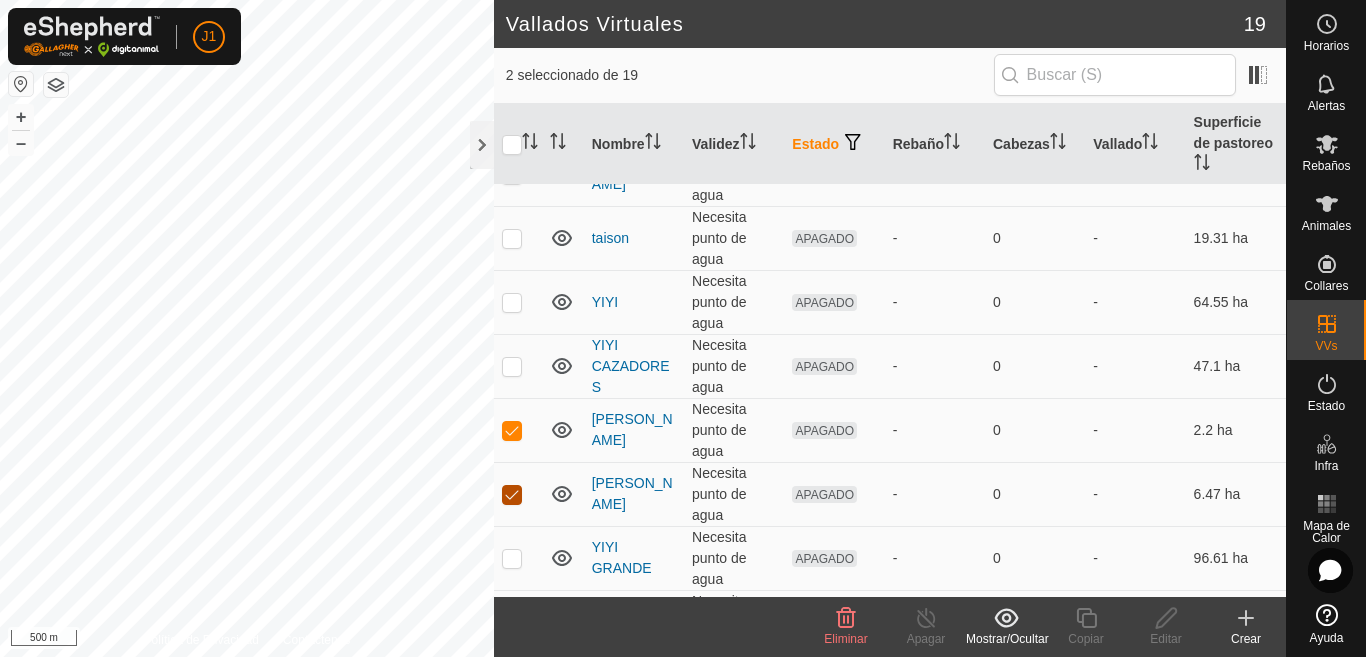 checkbox on "false" 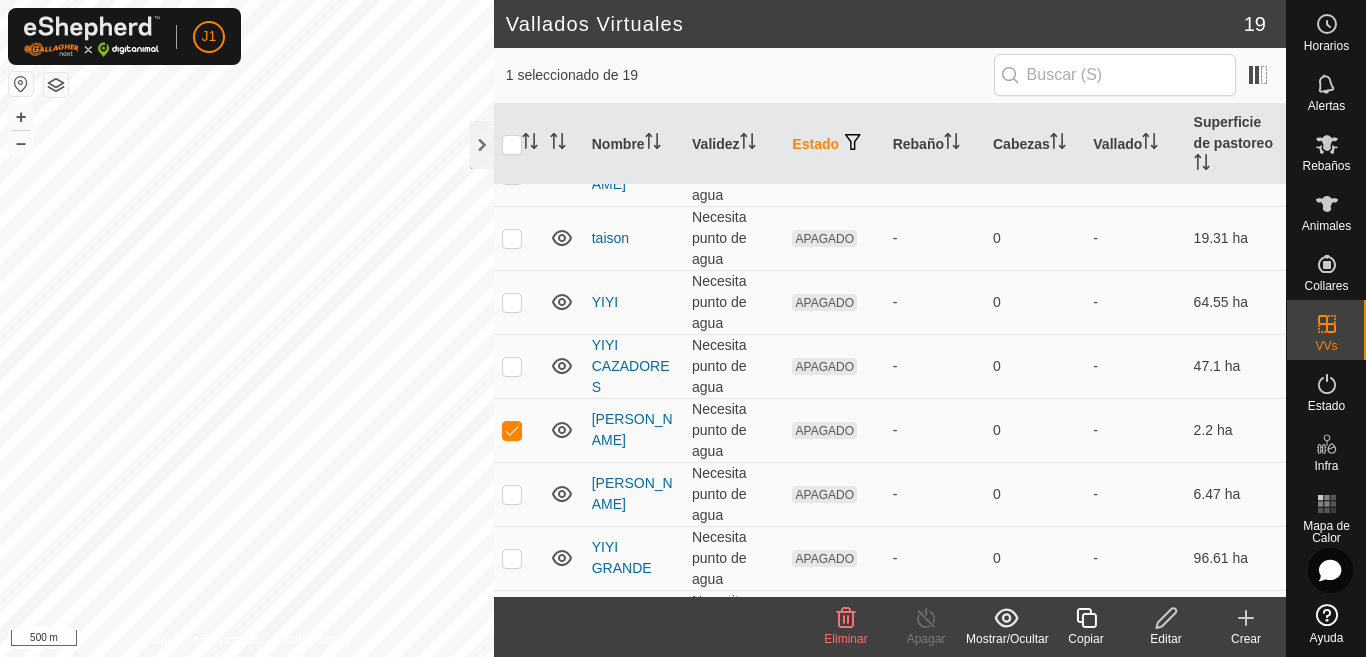 click 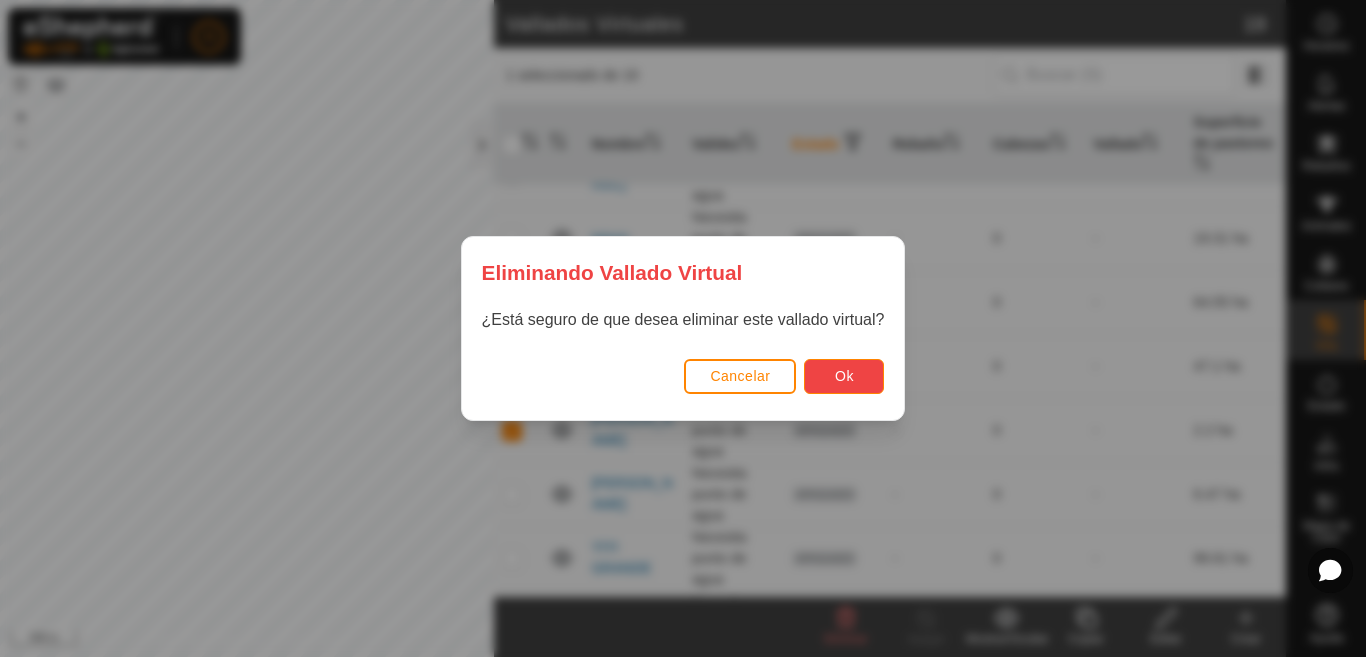 click on "Ok" at bounding box center (844, 376) 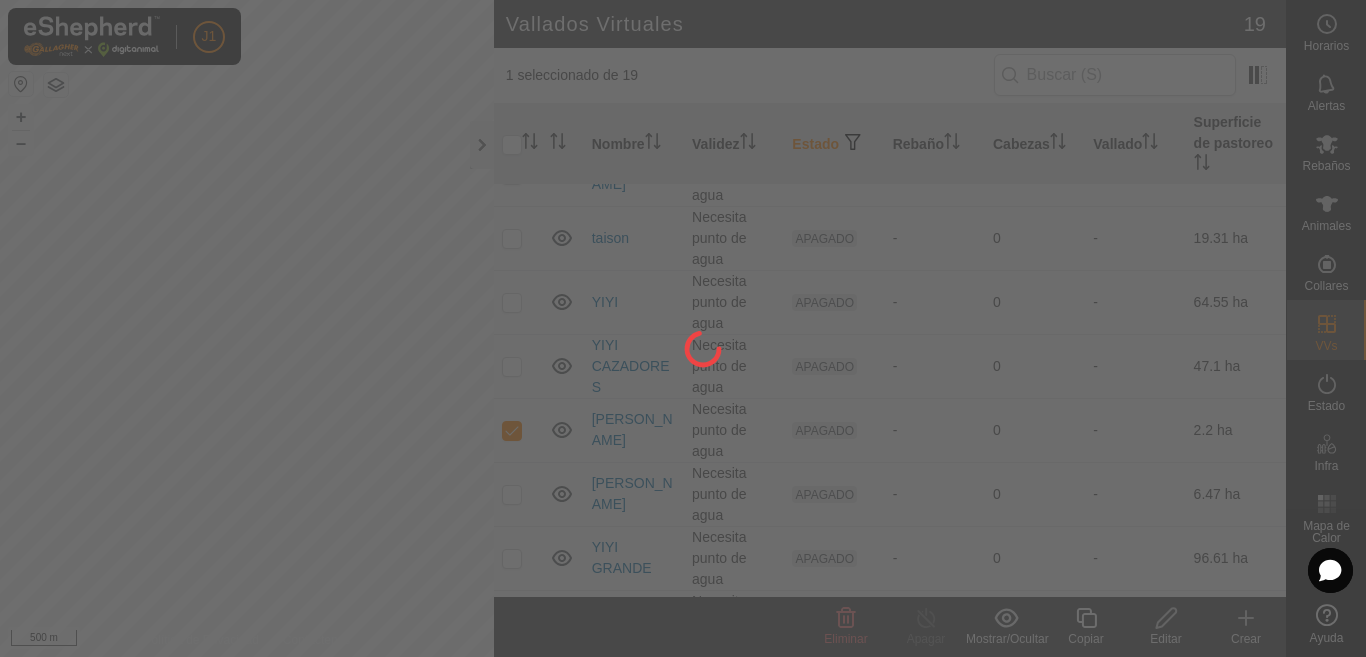 checkbox on "false" 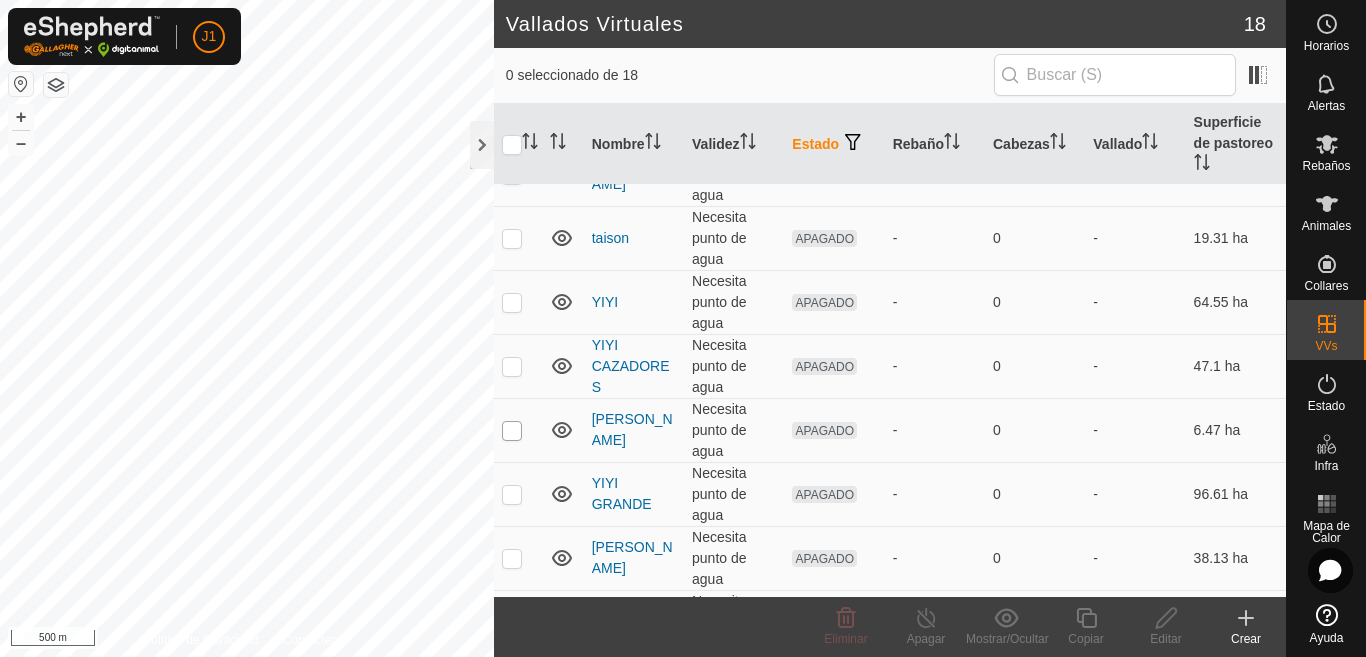 click at bounding box center (512, 431) 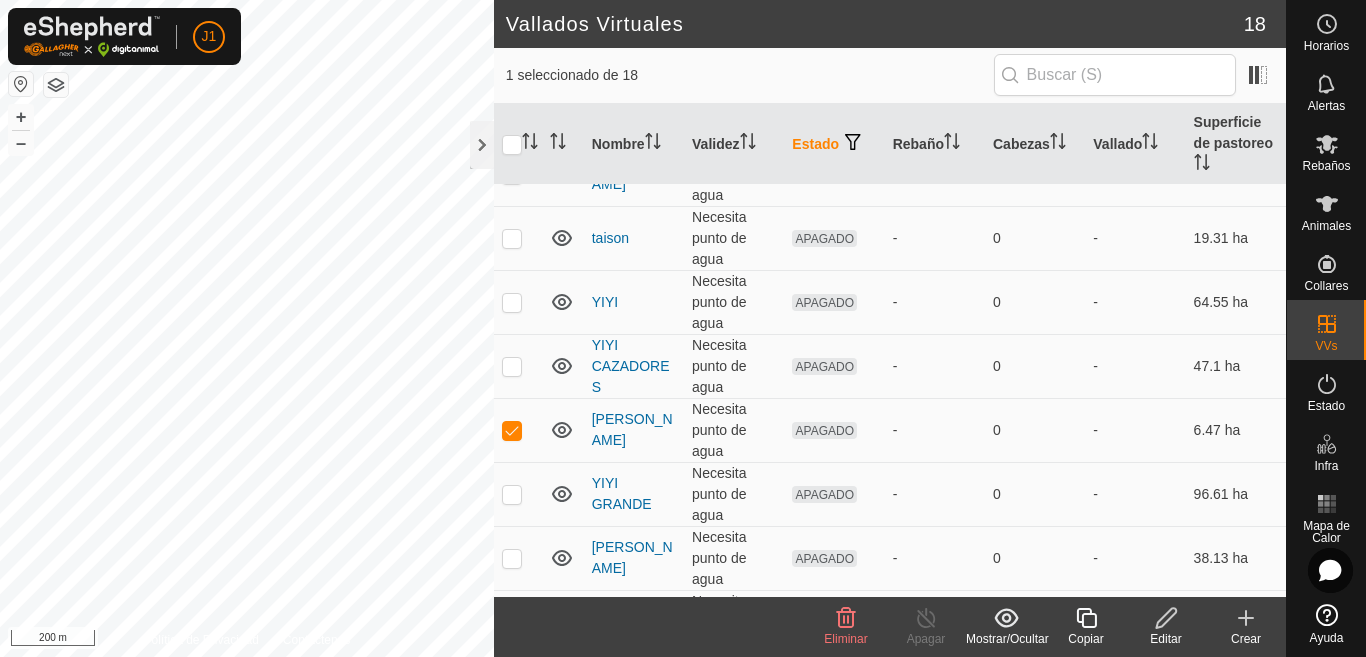 click on "Editar" 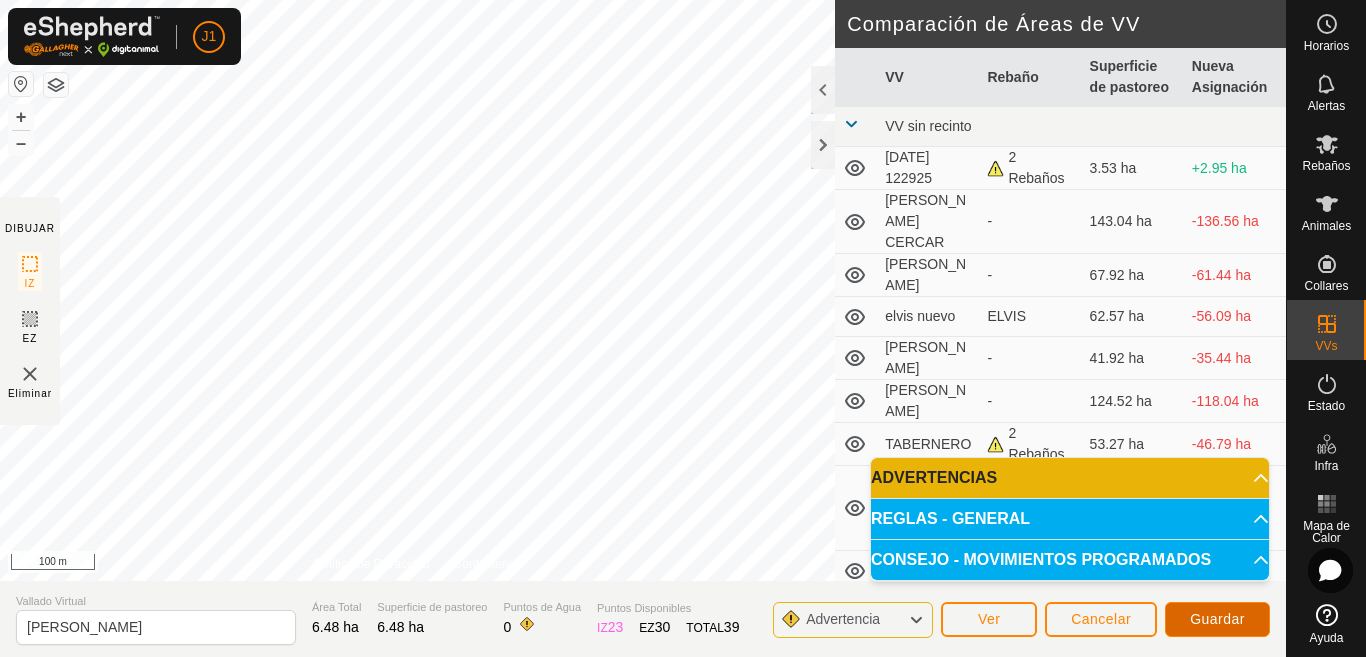 click on "Guardar" 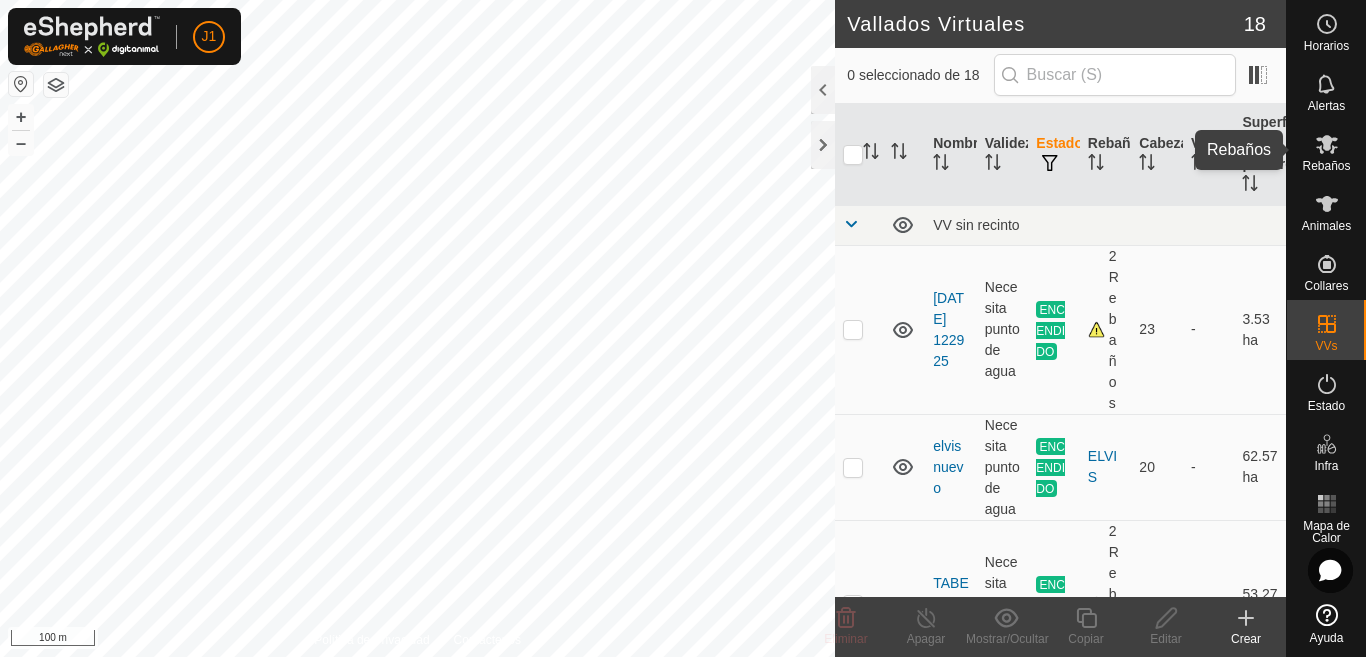 click 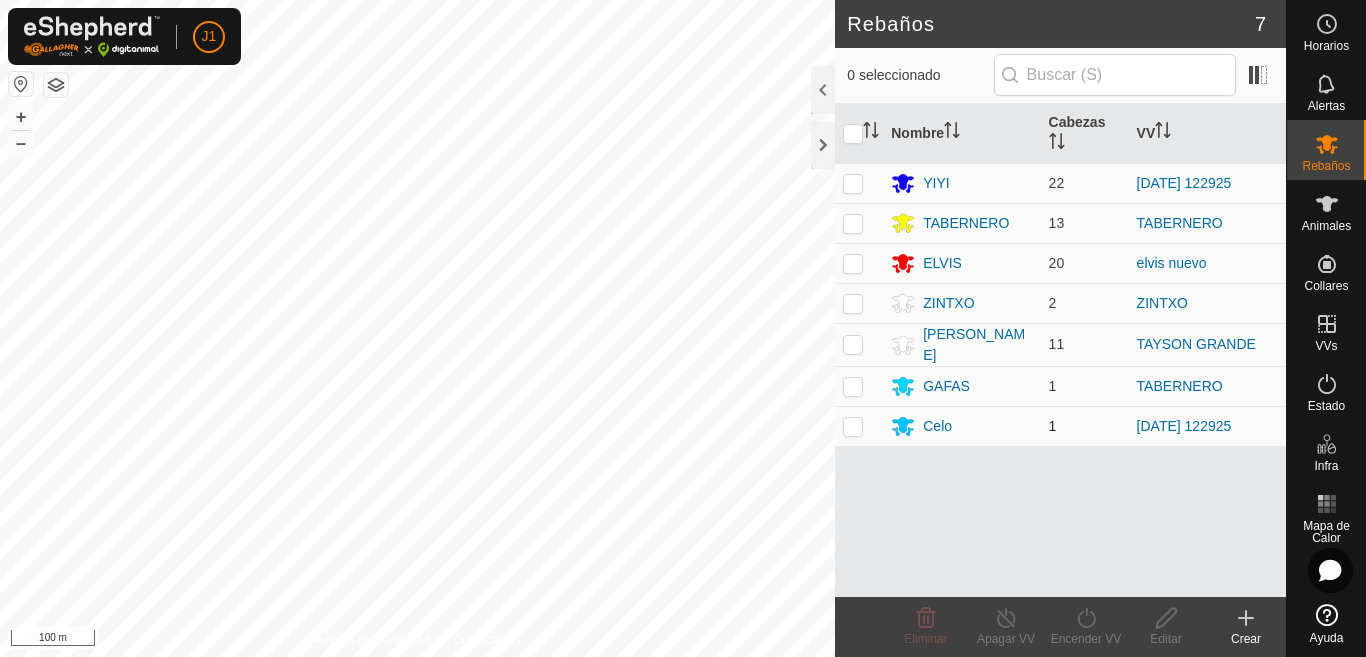 click at bounding box center [853, 426] 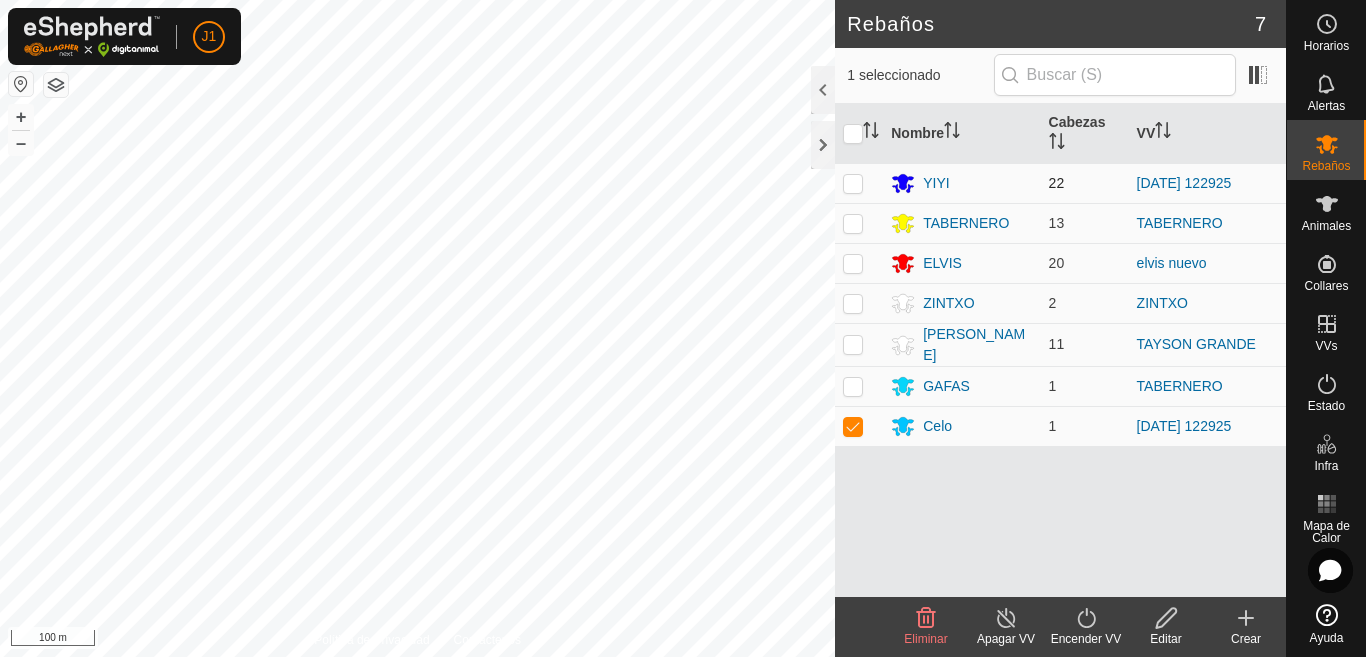 click at bounding box center (853, 183) 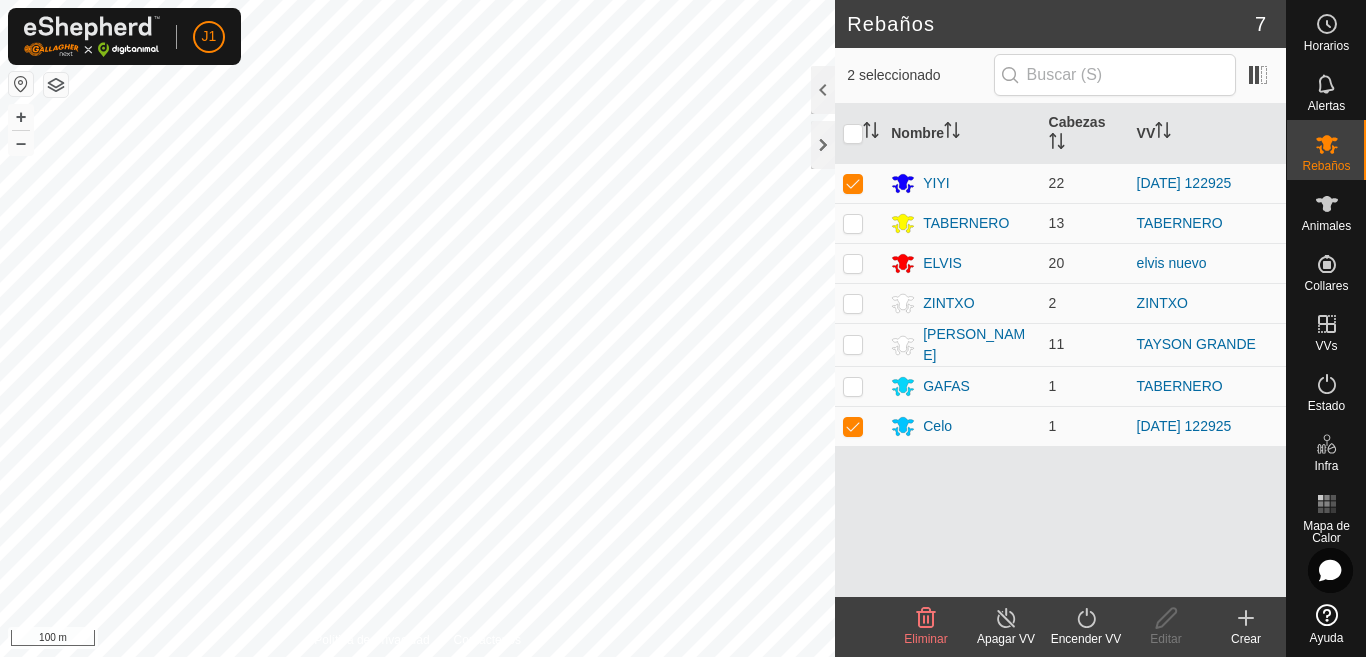 click 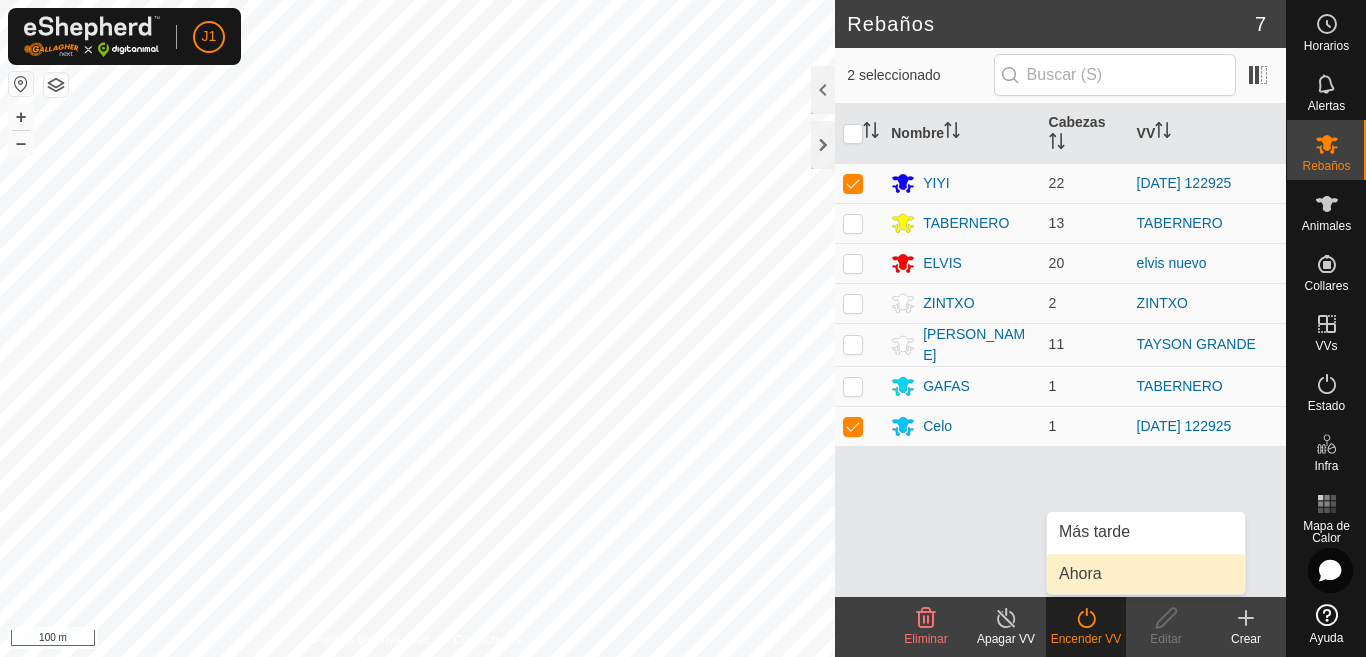 click on "Ahora" at bounding box center (1146, 574) 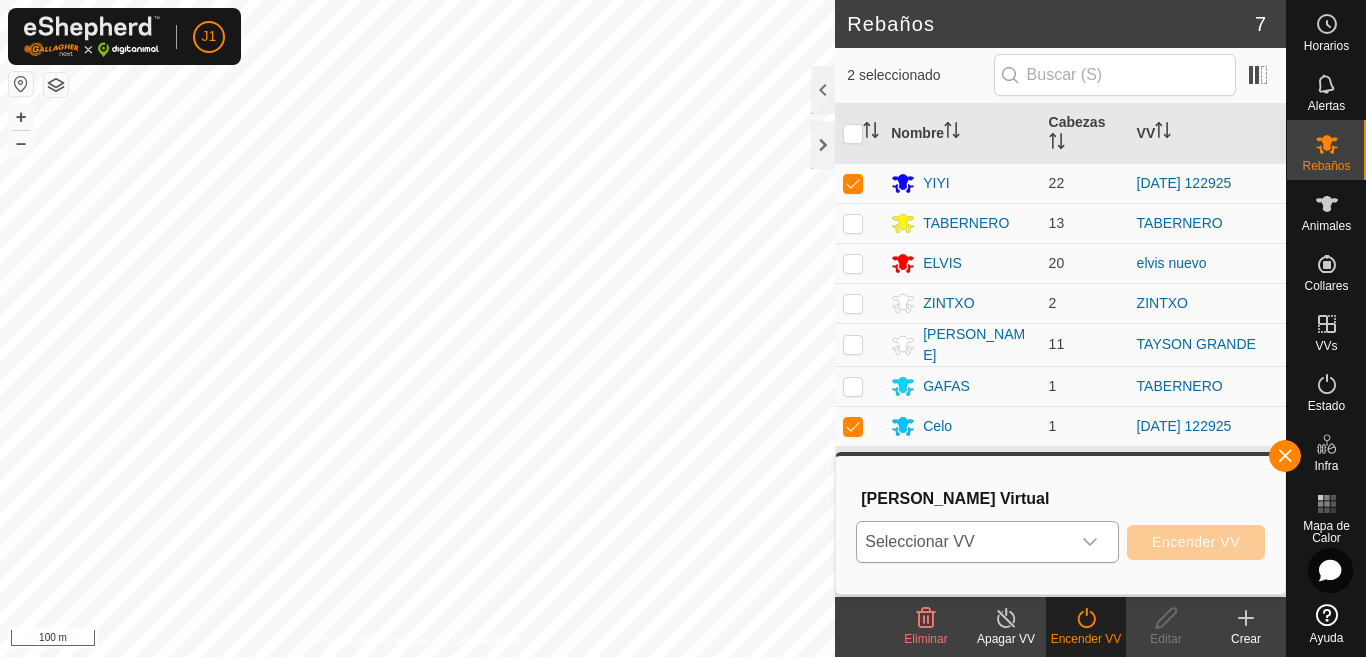 click 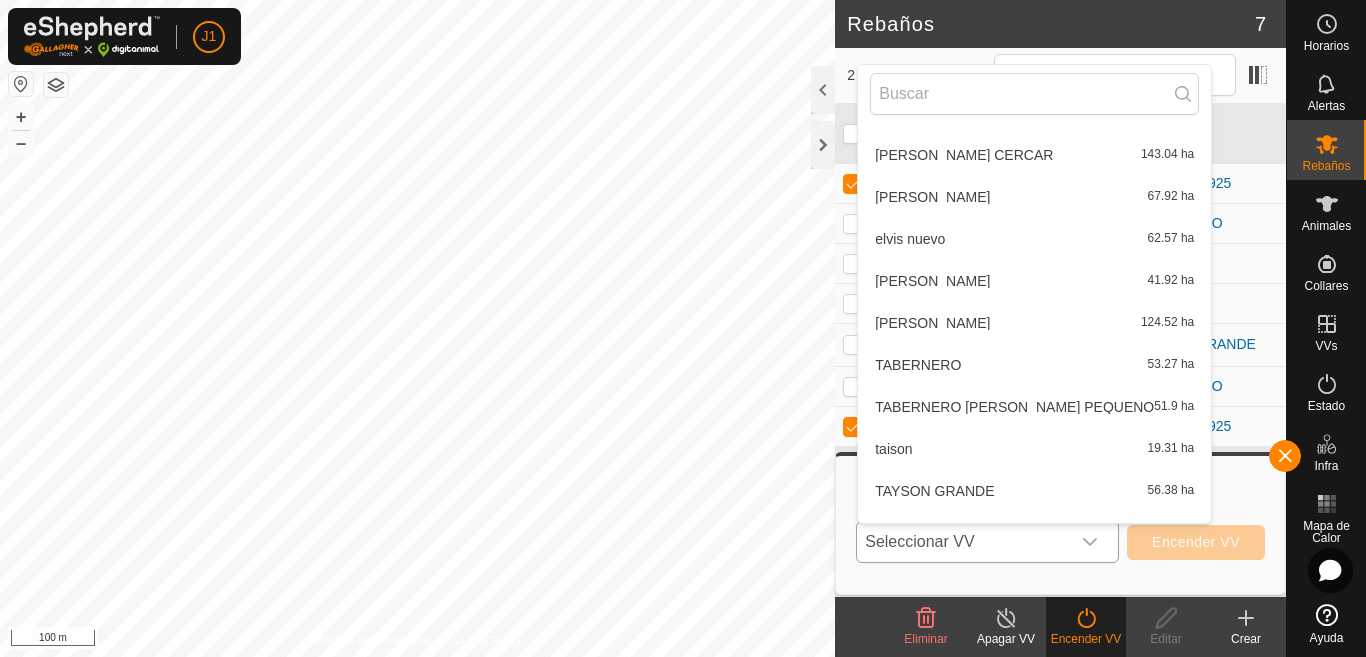 scroll, scrollTop: 322, scrollLeft: 0, axis: vertical 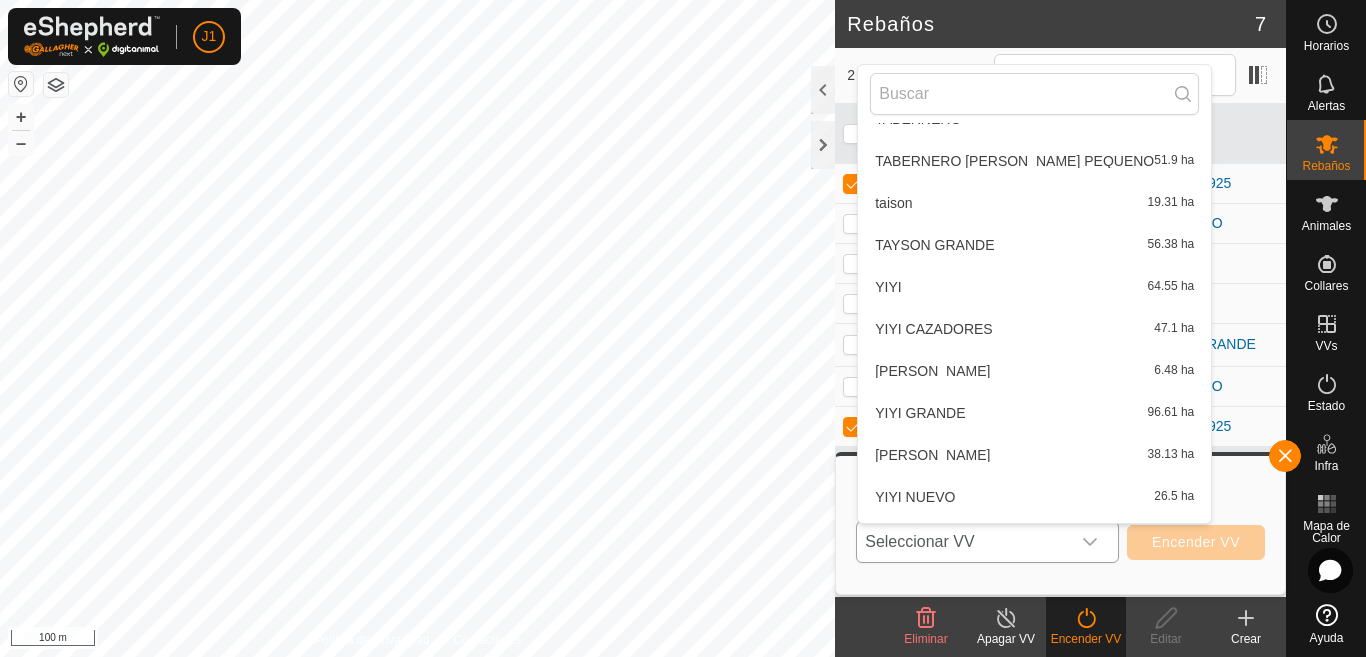 click on "YIYI CORRALES  6.48 ha" at bounding box center (1034, 371) 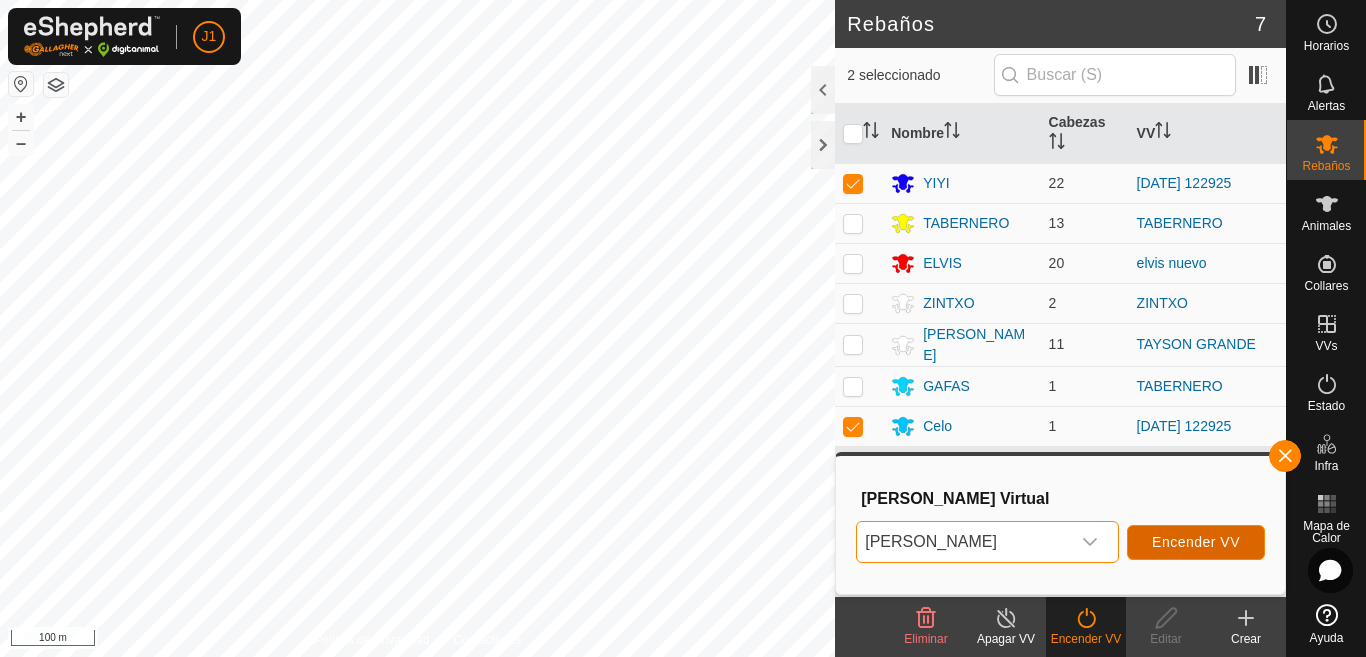 click on "Encender VV" at bounding box center [1196, 542] 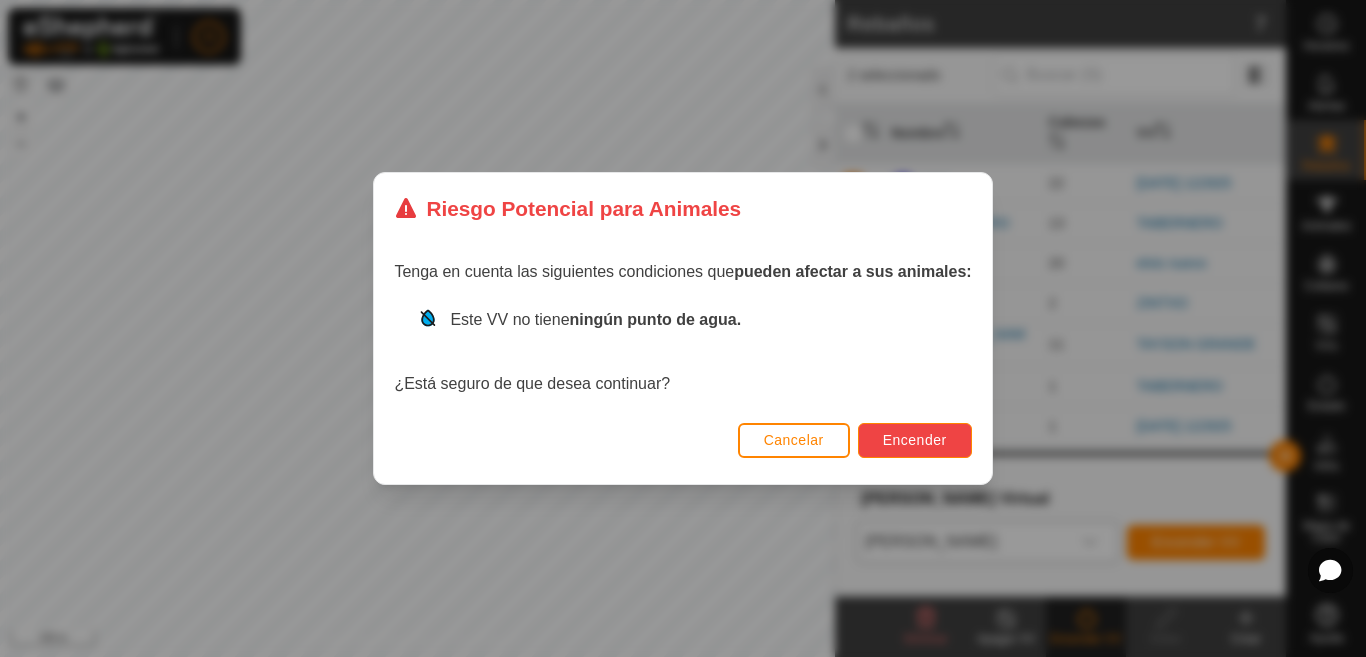 click on "Encender" at bounding box center (915, 440) 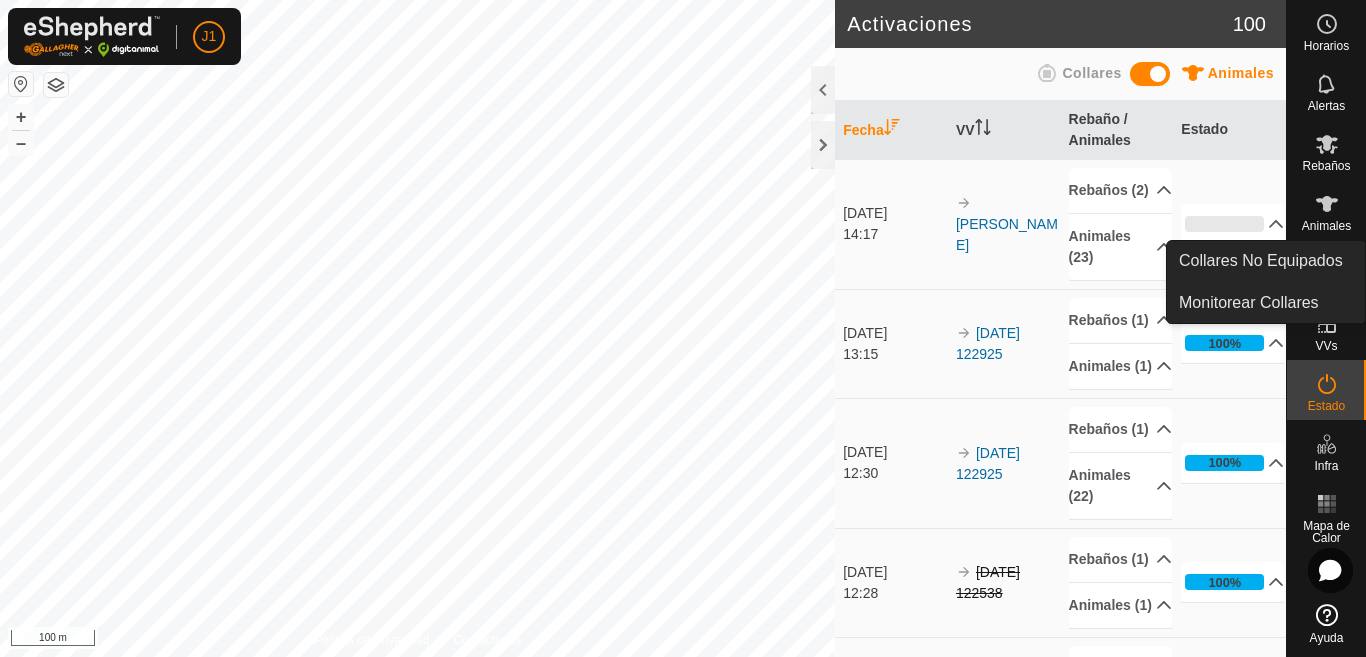 click 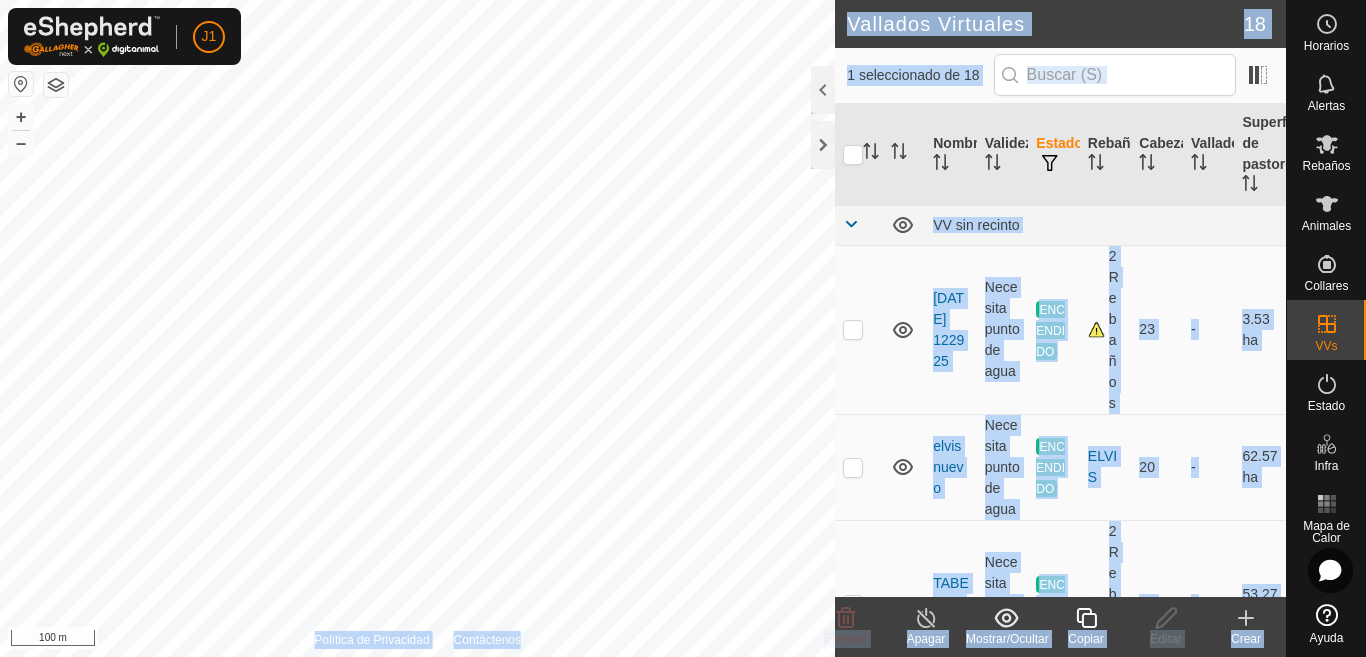 click on "Vallados Virtuales 18 1 seleccionado de 18     Nombre   Validez   Estado   Rebaño   Cabezas   Vallado   Superficie de pastoreo   VV sin recinto  2025-07-12 122925  Necesita punto de agua  ENCENDIDO  2 Rebaños   23   -   3.53 ha  elvis nuevo  Necesita punto de agua  ENCENDIDO  ELVIS   20   -   62.57 ha  TABERNERO  Necesita punto de agua  ENCENDIDO  2 Rebaños   14   -   53.27 ha  TABERNERO VEGA PEQUENO  Necesita punto de agua  ENCENDIDO  TABERNERO   1   -   51.9 ha  TAYSON GRANDE  Necesita punto de agua  ENCENDIDO  TAYSOM   11   -   56.38 ha  YIYI CORRALES  Necesita punto de agua  ENCENDIDO  2 Rebaños   23   -   6.48 ha  ZINTXO  Necesita punto de agua  ENCENDIDO  ZINTXO   2   -   34.95 ha  ELVIS CERCAR  Necesita punto de agua  APAGADO  -   0   -   143.04 ha  ELVIS LARGO  Necesita punto de agua  APAGADO  -   0   -   67.92 ha  ELVIS PEKENO  Necesita punto de agua  APAGADO  -   0   -   41.92 ha  ELVIS SI  Necesita punto de agua  APAGADO  -   0   -   124.52 ha  taison  Necesita punto de agua  APAGADO  -   0  +" 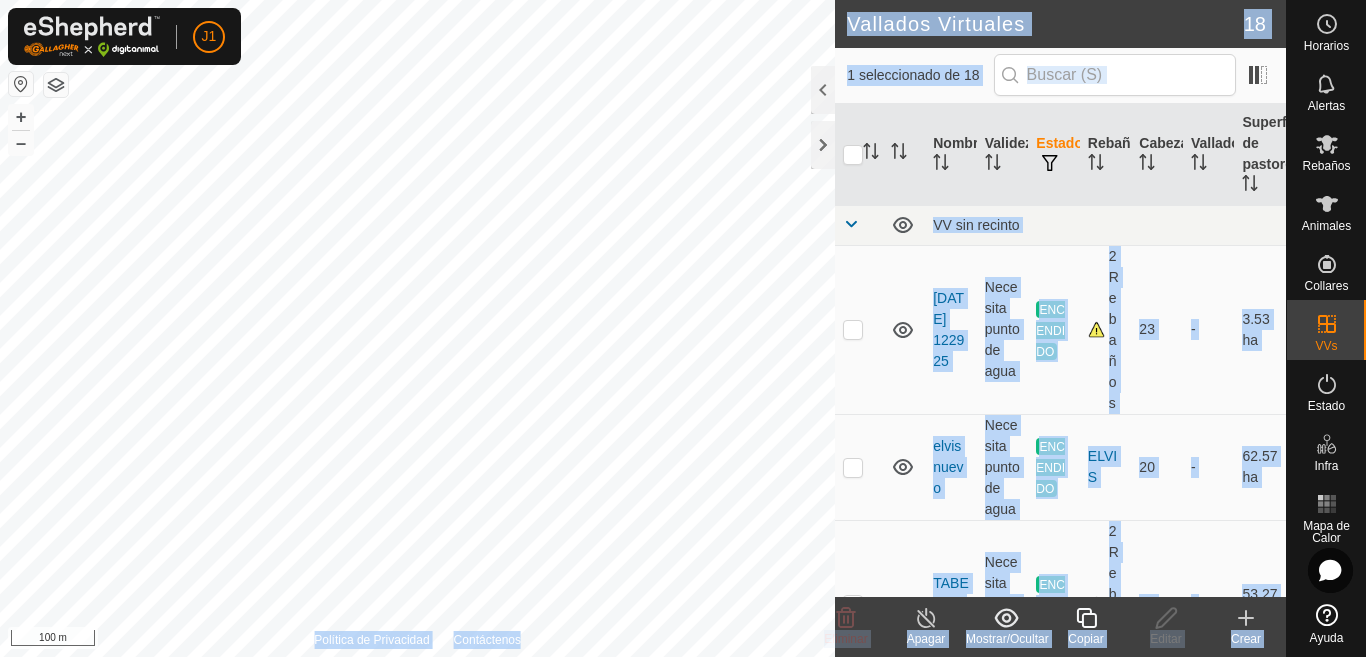 checkbox on "false" 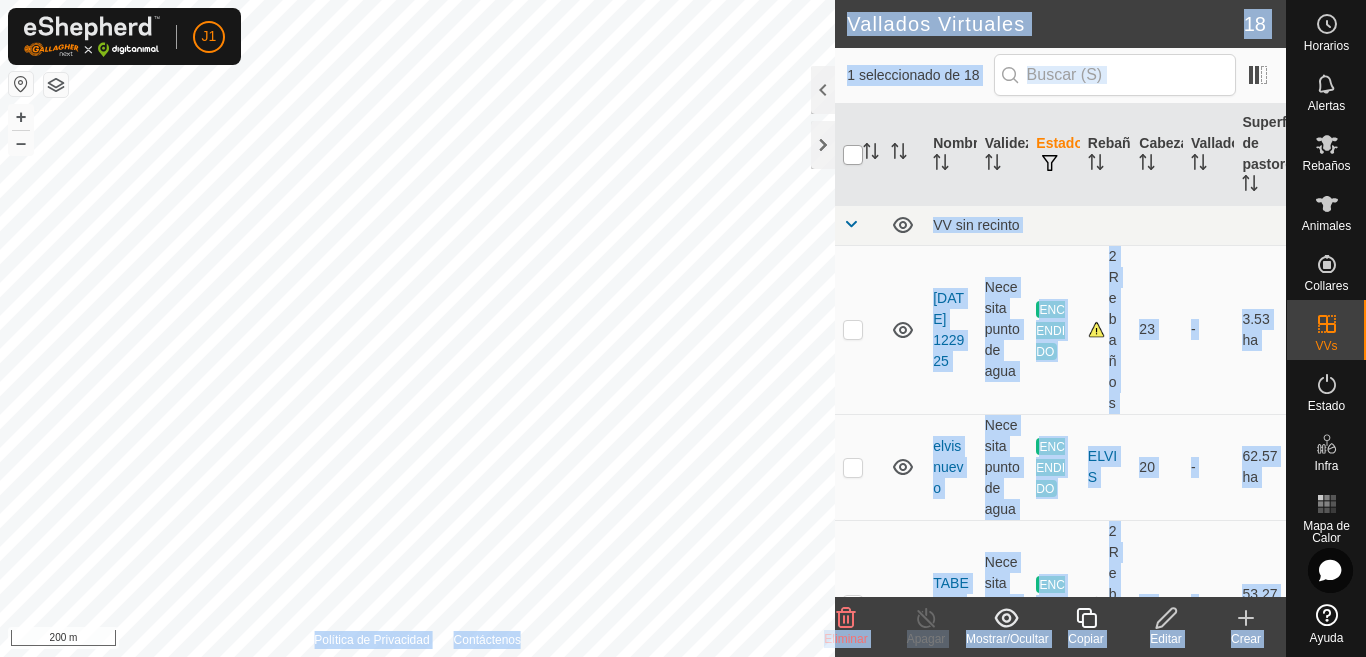 click at bounding box center [853, 155] 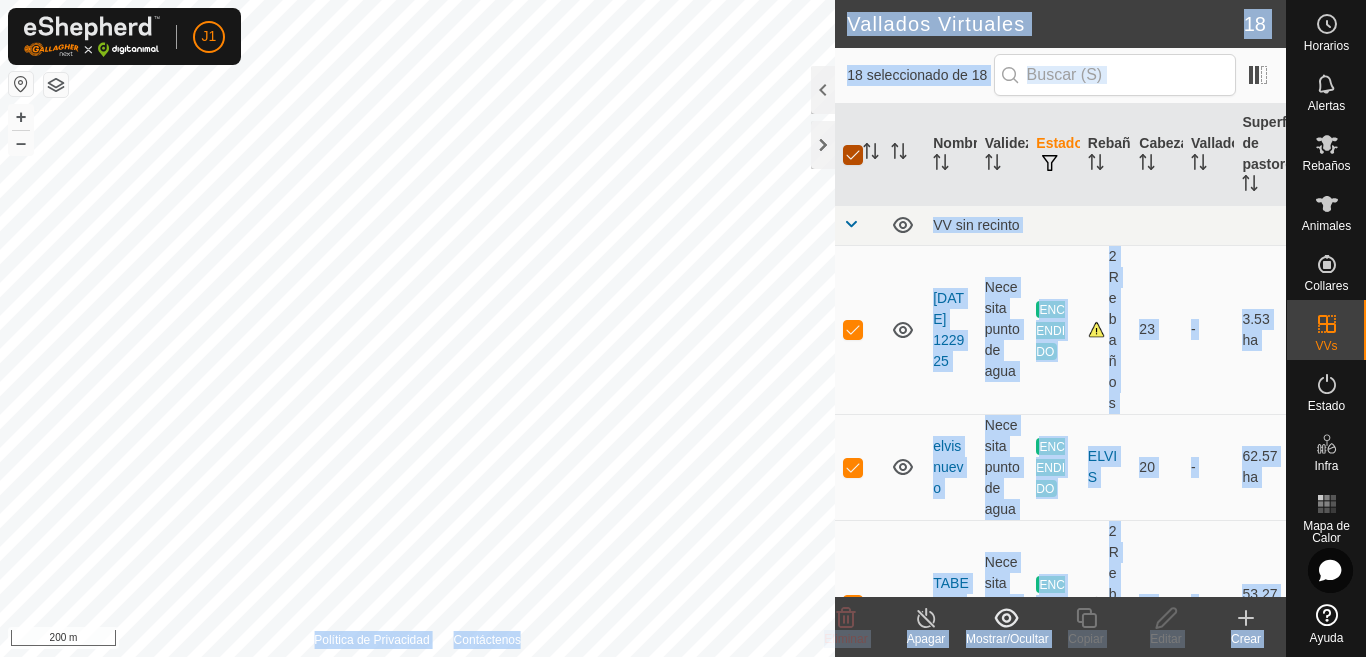 click at bounding box center [853, 155] 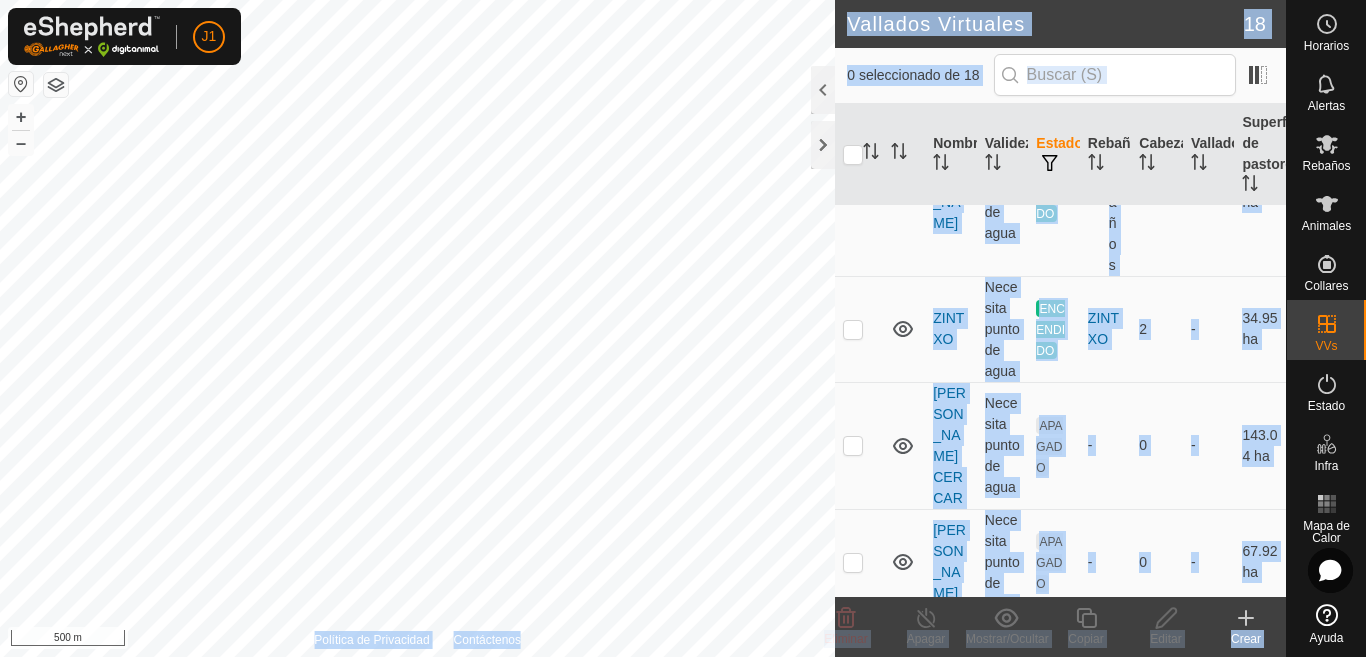 scroll, scrollTop: 900, scrollLeft: 0, axis: vertical 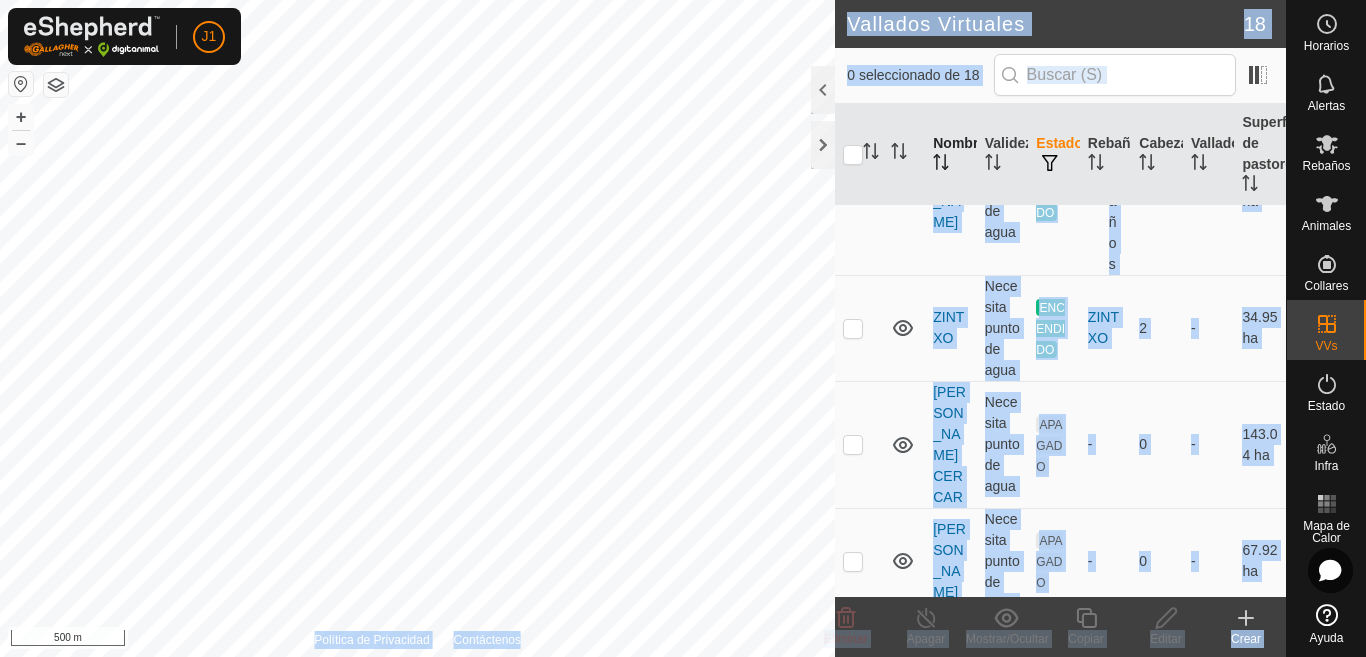 click on "Nombre" at bounding box center (951, 155) 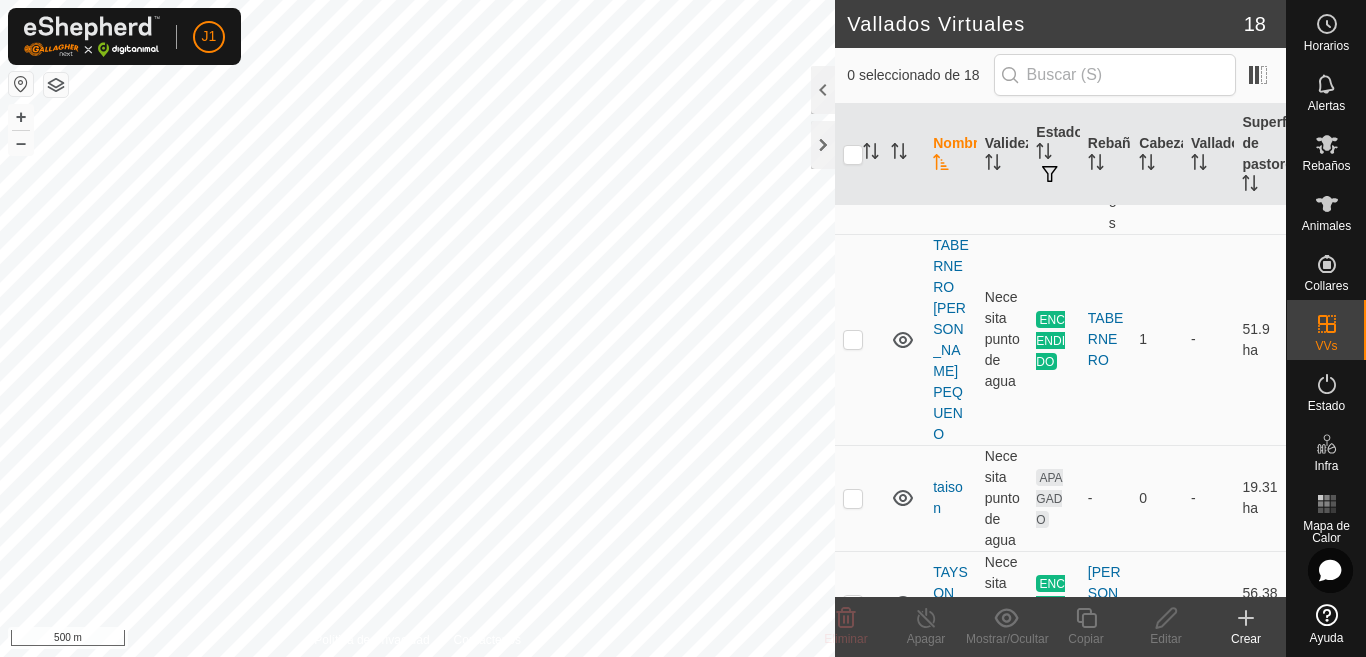 scroll, scrollTop: 0, scrollLeft: 0, axis: both 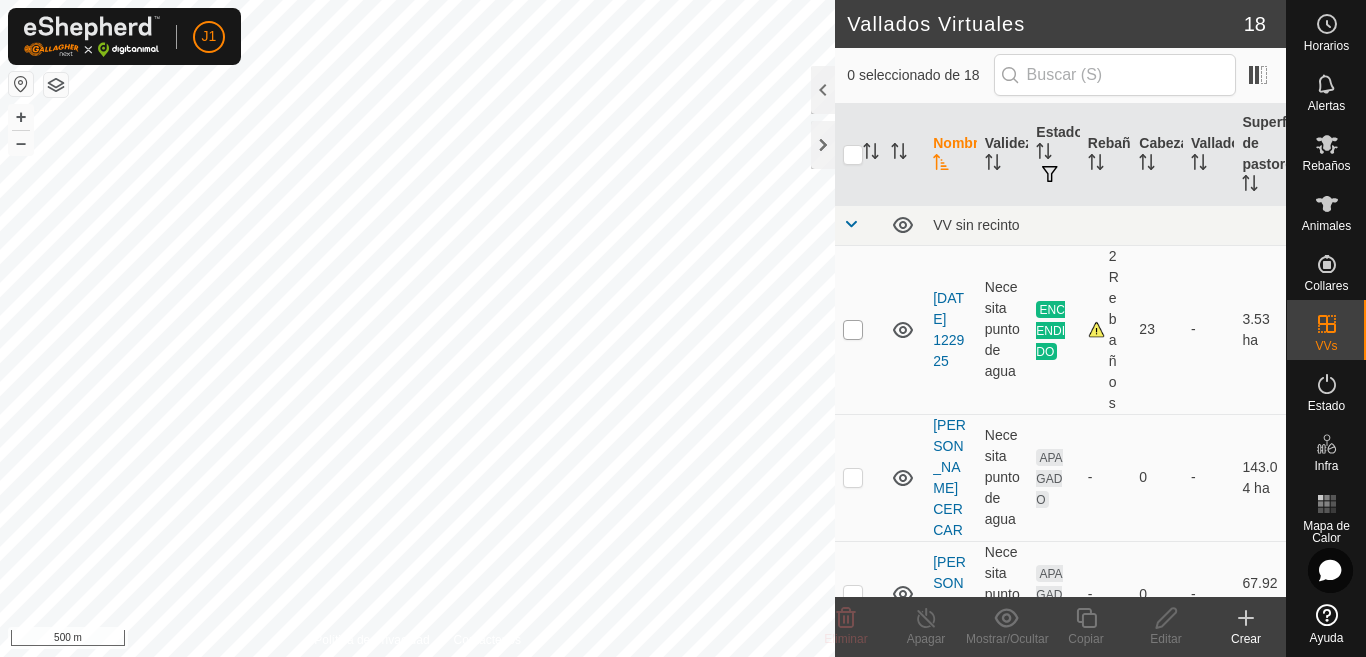 click at bounding box center (853, 330) 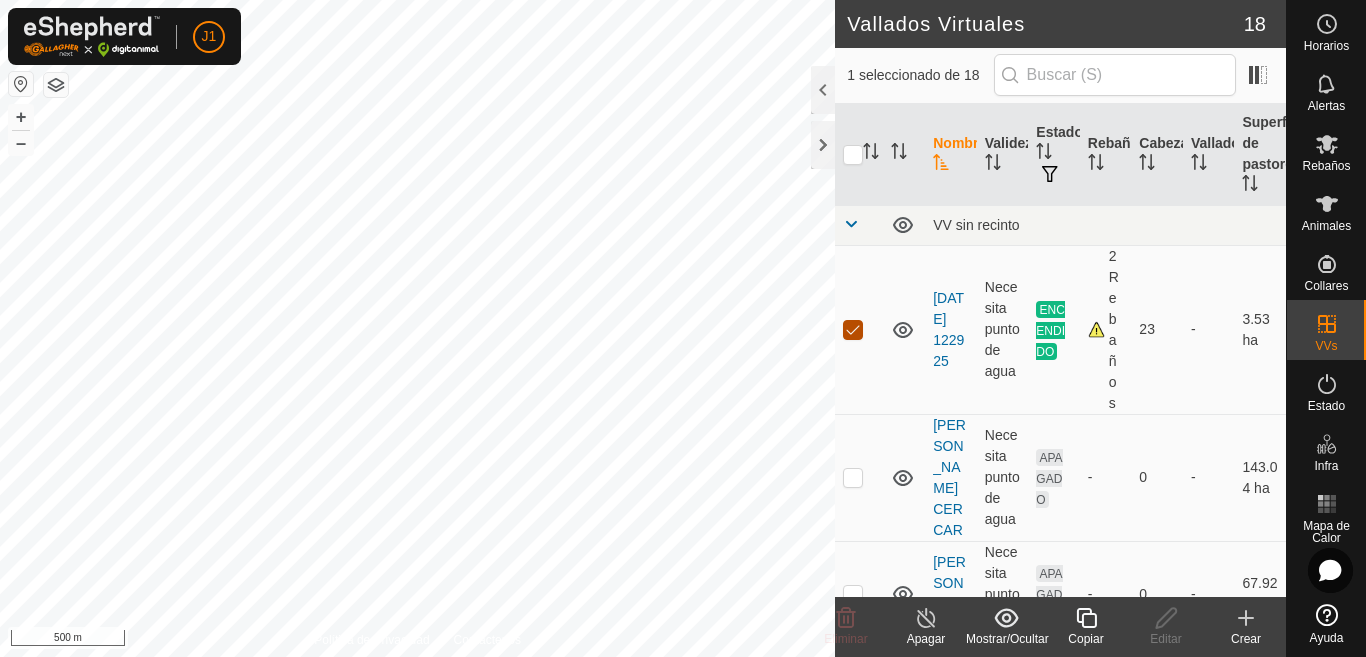 click at bounding box center [853, 330] 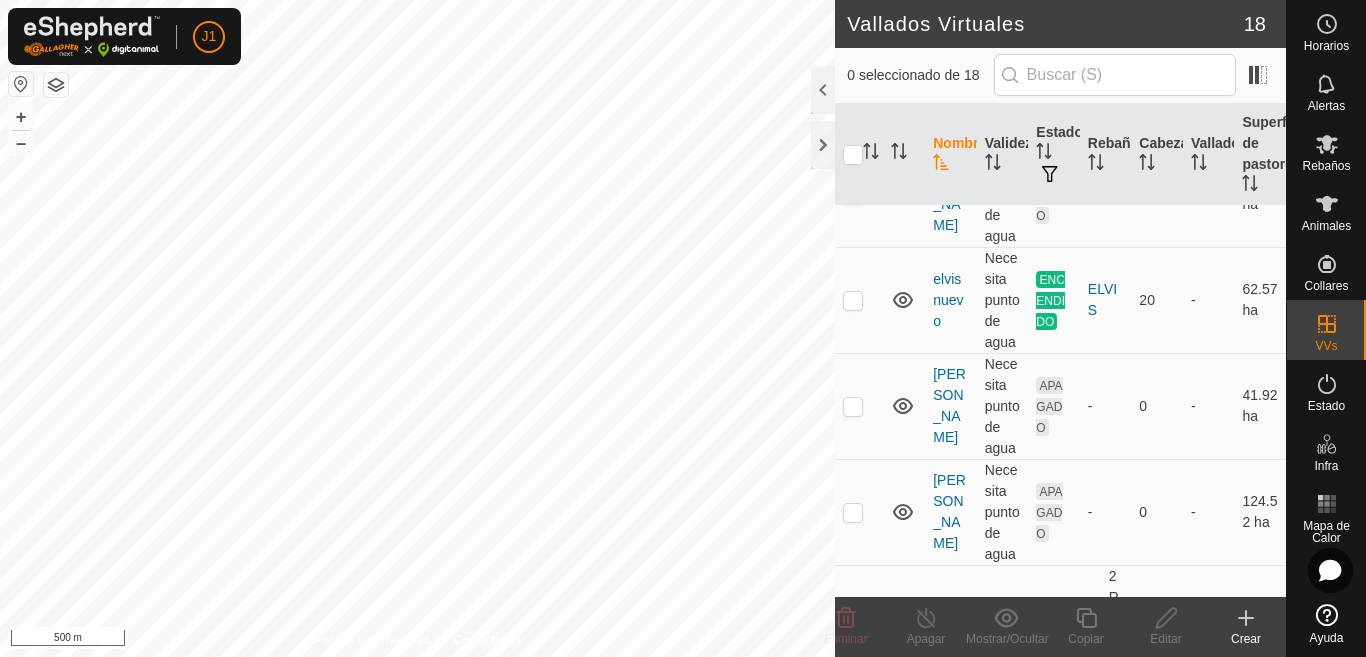 scroll, scrollTop: 0, scrollLeft: 0, axis: both 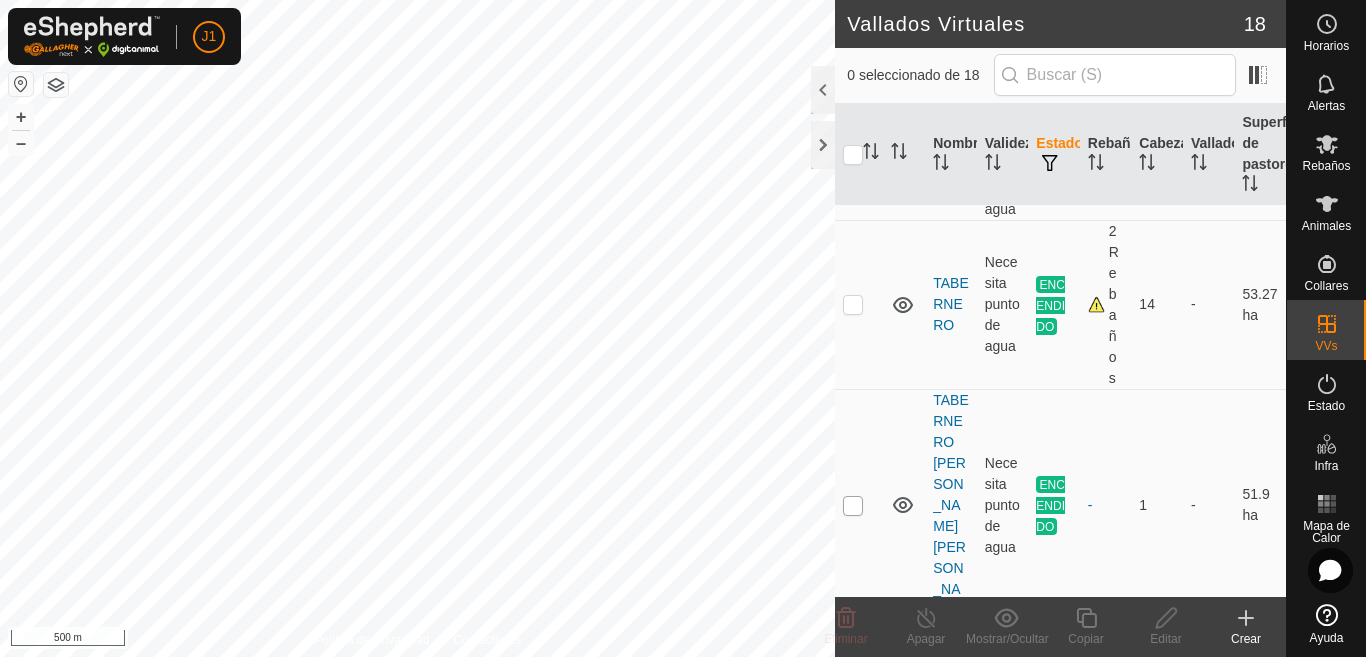 click at bounding box center (853, 506) 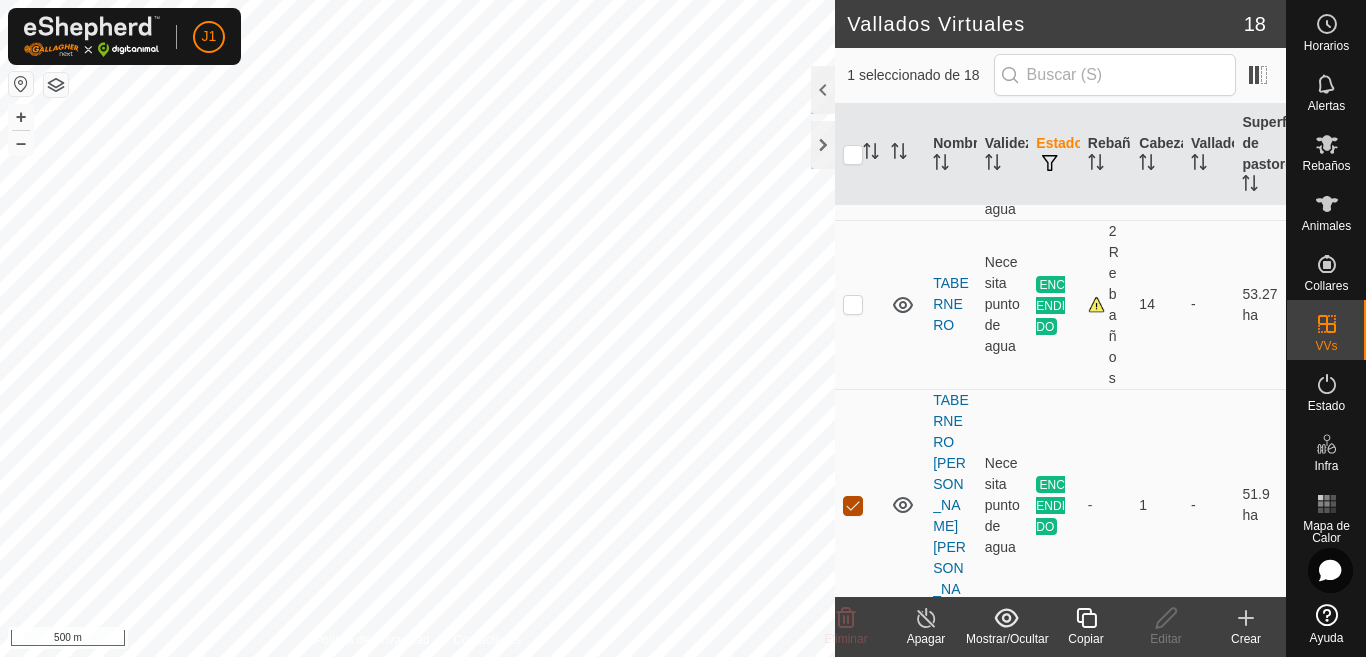 click at bounding box center [853, 506] 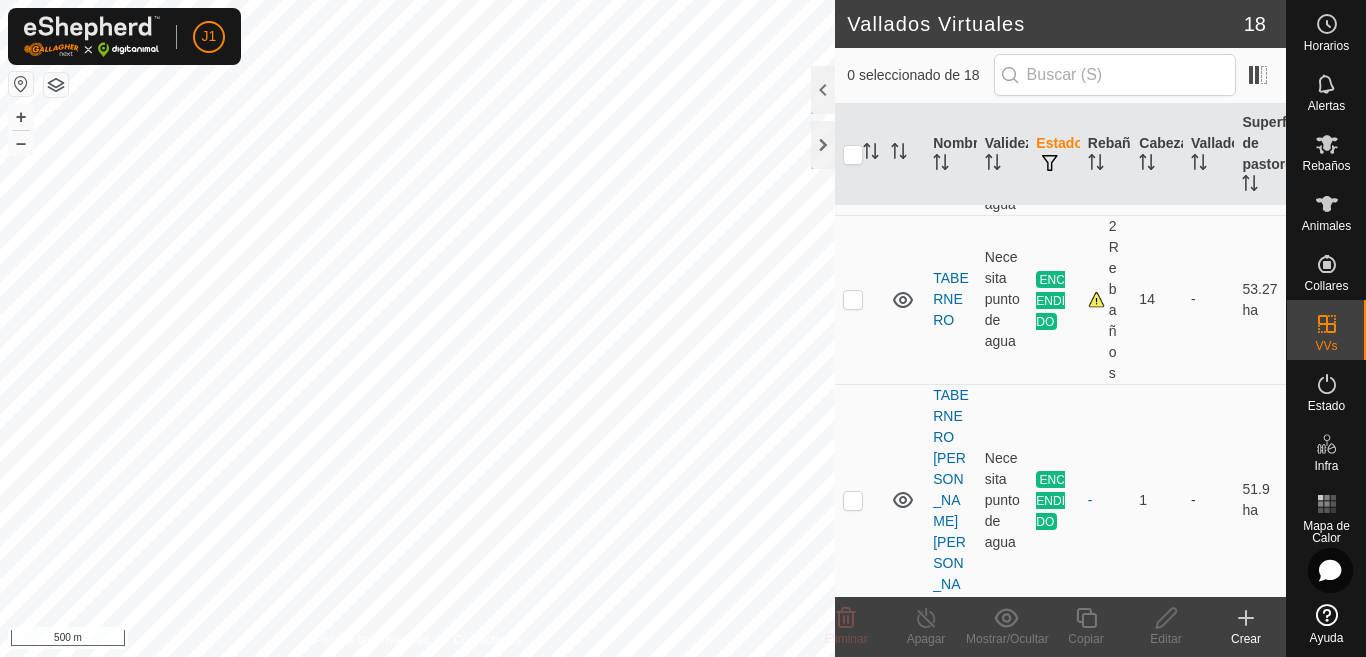 scroll, scrollTop: 300, scrollLeft: 0, axis: vertical 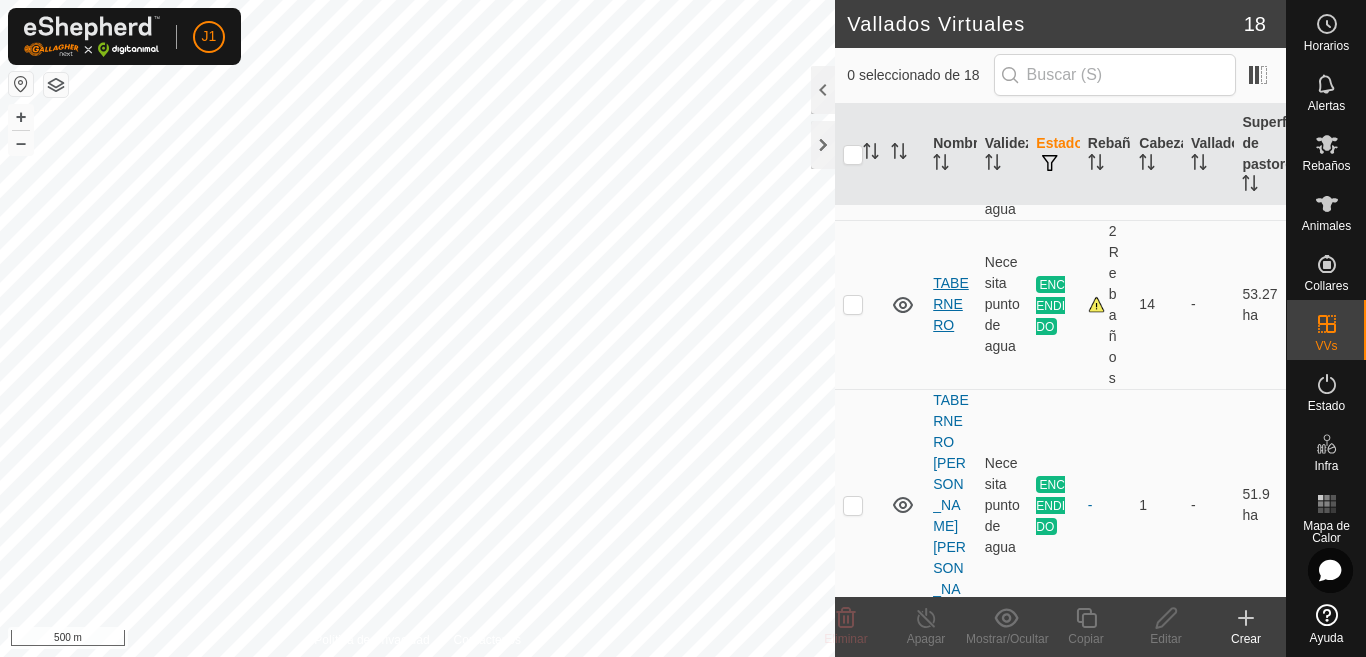 click on "TABERNERO" at bounding box center (951, 304) 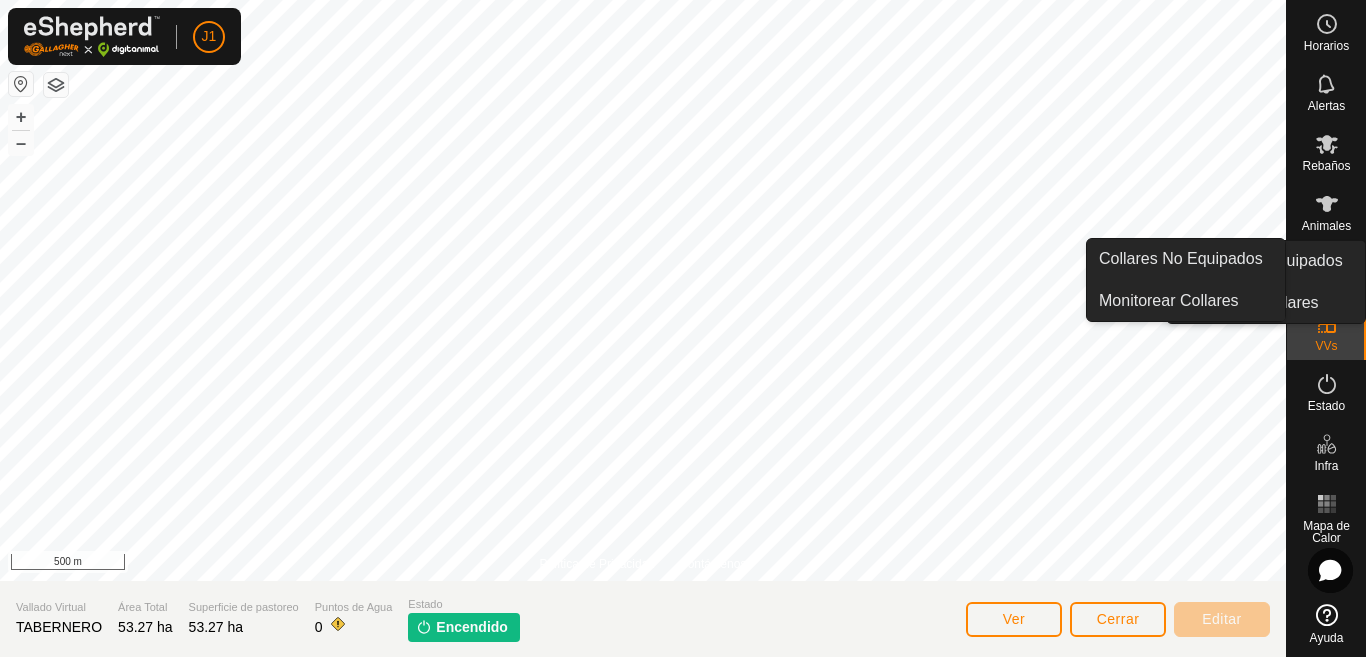 click on "Collares" at bounding box center (1326, 270) 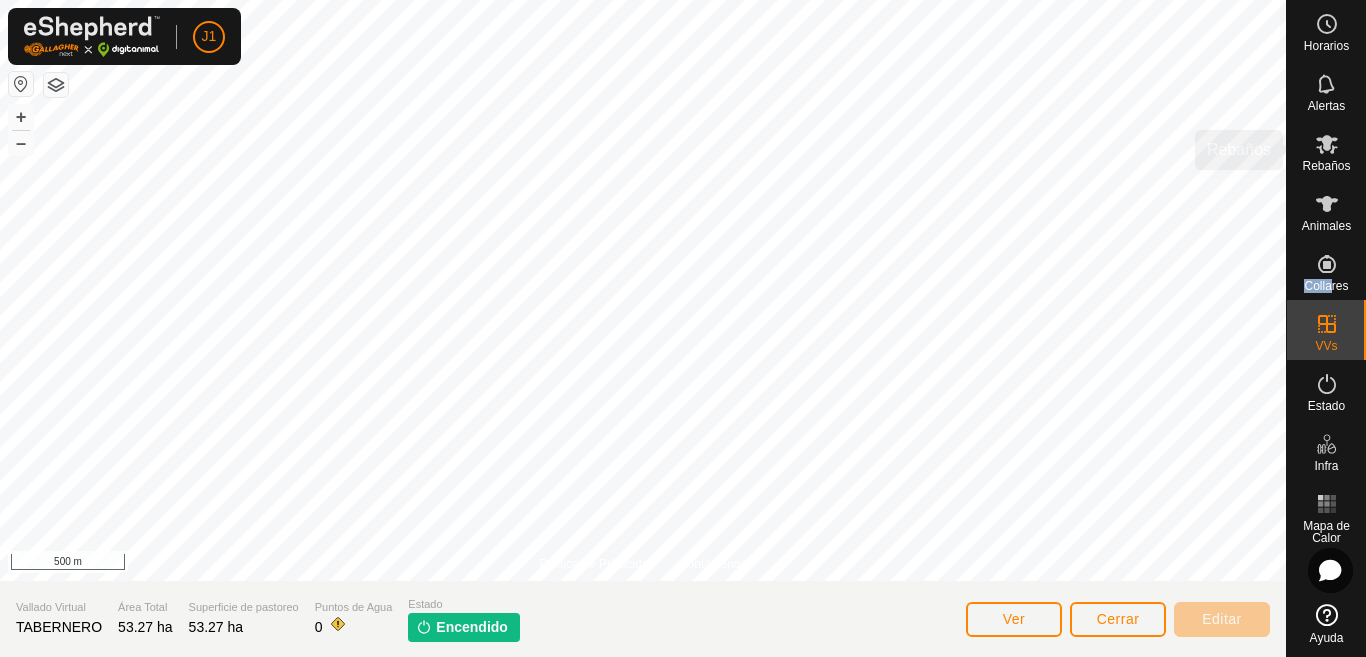 scroll, scrollTop: 0, scrollLeft: 0, axis: both 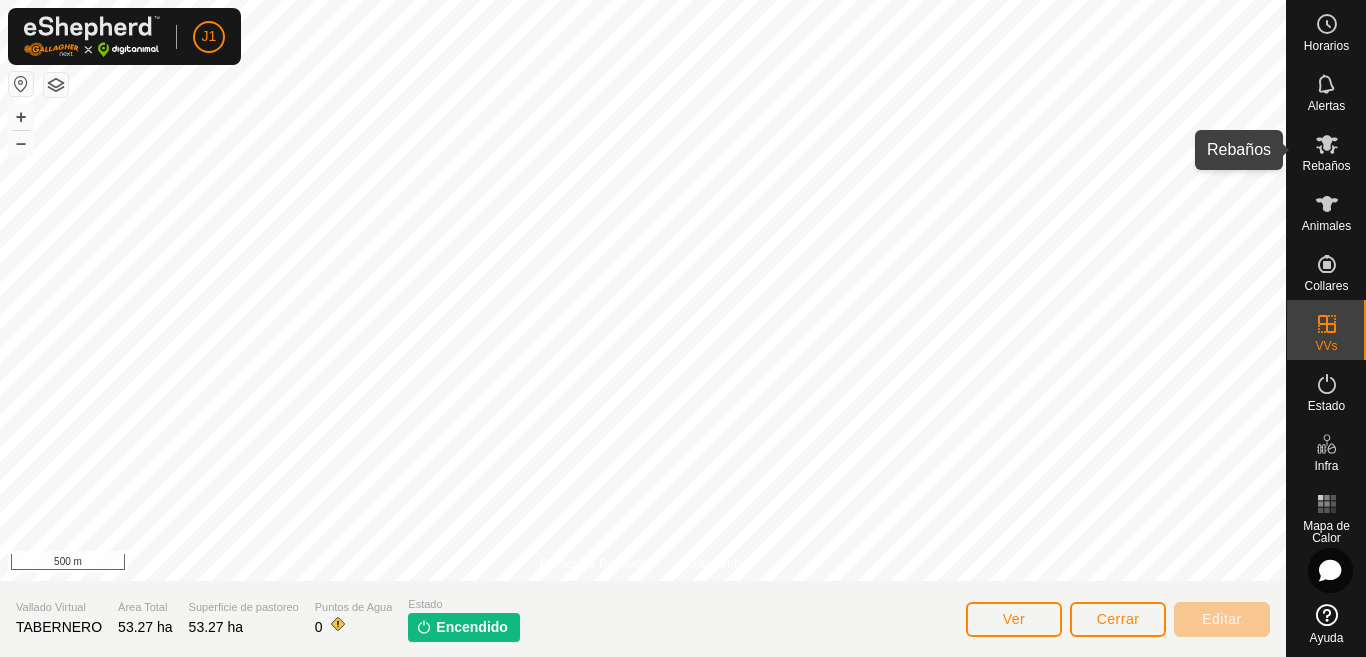 click 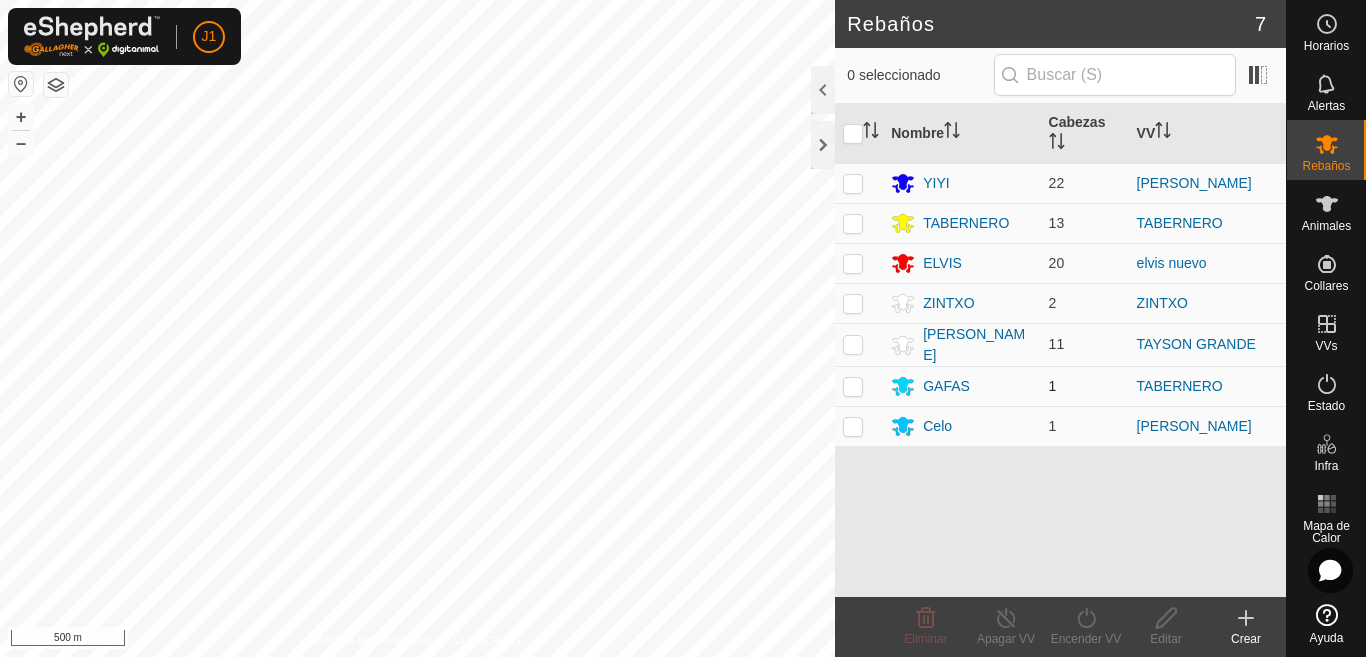 click at bounding box center (853, 386) 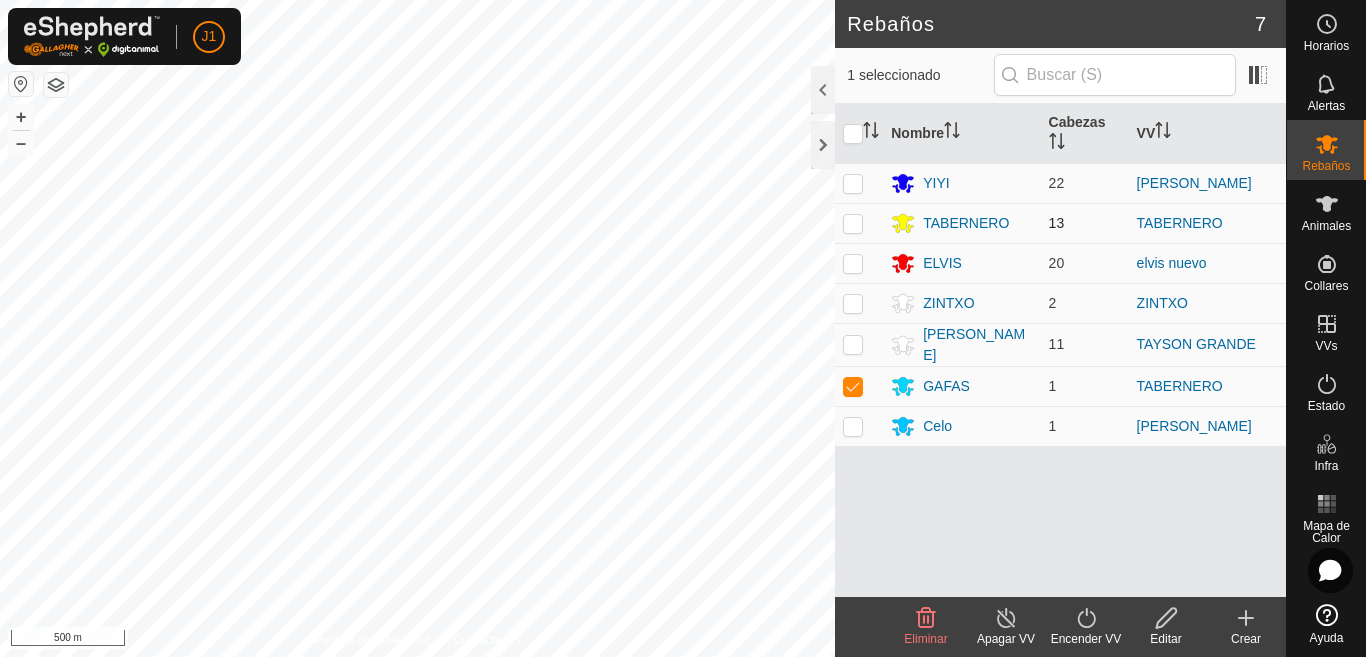 click at bounding box center [853, 223] 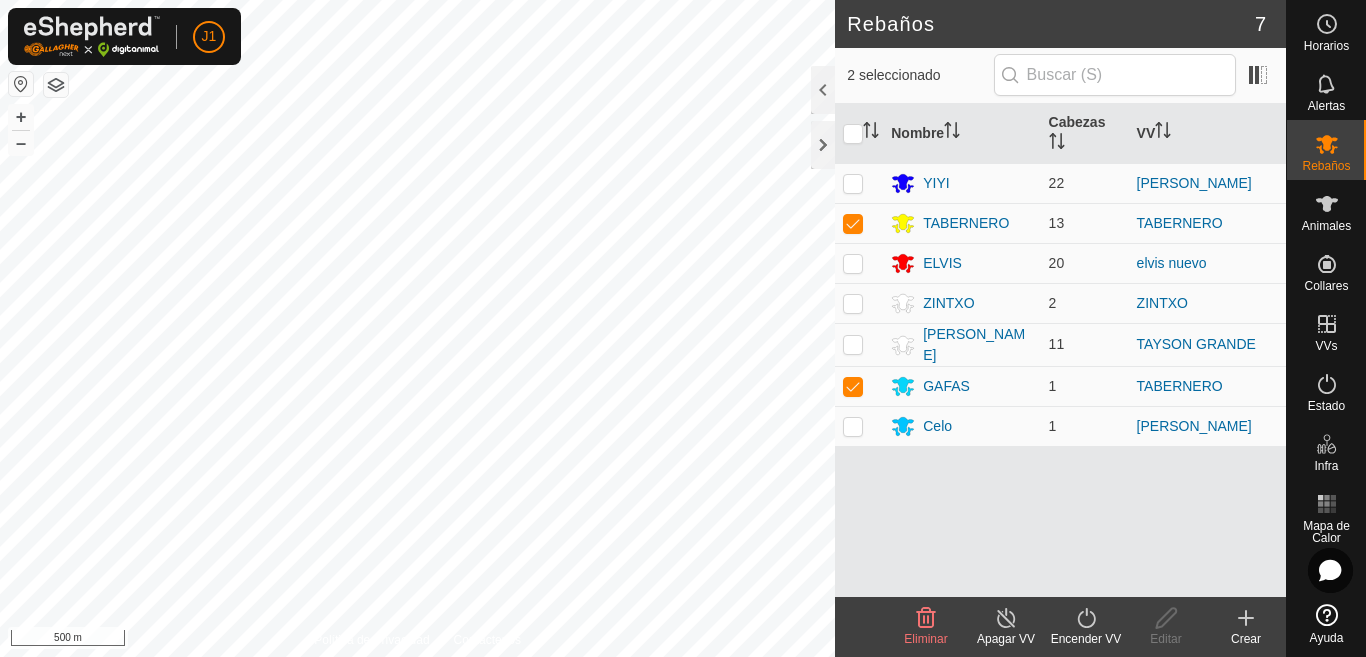 click on "Encender VV" 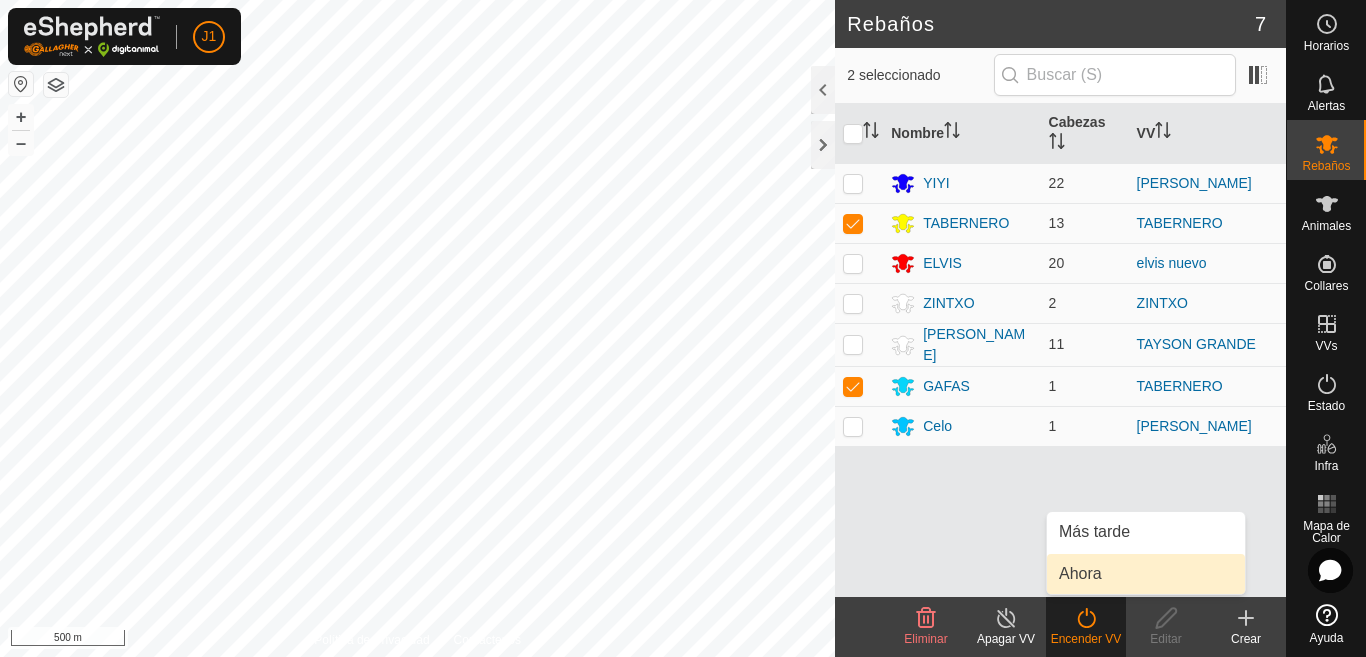 click on "Ahora" at bounding box center (1146, 574) 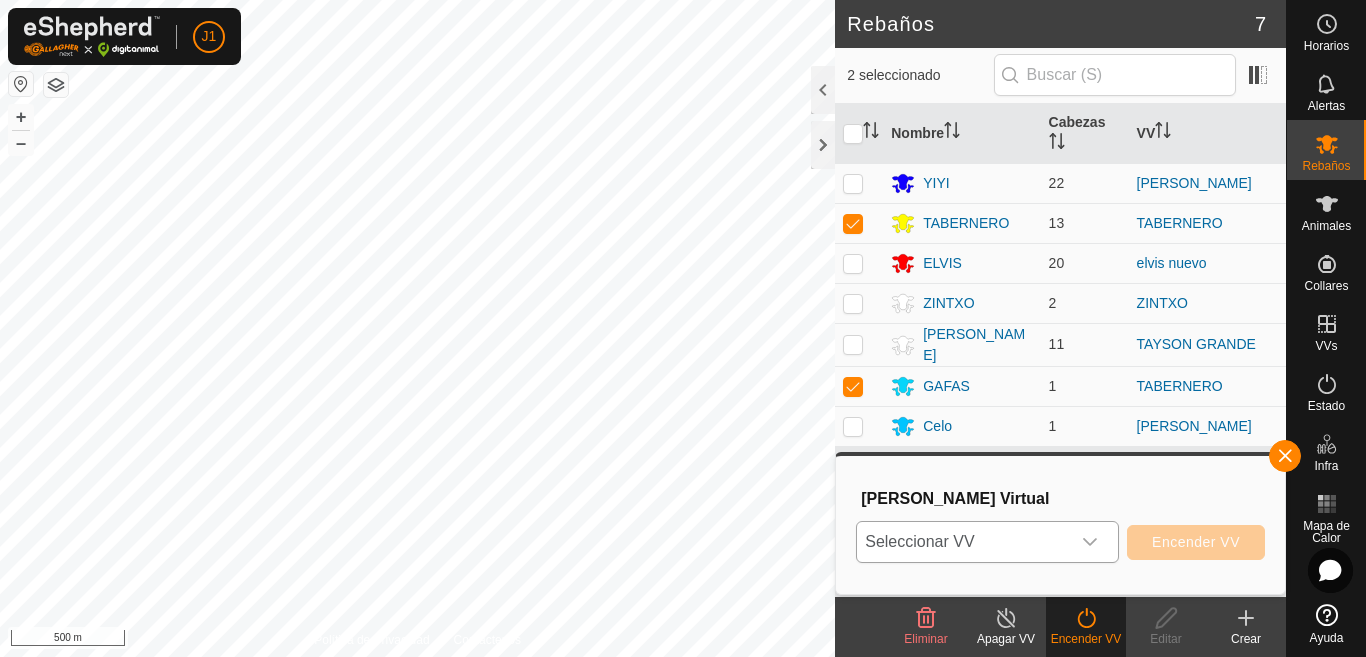 click 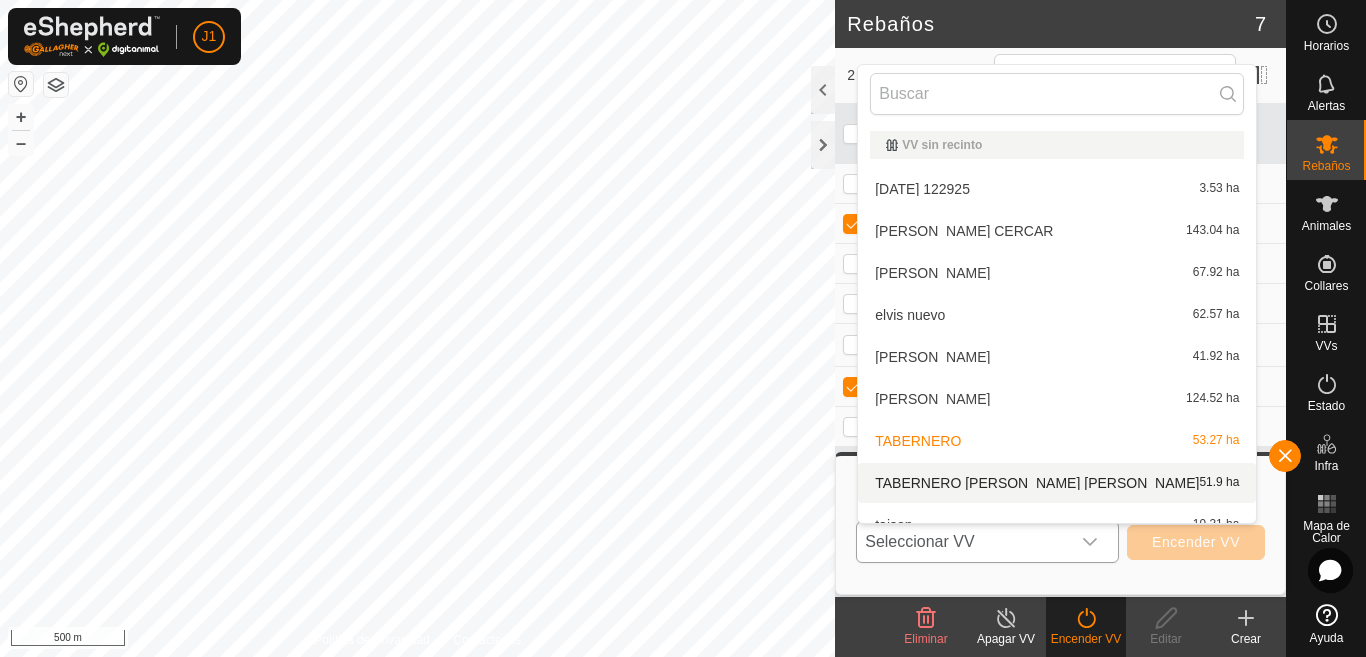 scroll, scrollTop: 22, scrollLeft: 0, axis: vertical 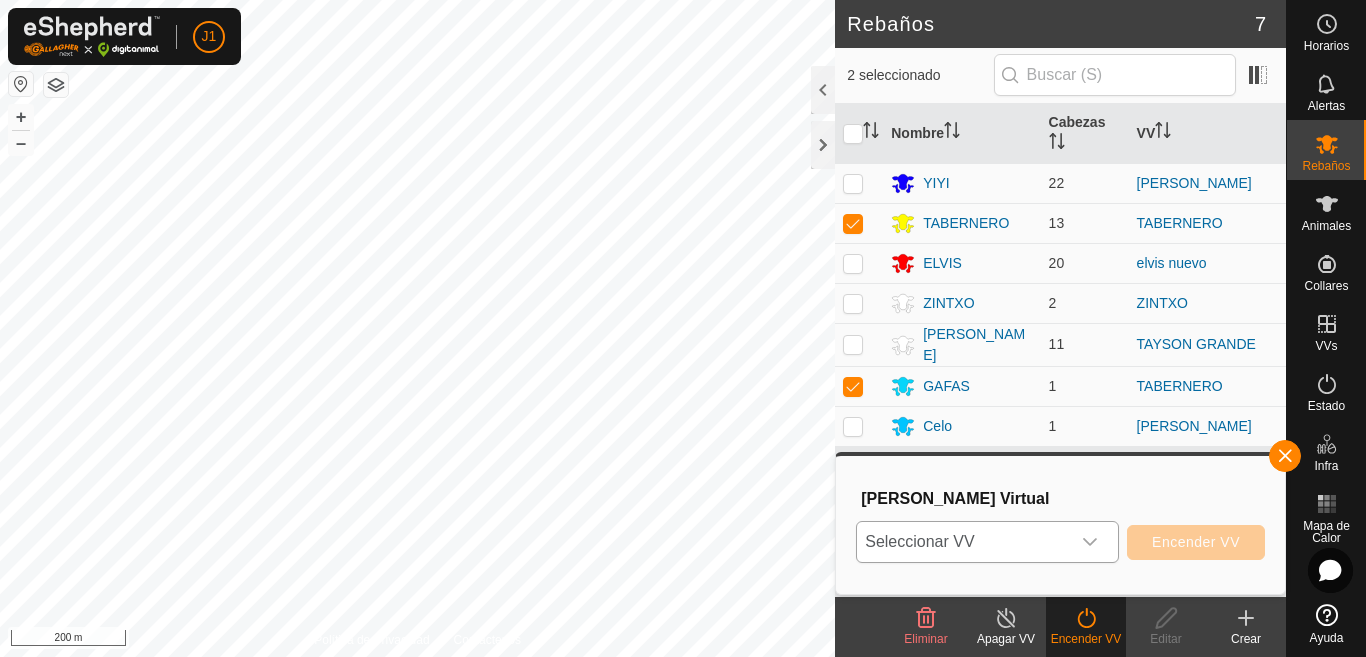 click 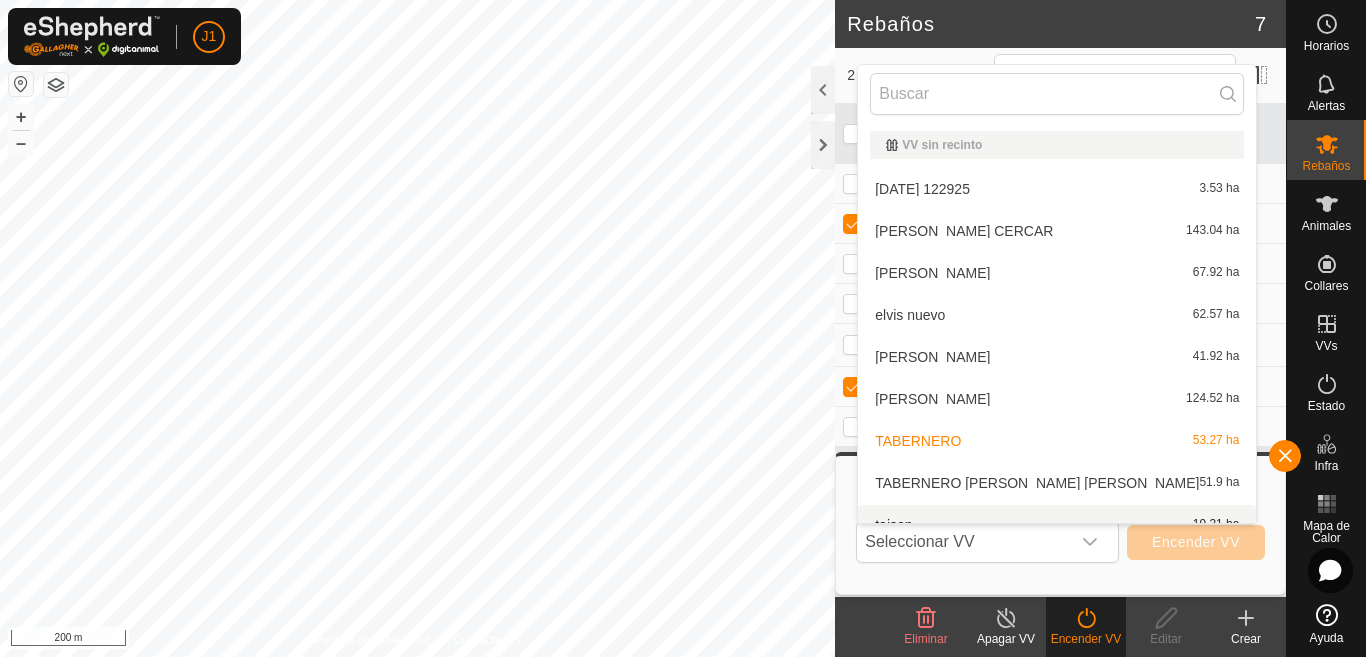 scroll, scrollTop: 22, scrollLeft: 0, axis: vertical 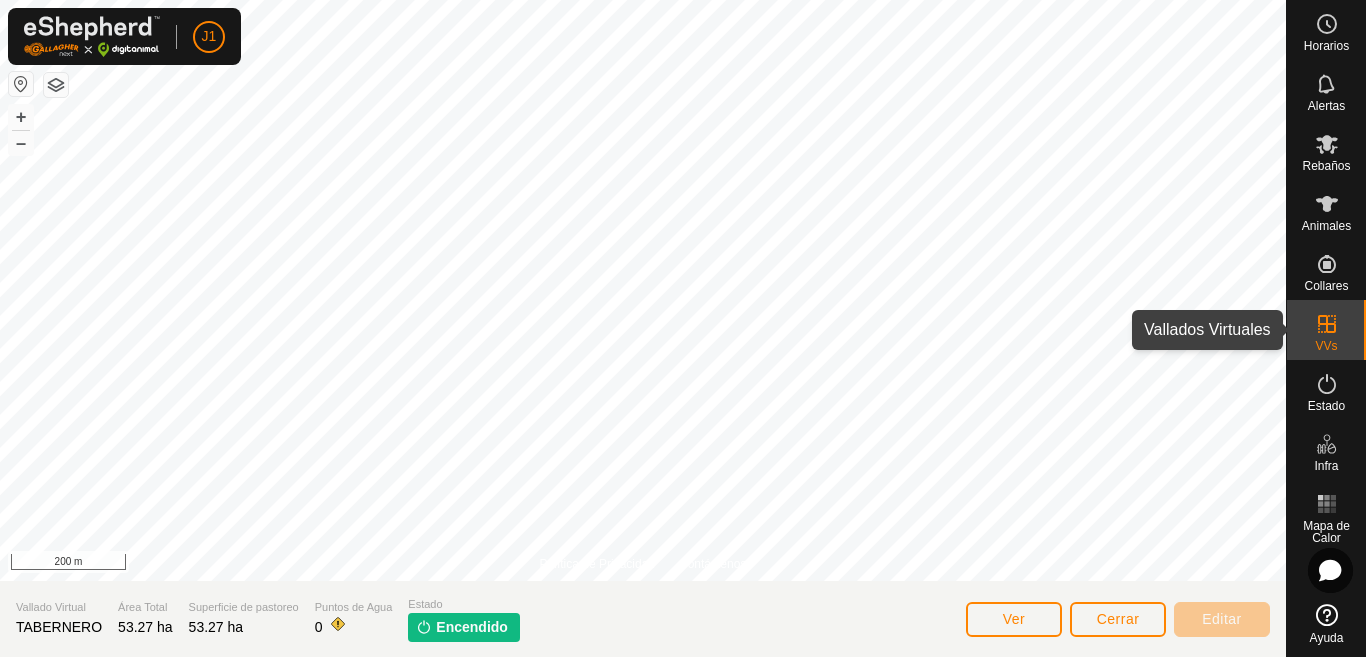 click at bounding box center [1327, 324] 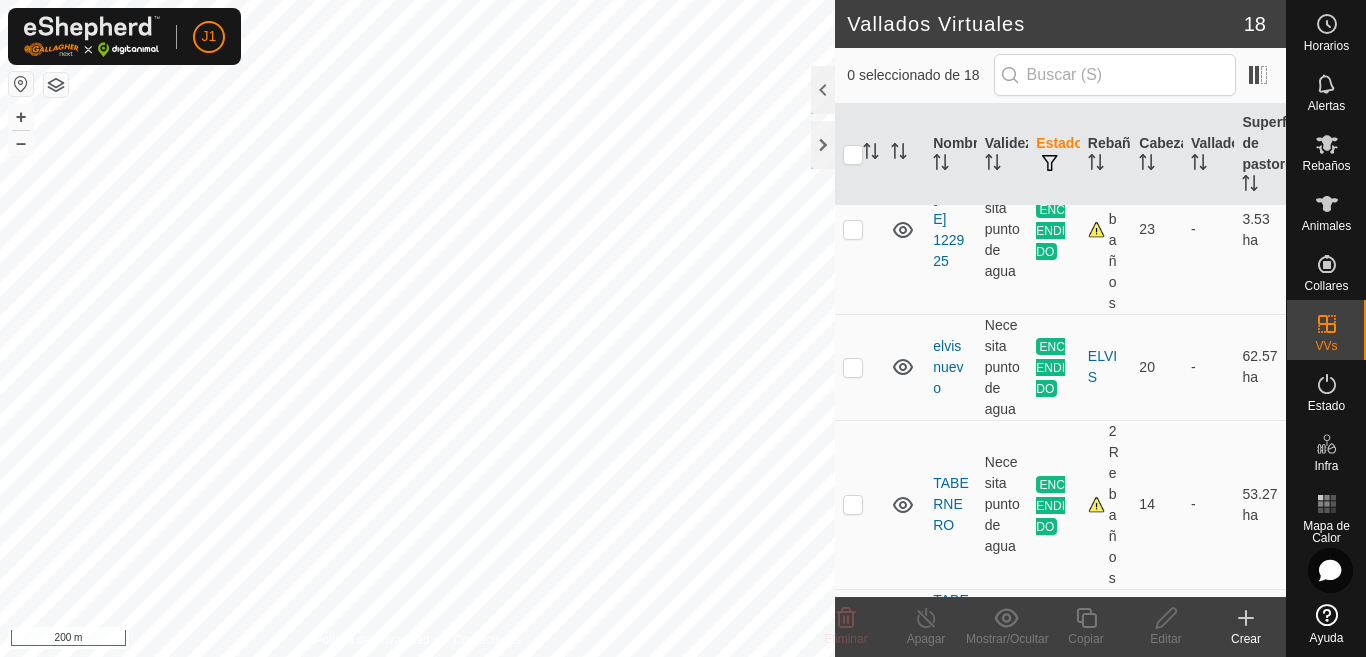 scroll, scrollTop: 200, scrollLeft: 0, axis: vertical 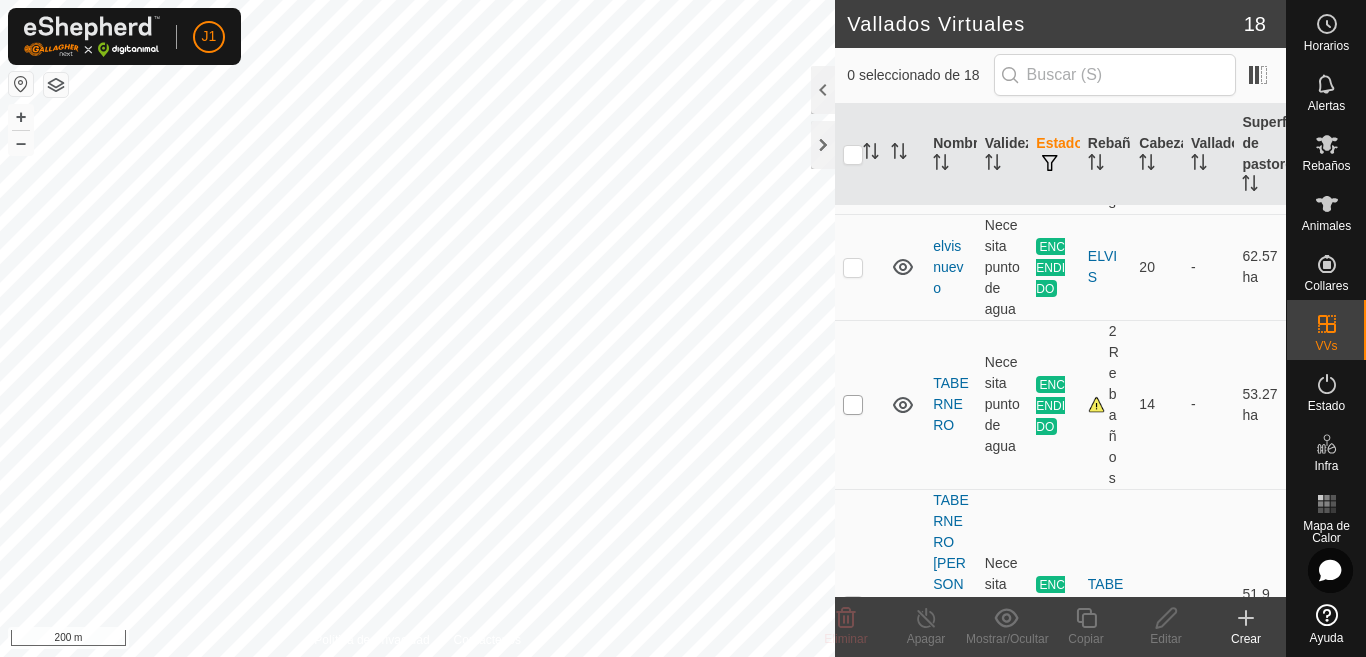 click at bounding box center [853, 405] 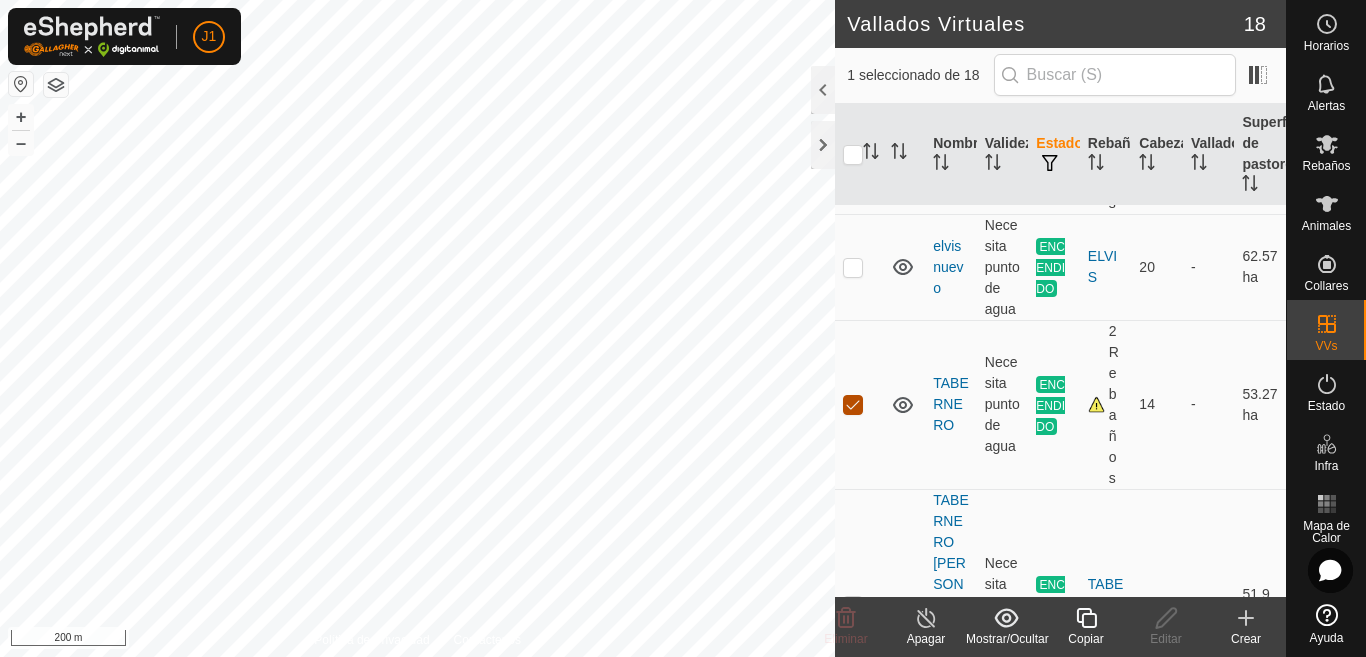 click at bounding box center [853, 405] 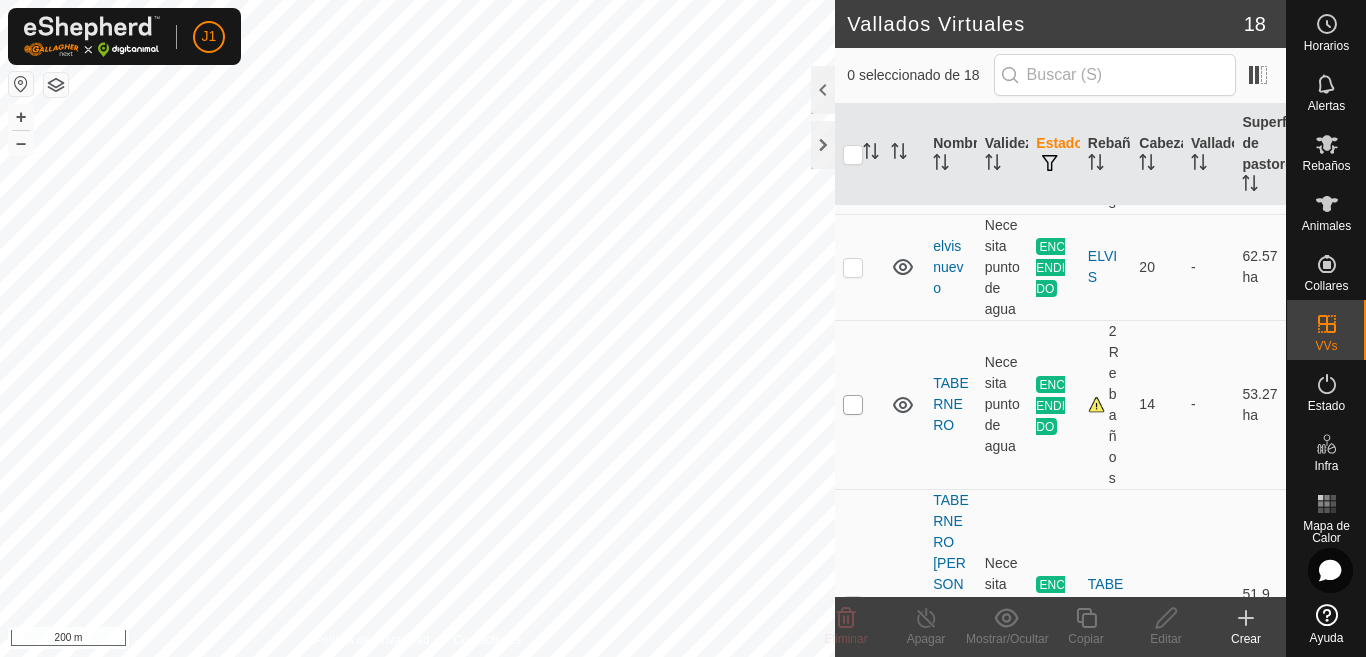 click at bounding box center (853, 405) 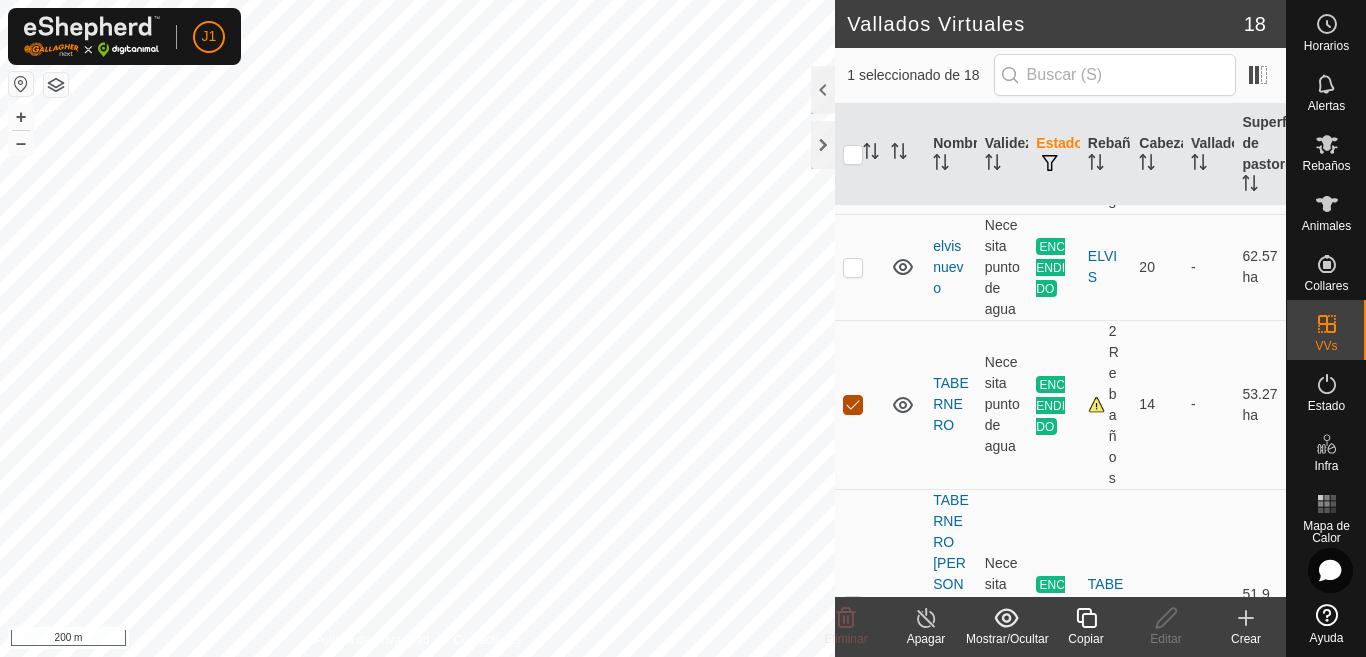 click at bounding box center [853, 405] 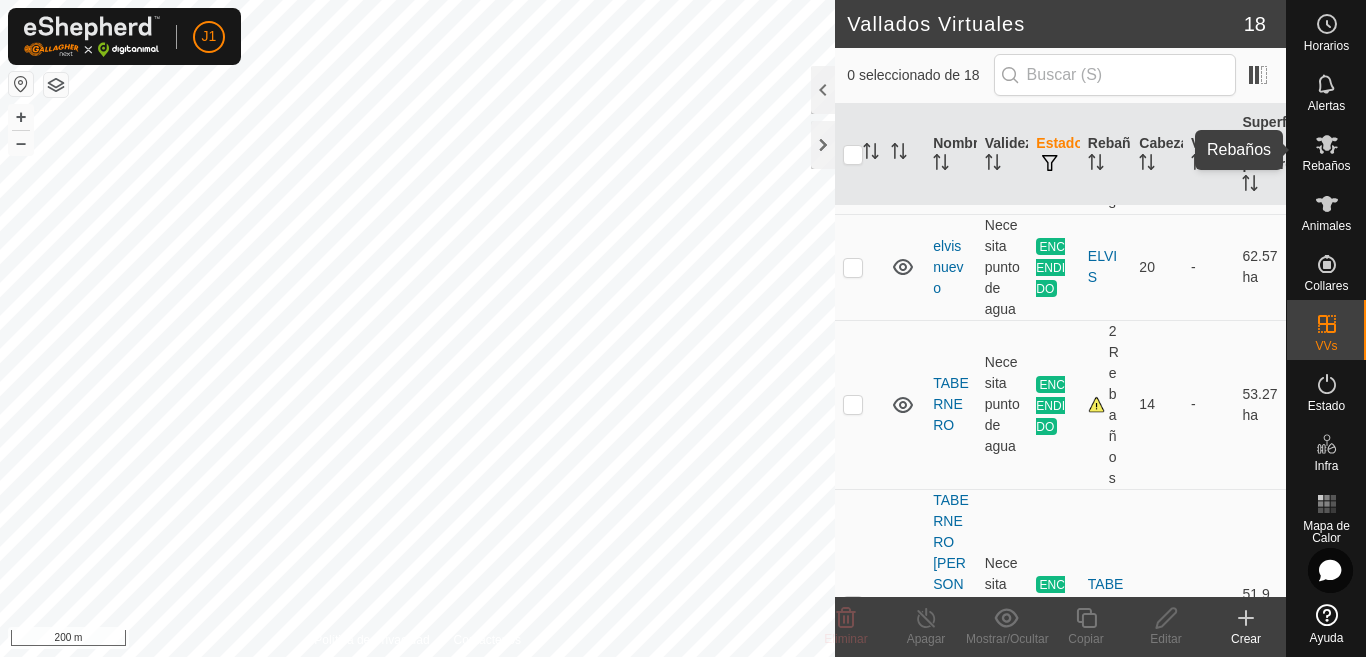 click at bounding box center [1327, 144] 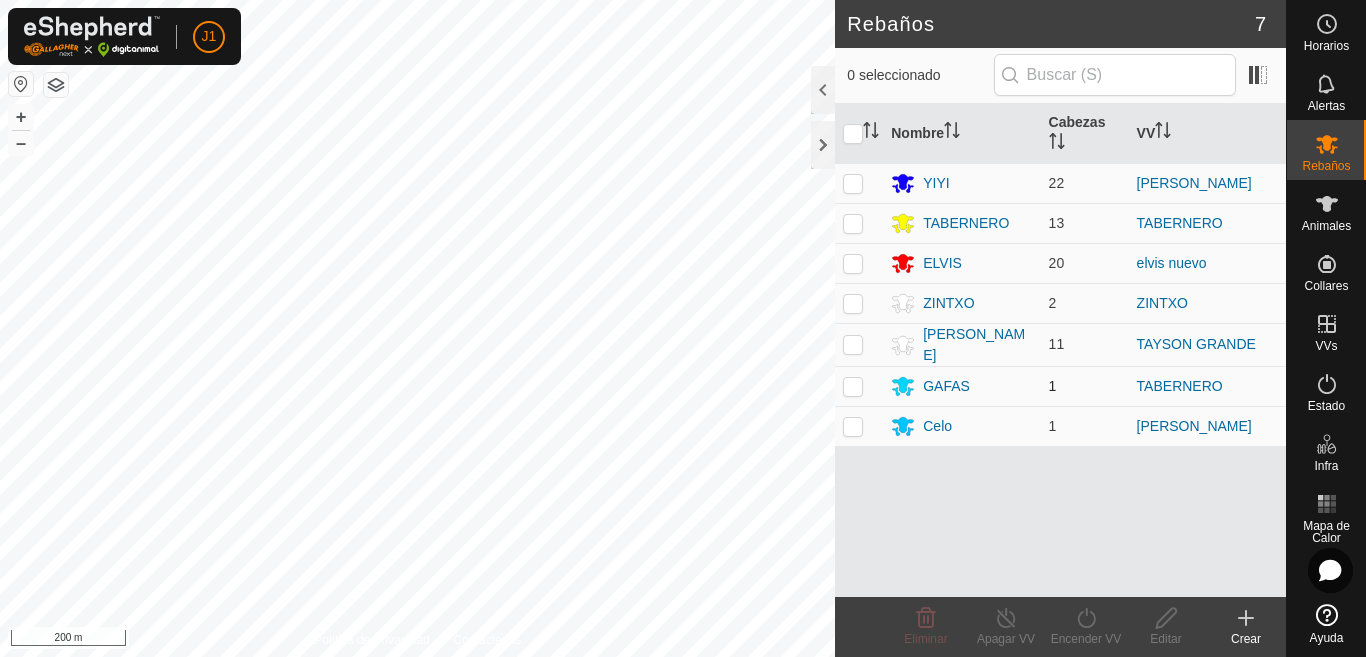 click at bounding box center [853, 386] 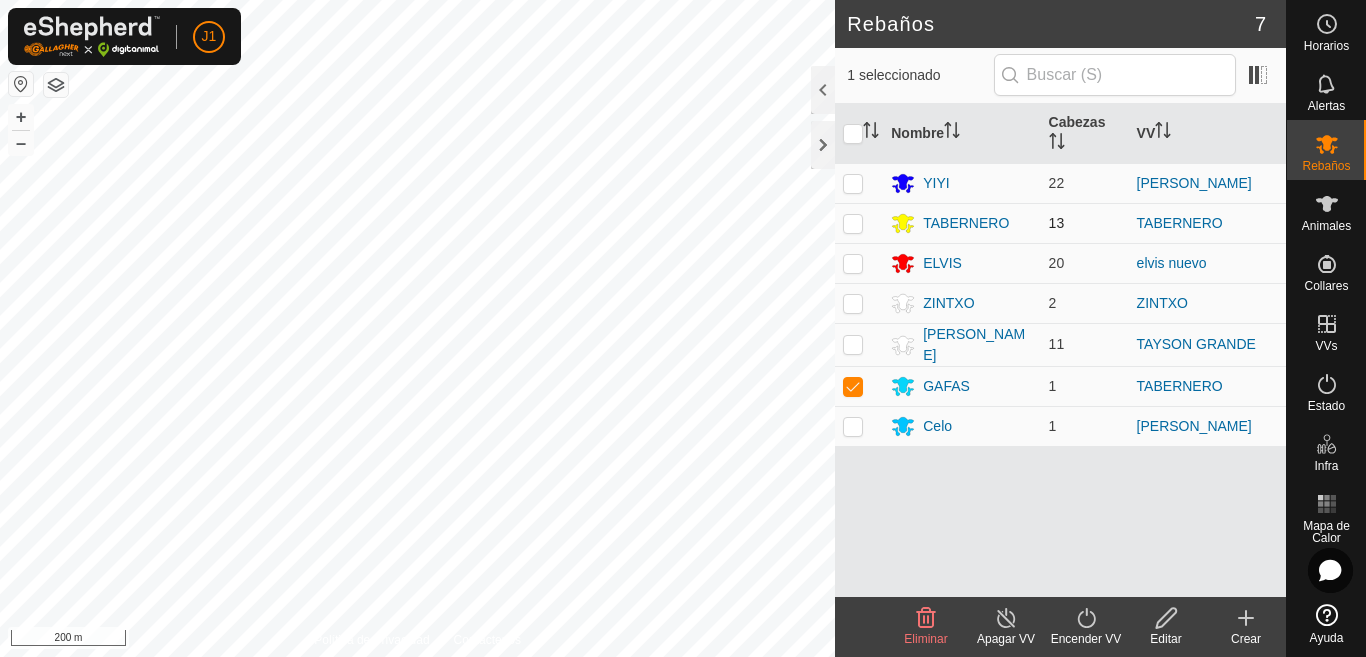 click at bounding box center [853, 223] 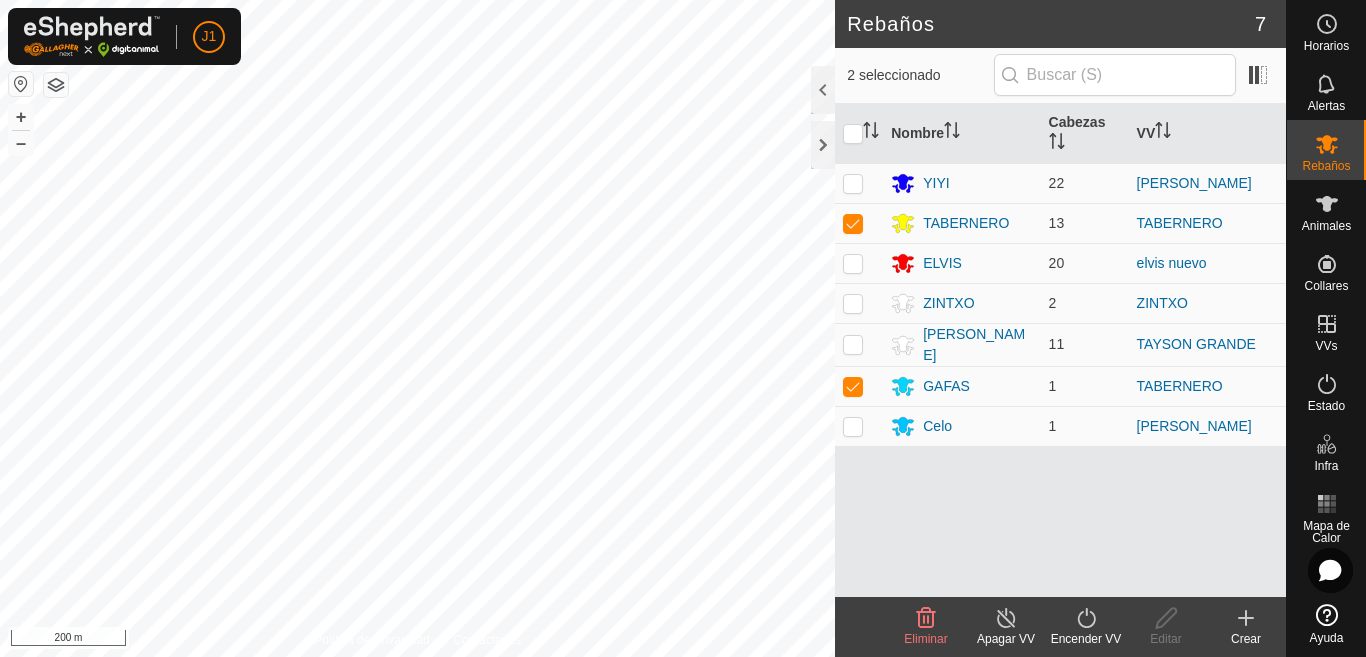 click 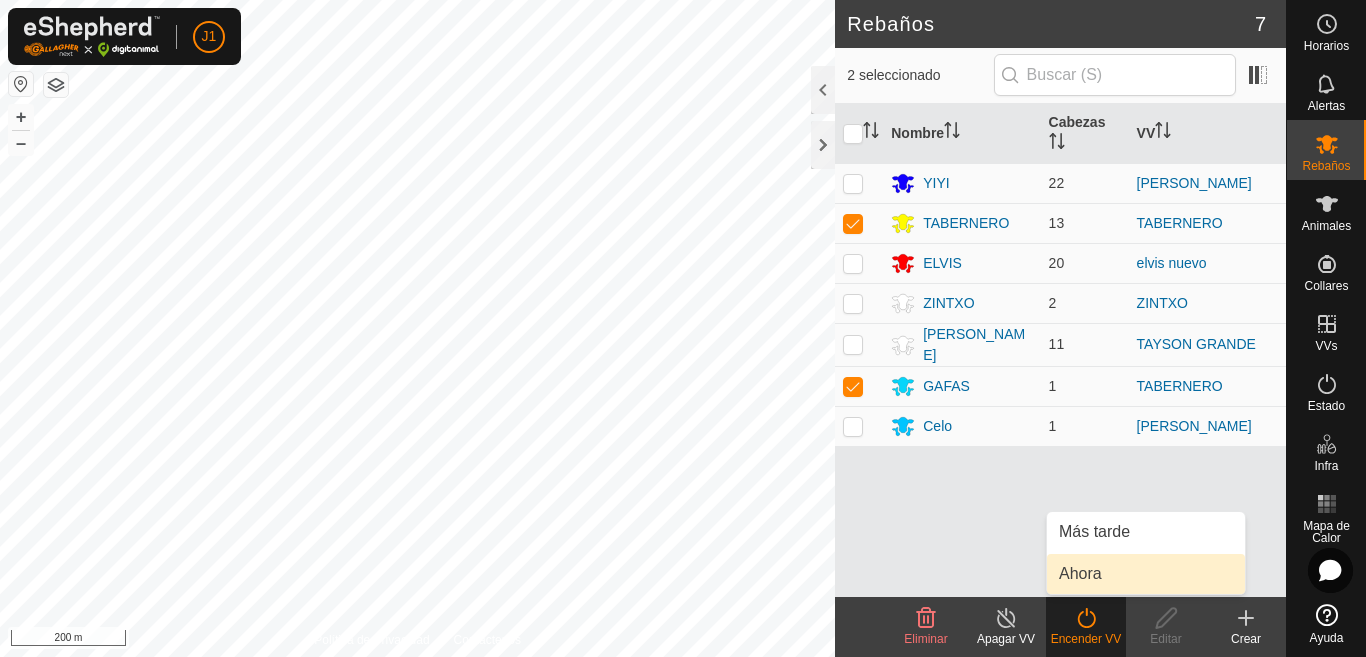 click on "Ahora" at bounding box center [1146, 574] 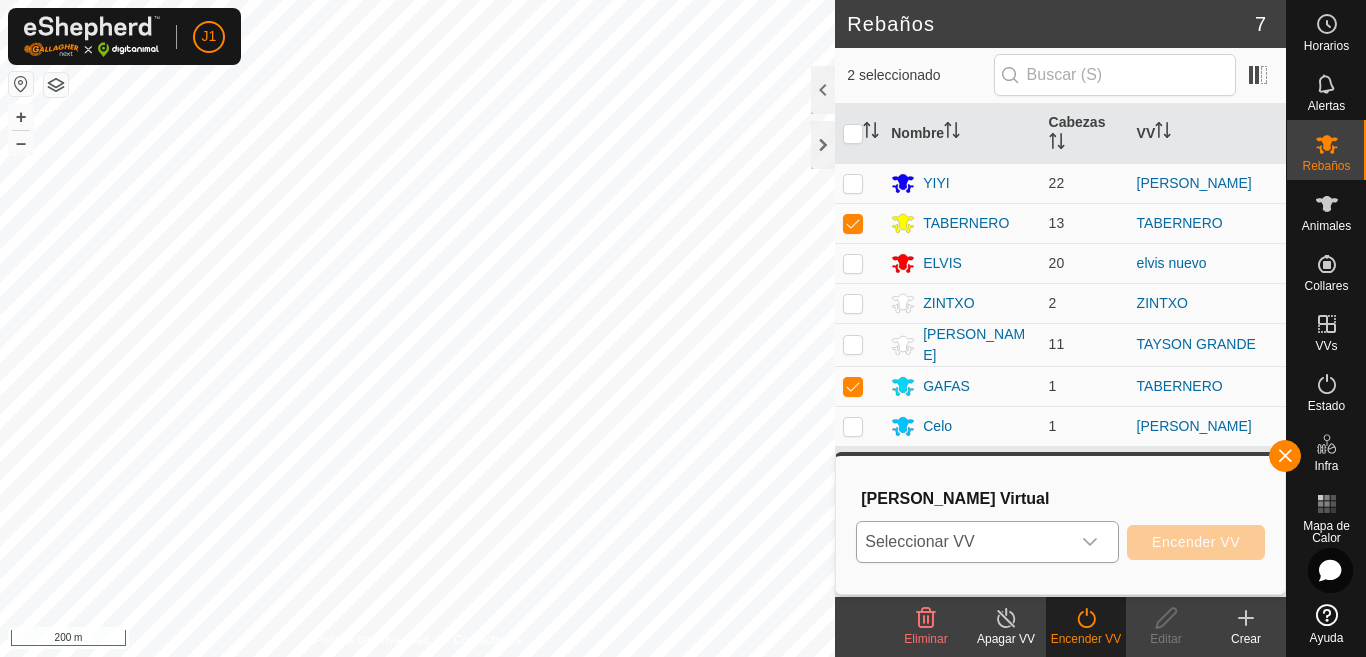 click 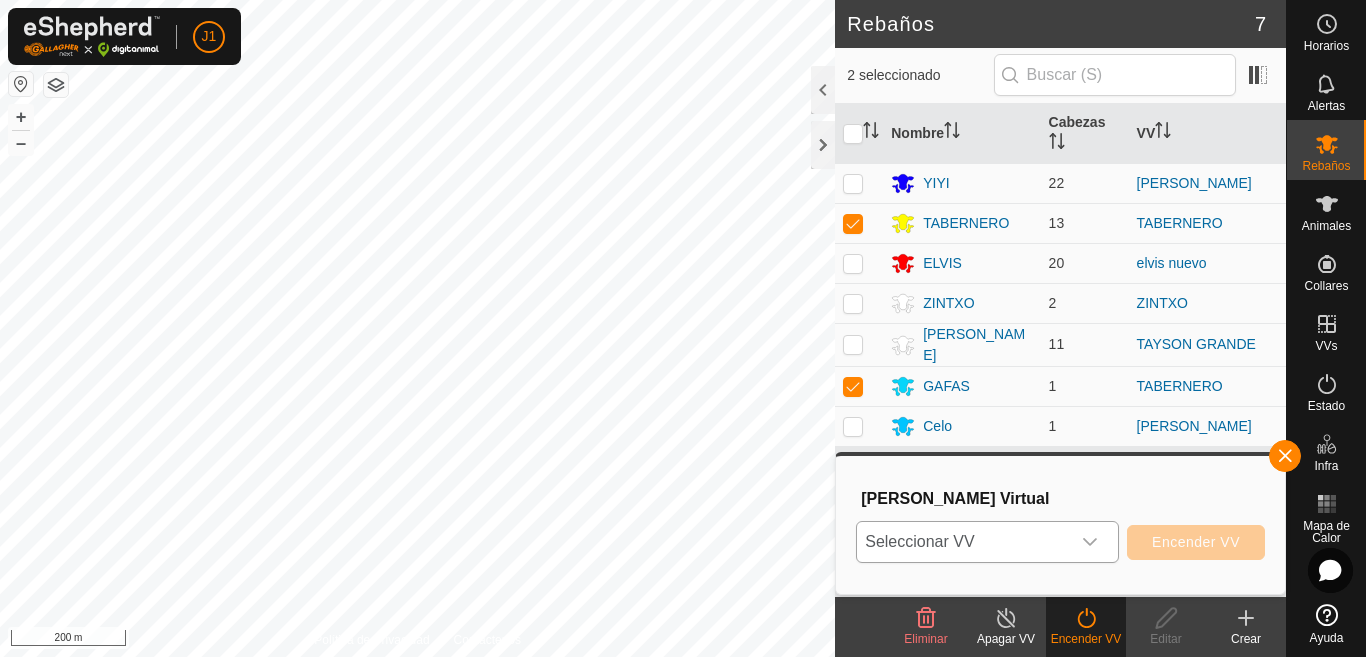 click 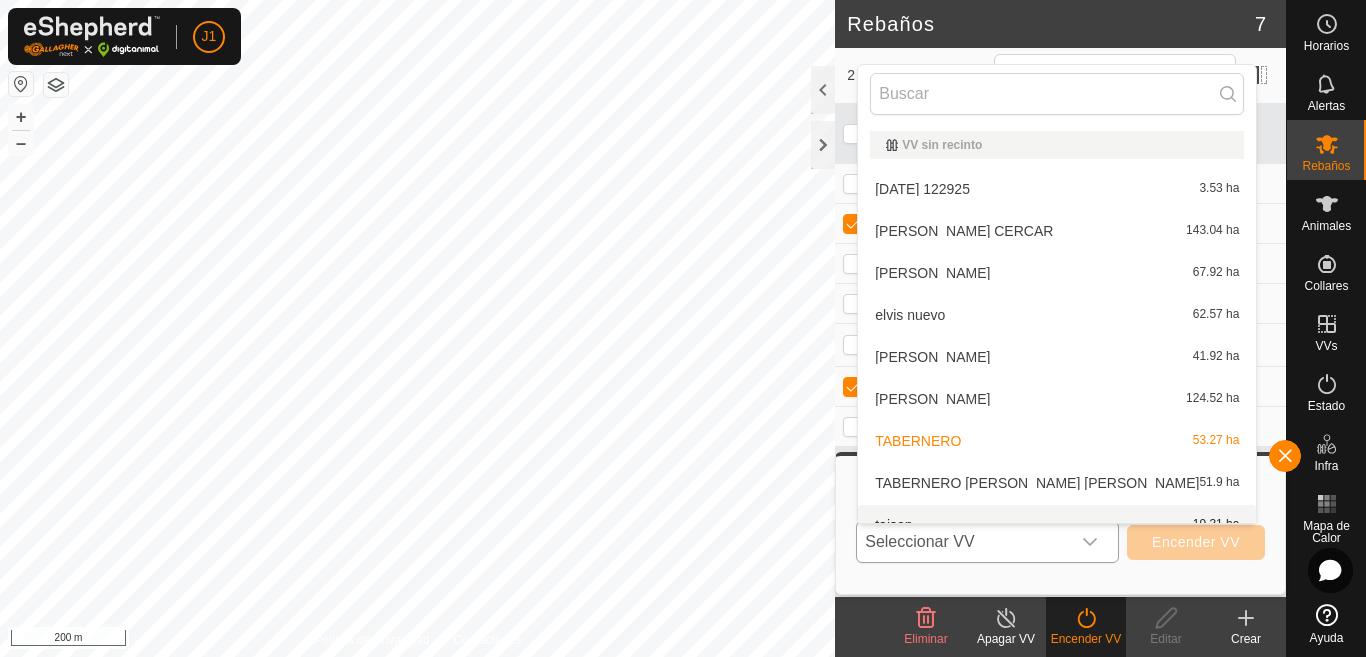 scroll, scrollTop: 22, scrollLeft: 0, axis: vertical 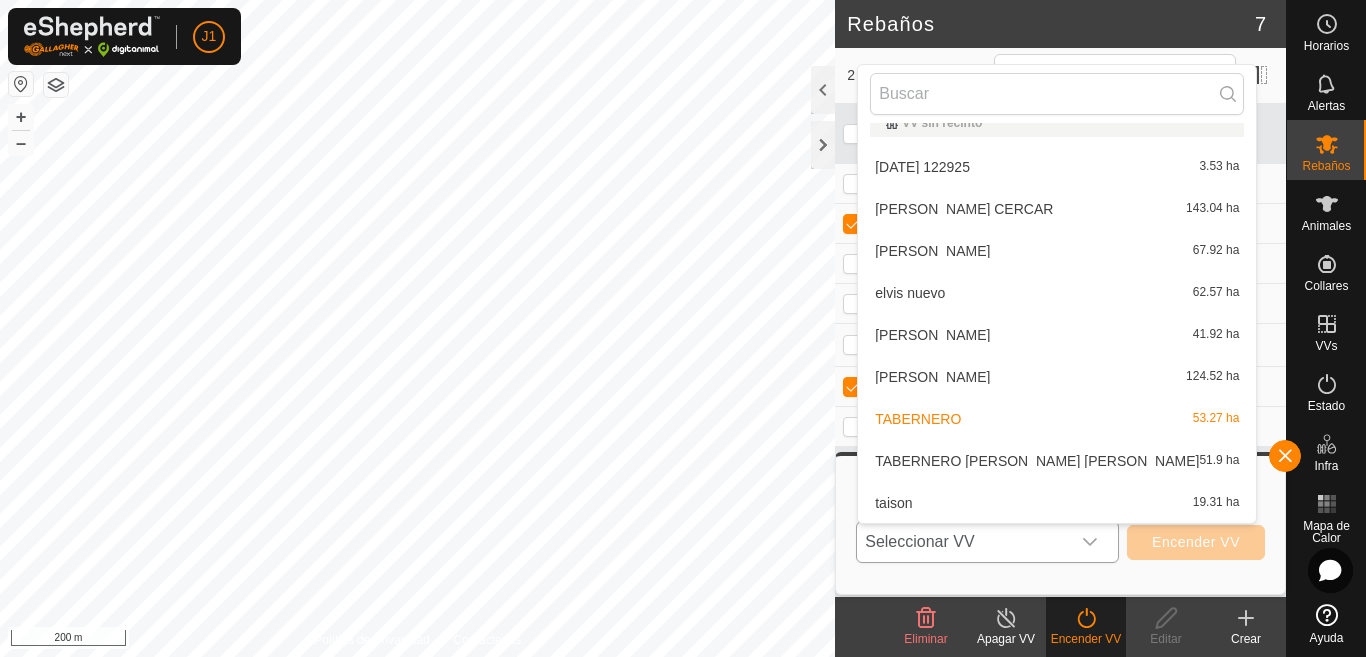 click on "TABERNERO  53.27 ha" at bounding box center [1057, 419] 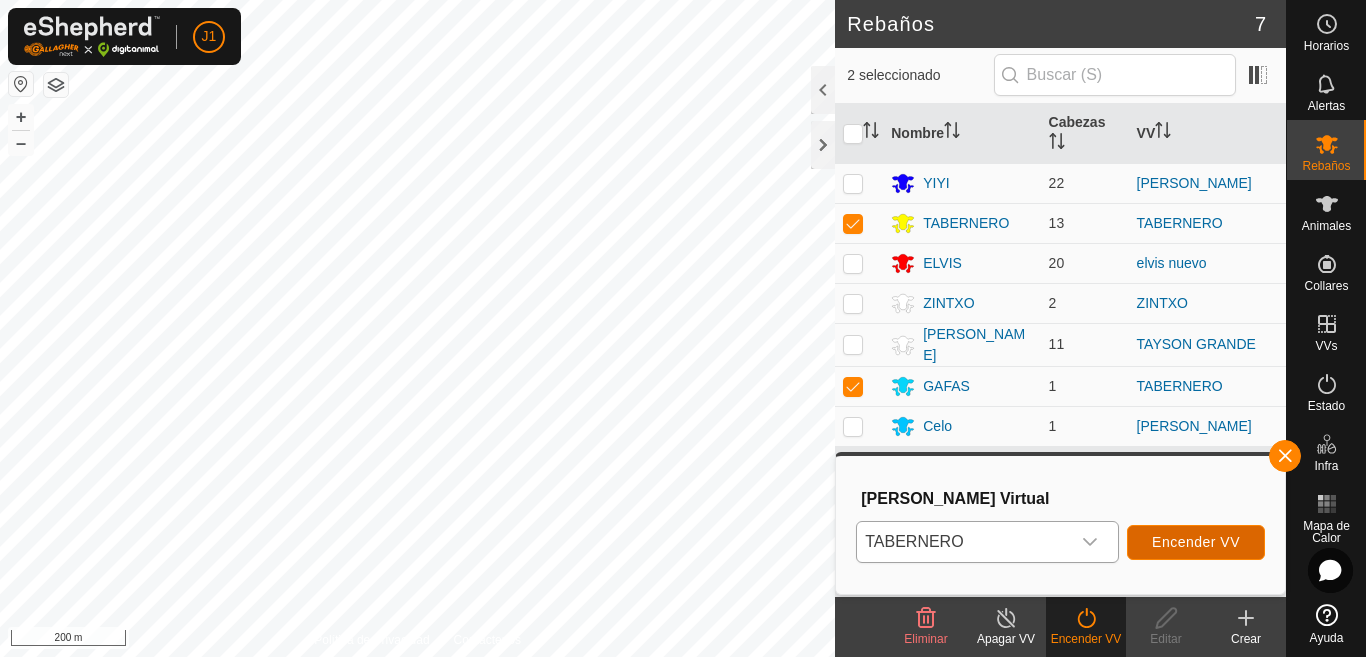 click on "Encender VV" at bounding box center [1196, 542] 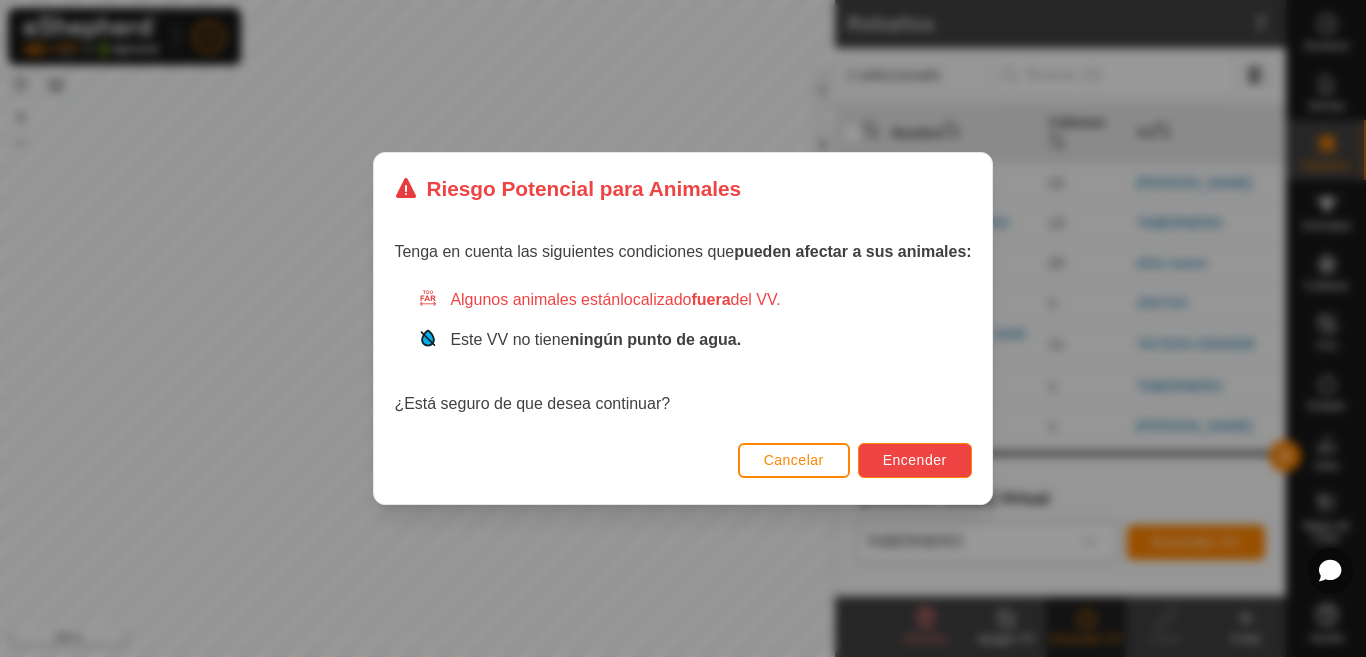 click on "Encender" at bounding box center (915, 460) 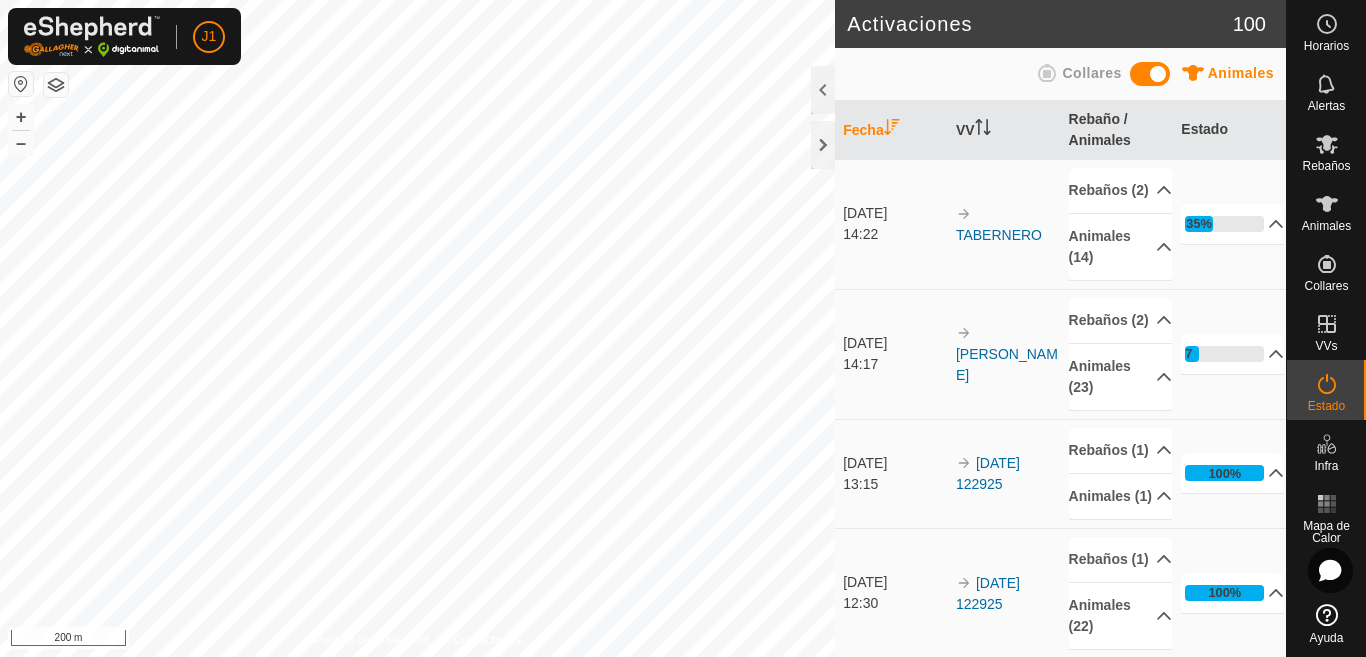 scroll, scrollTop: 0, scrollLeft: 0, axis: both 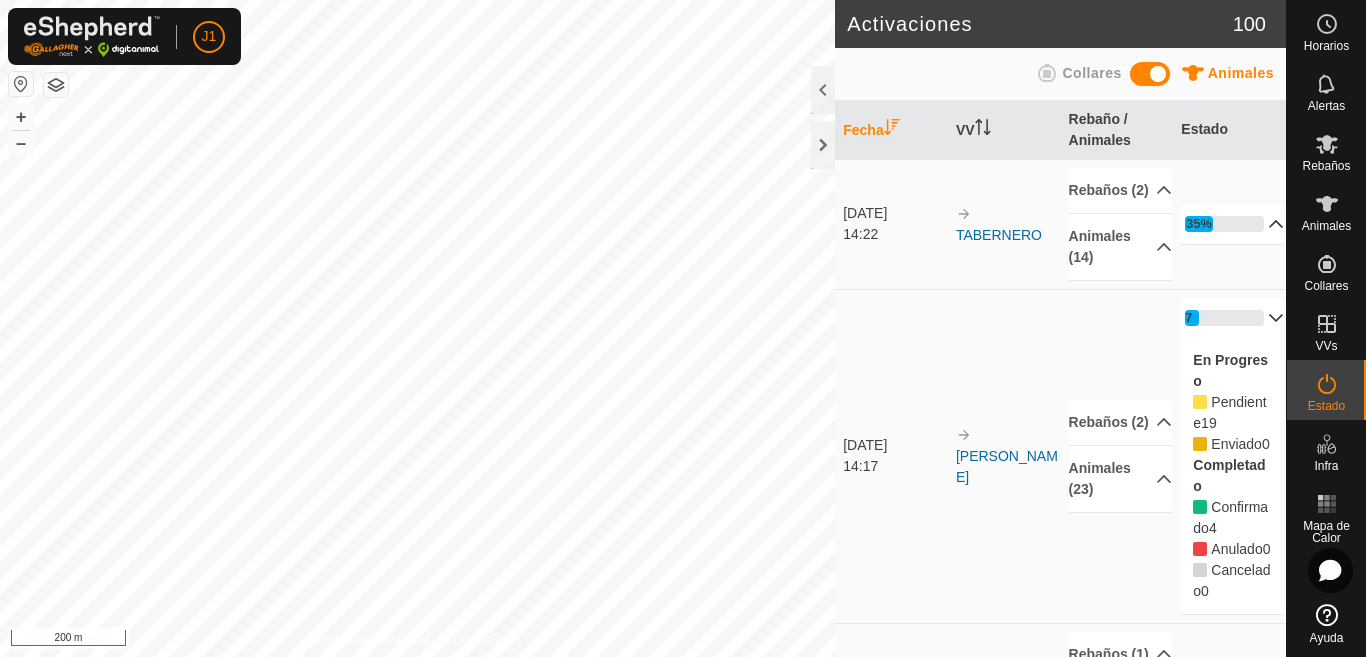 click 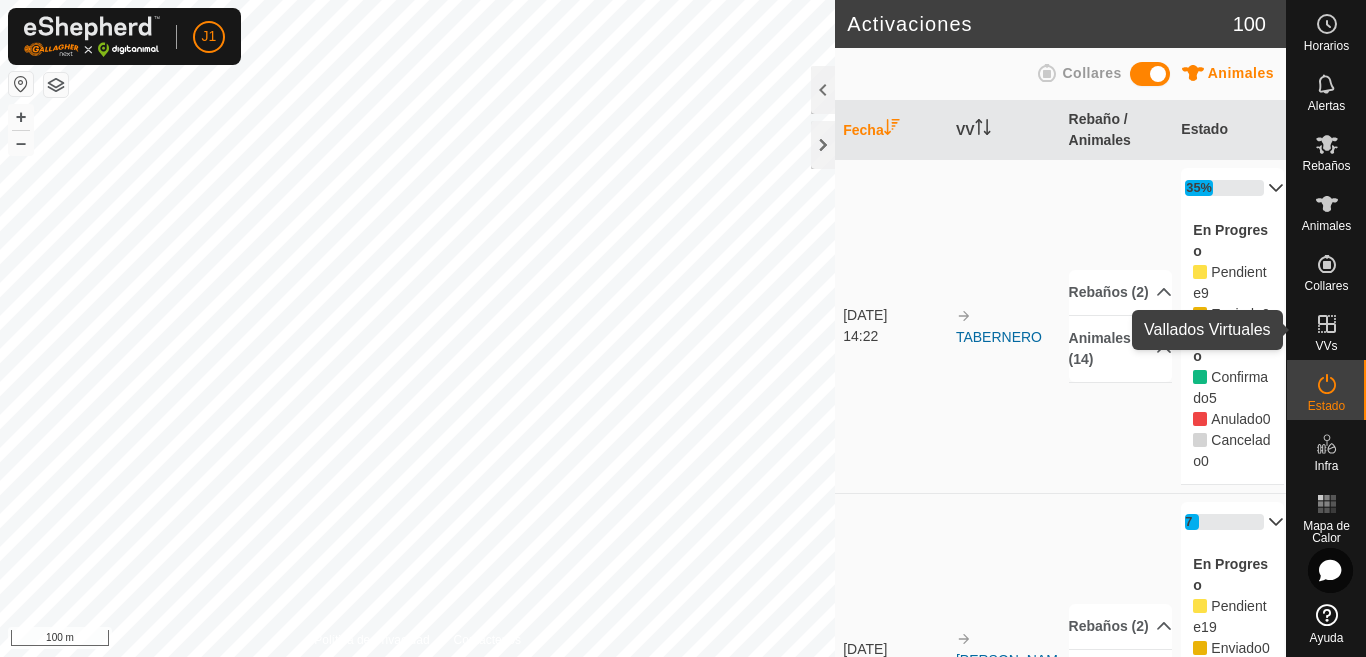 click 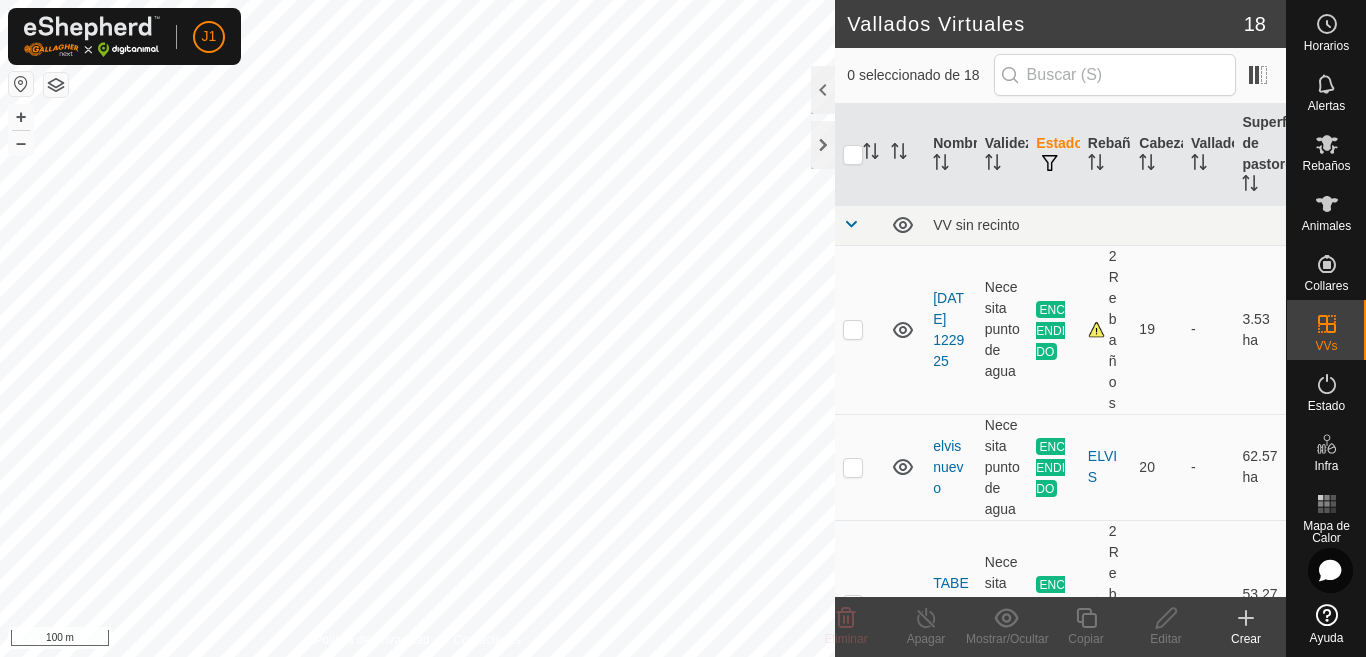 click 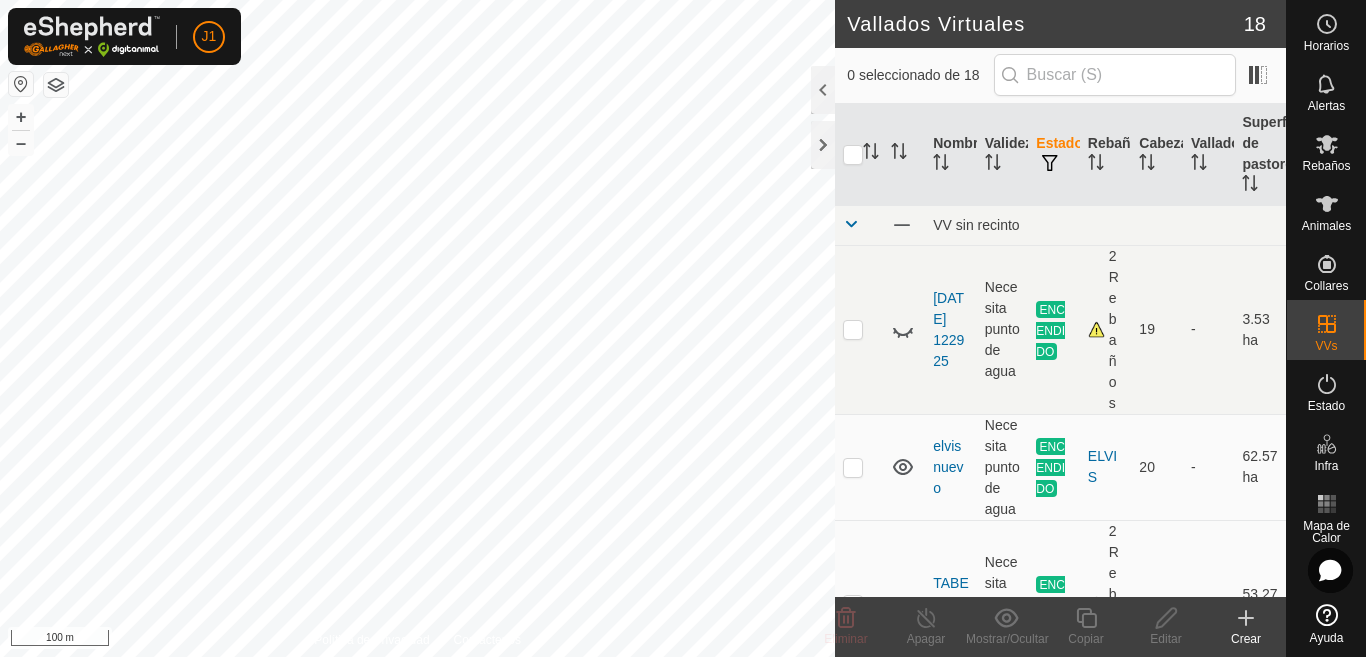 click 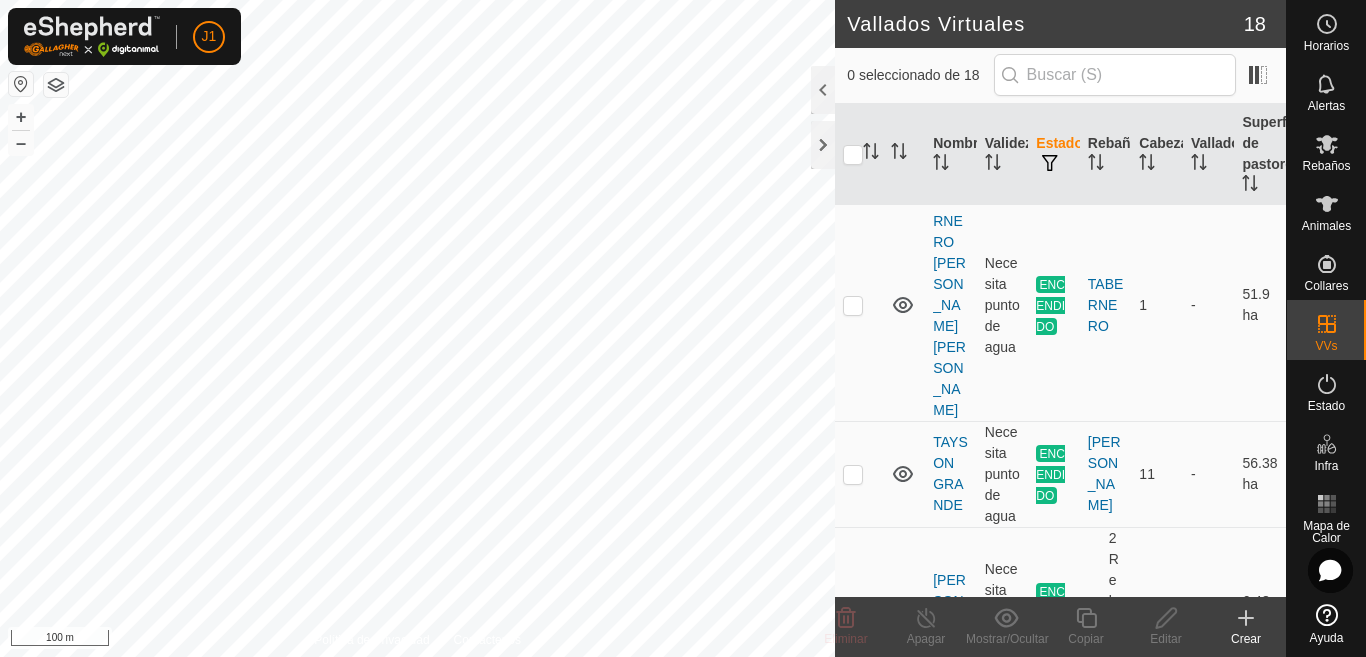 scroll, scrollTop: 600, scrollLeft: 0, axis: vertical 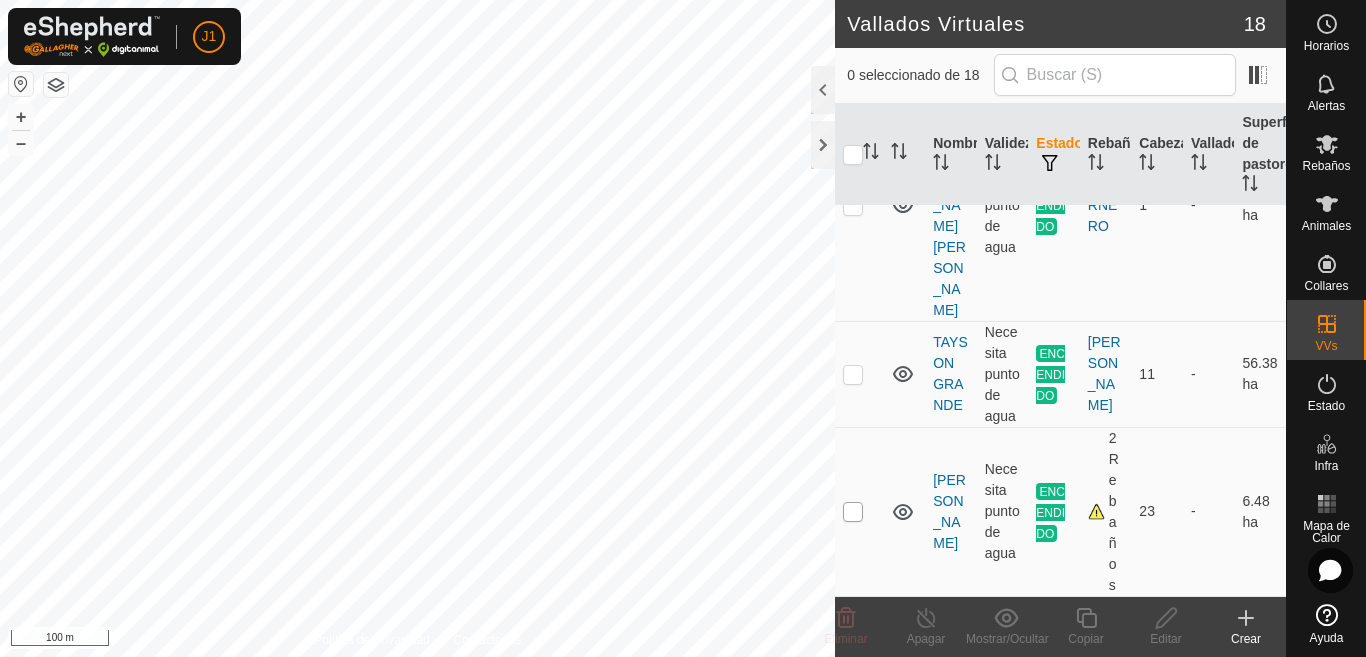 click at bounding box center (853, 512) 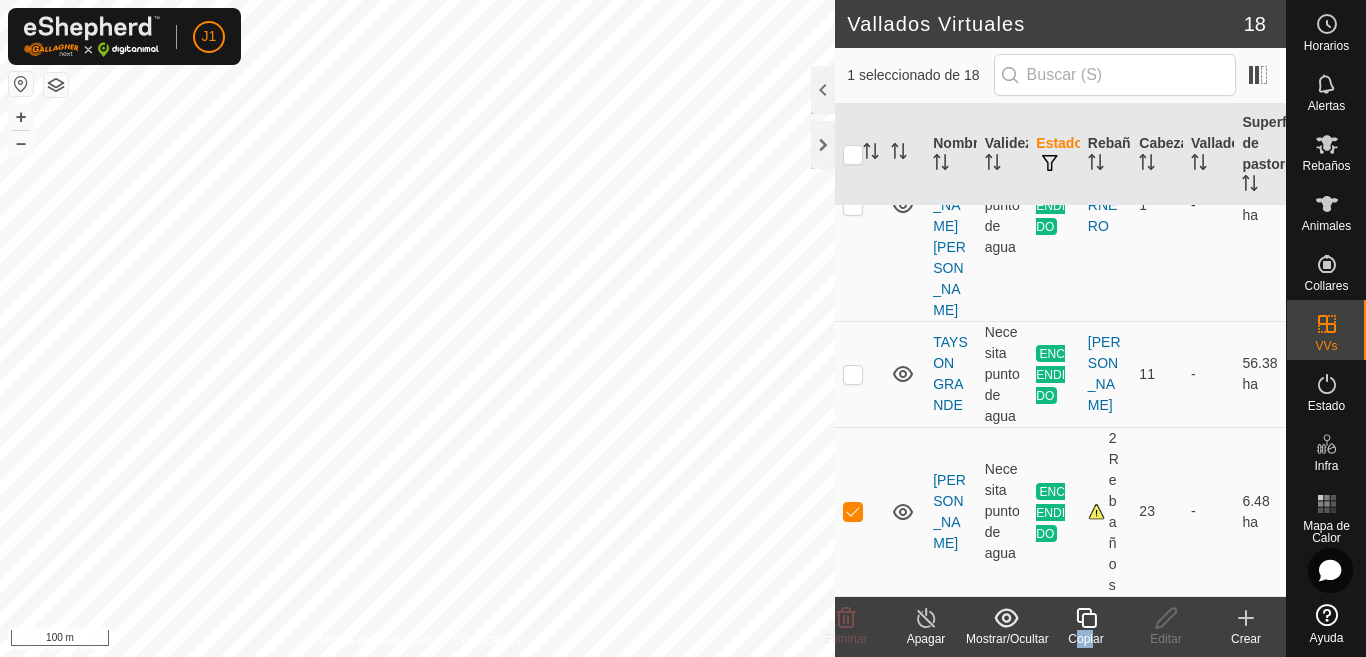drag, startPoint x: 1091, startPoint y: 630, endPoint x: 1103, endPoint y: 629, distance: 12.0415945 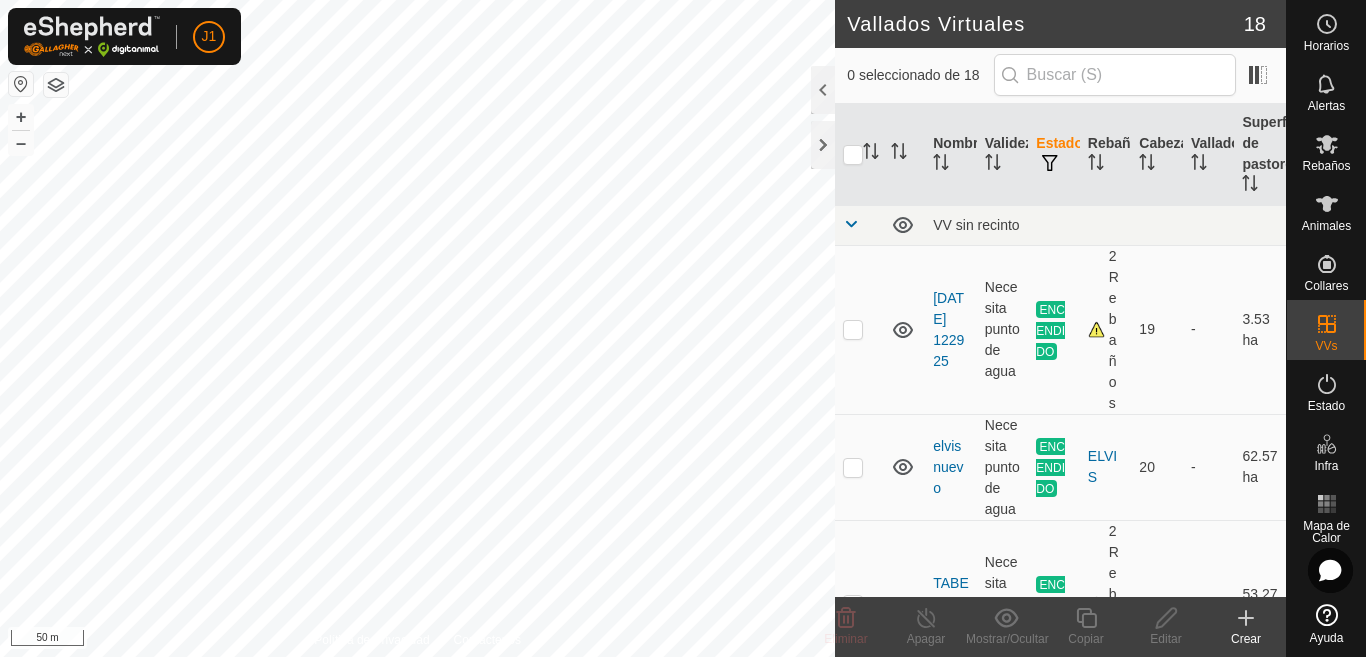 checkbox on "true" 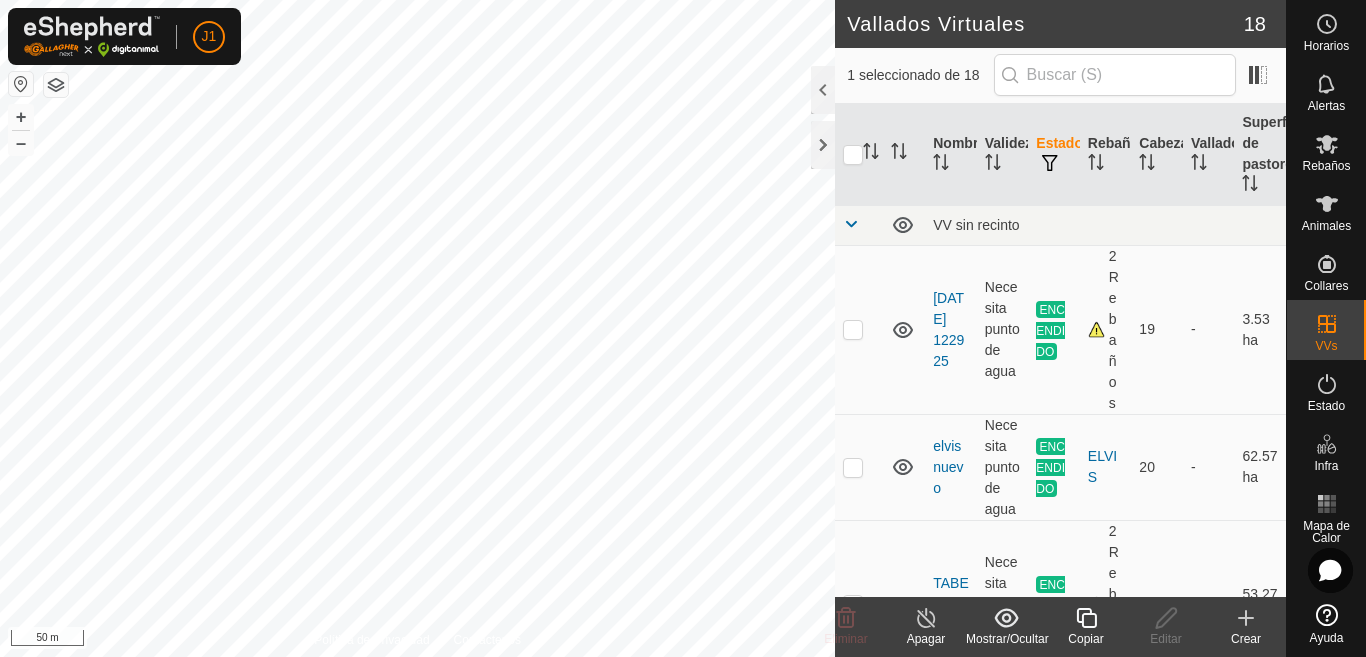 click 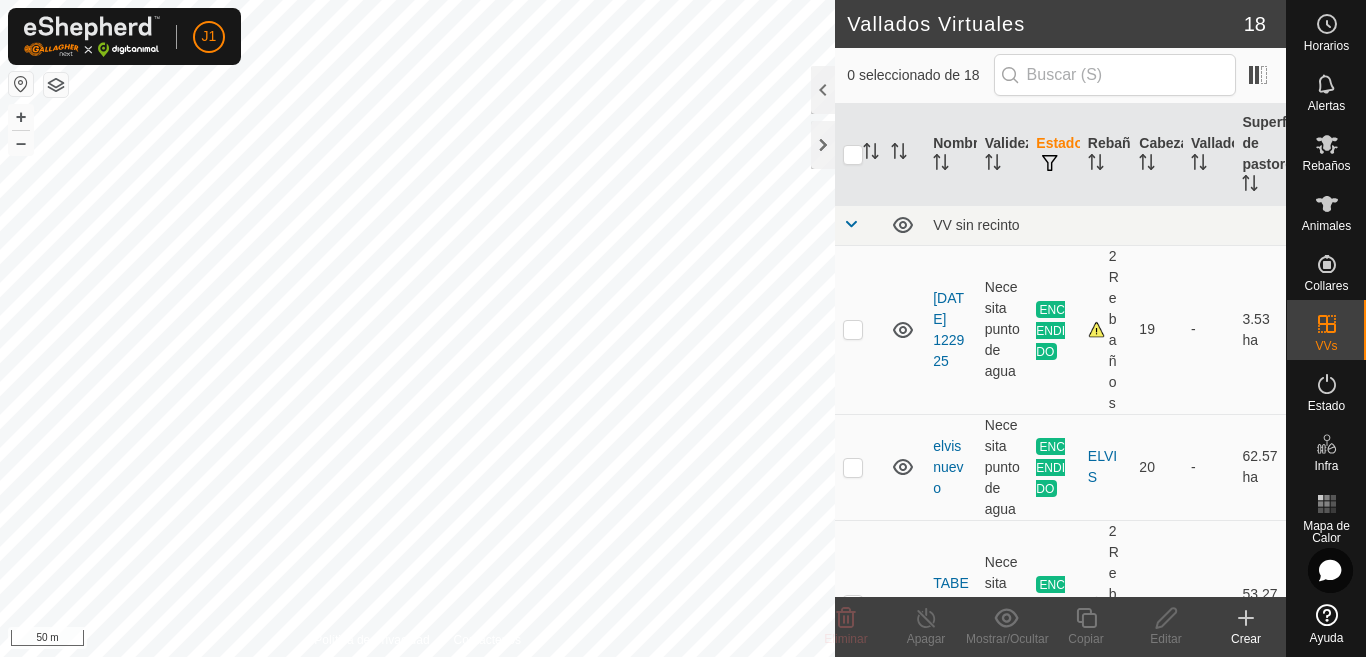 checkbox on "true" 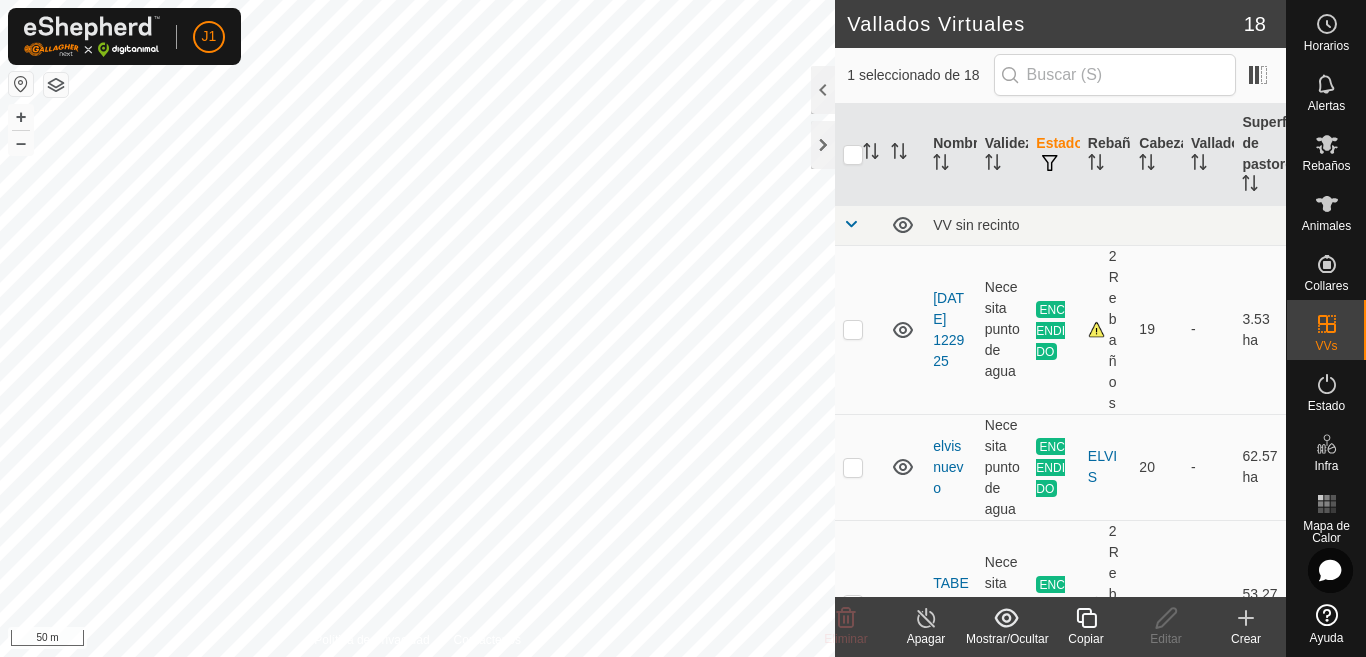 click 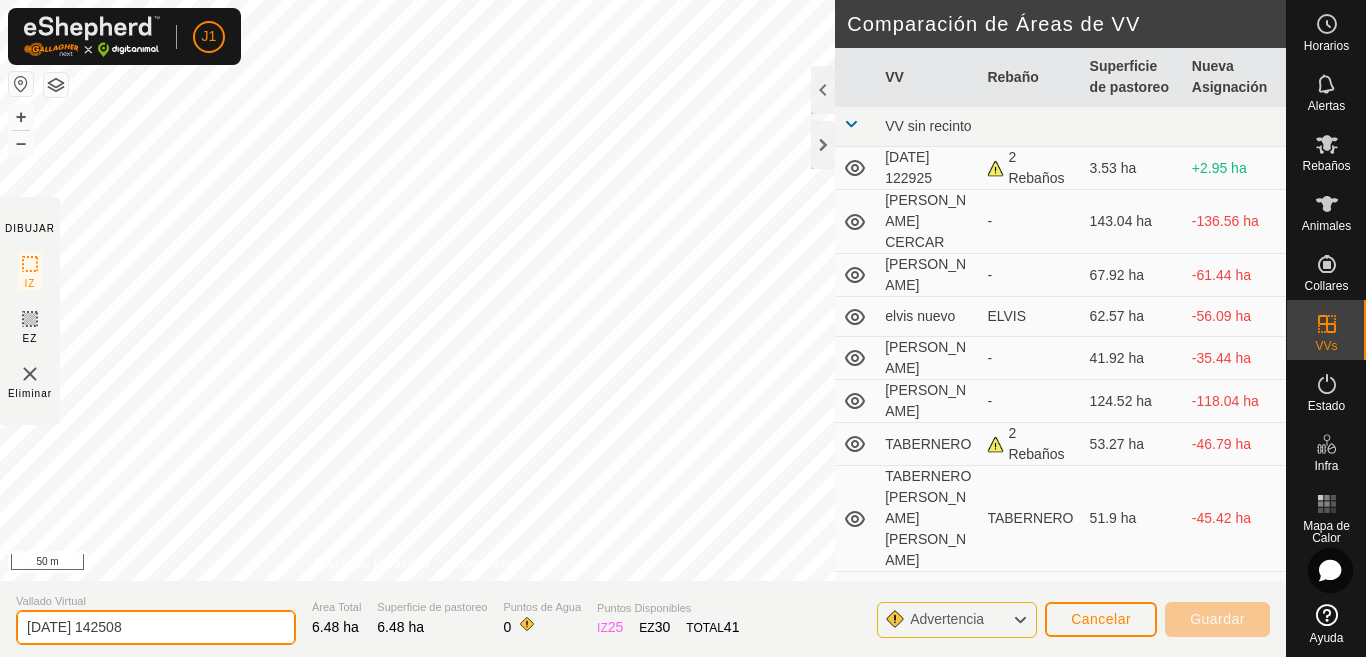 click on "2025-07-12 142508" 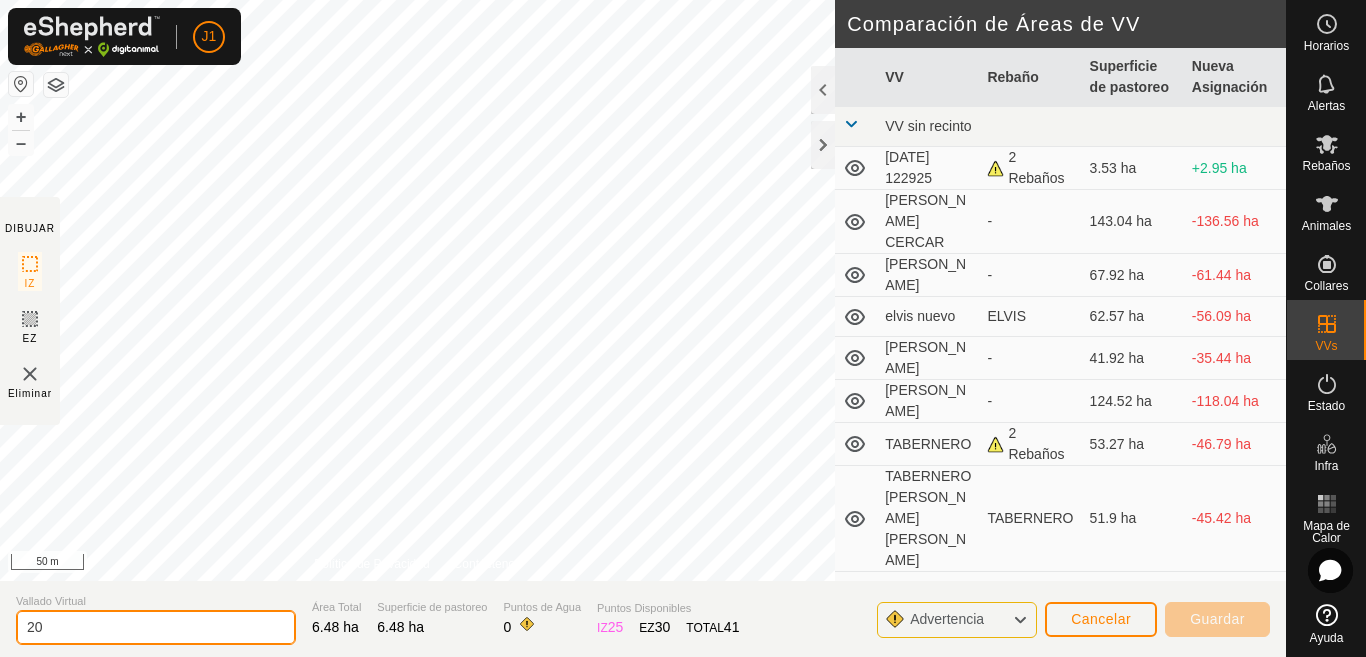 type on "2" 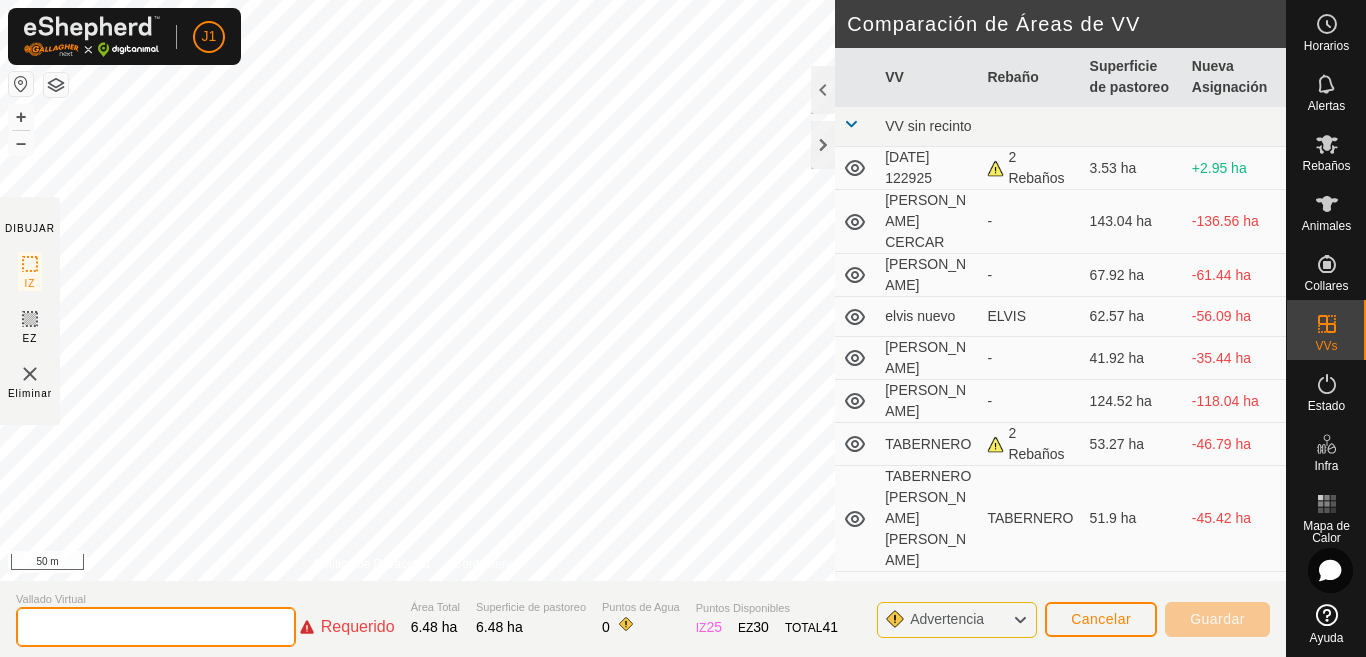 type on "y" 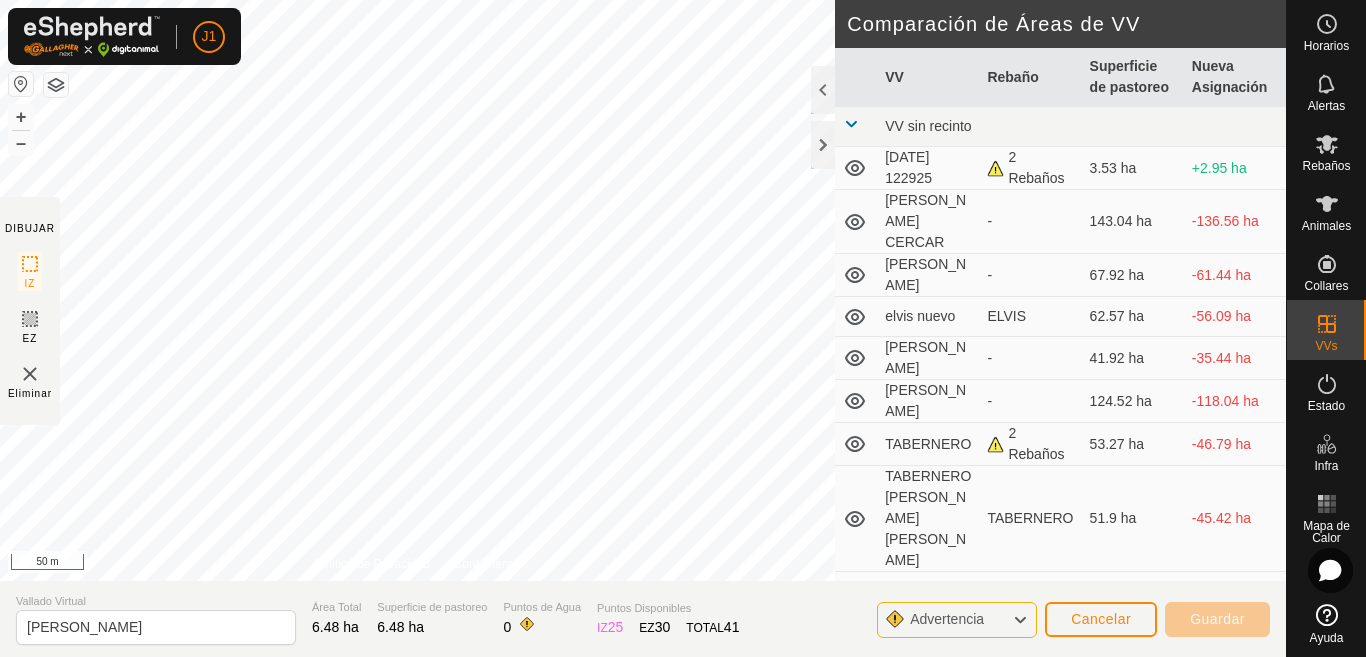 click 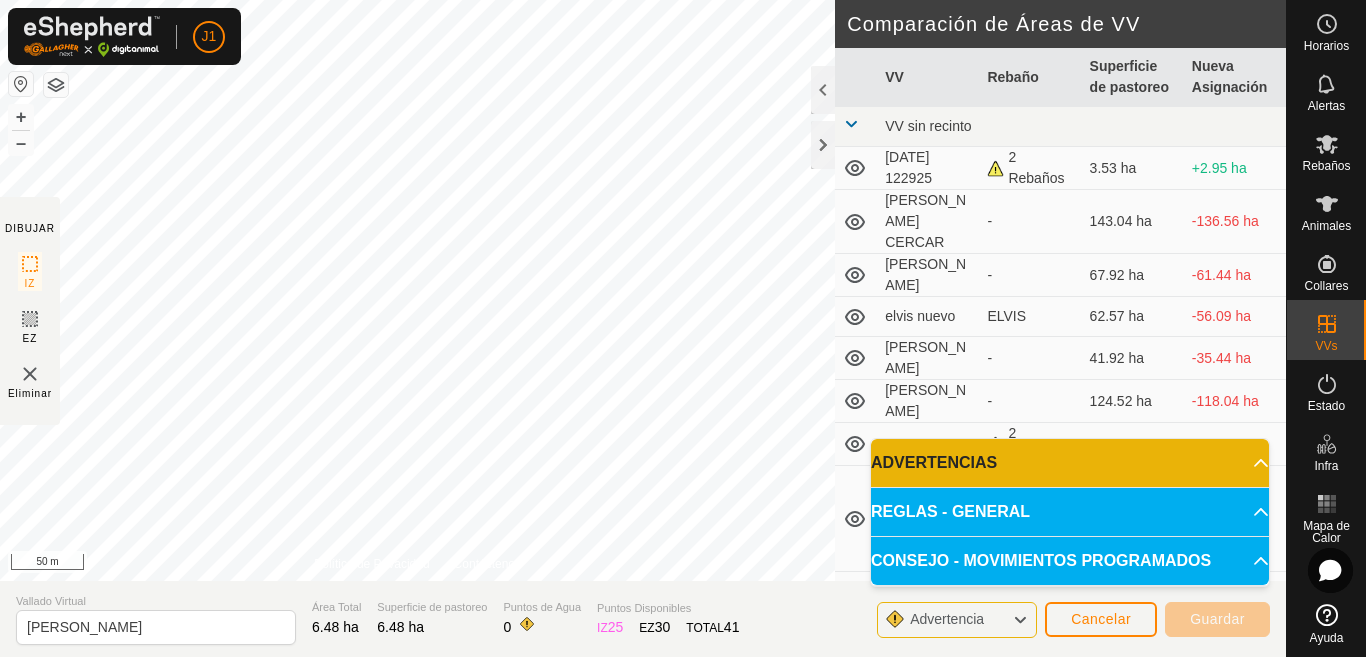 click 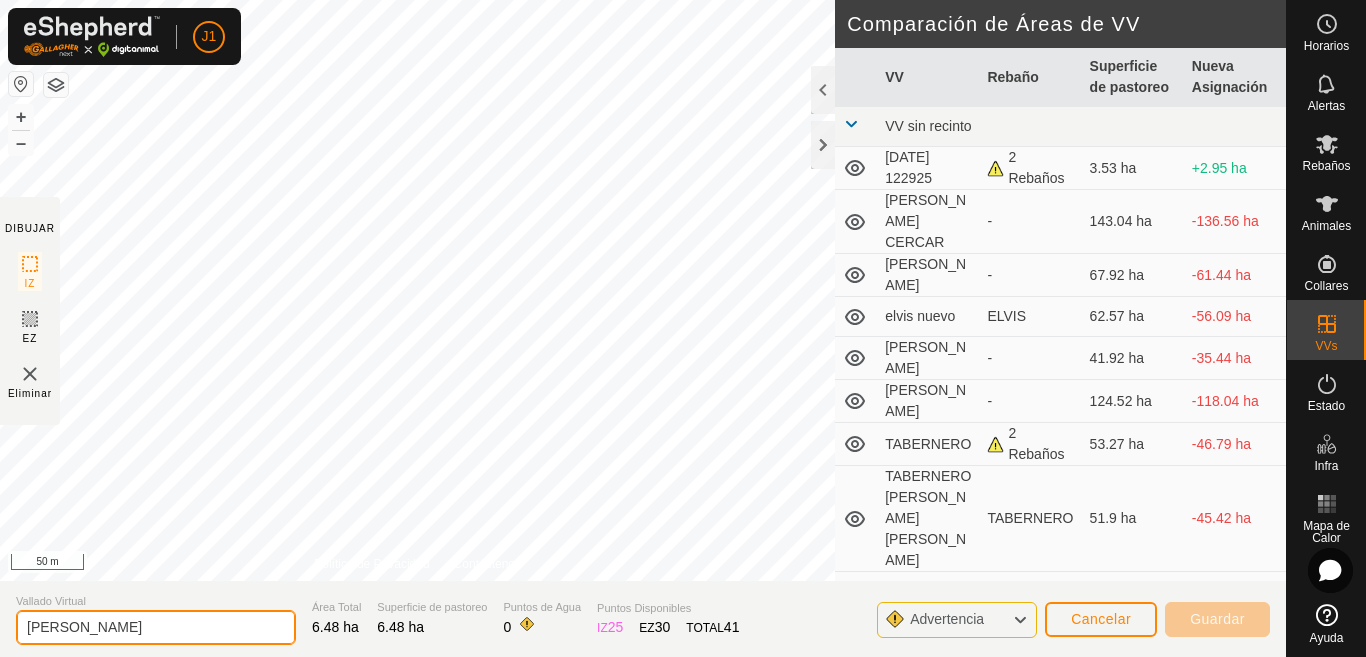 click on "YIYI CORRALITO" 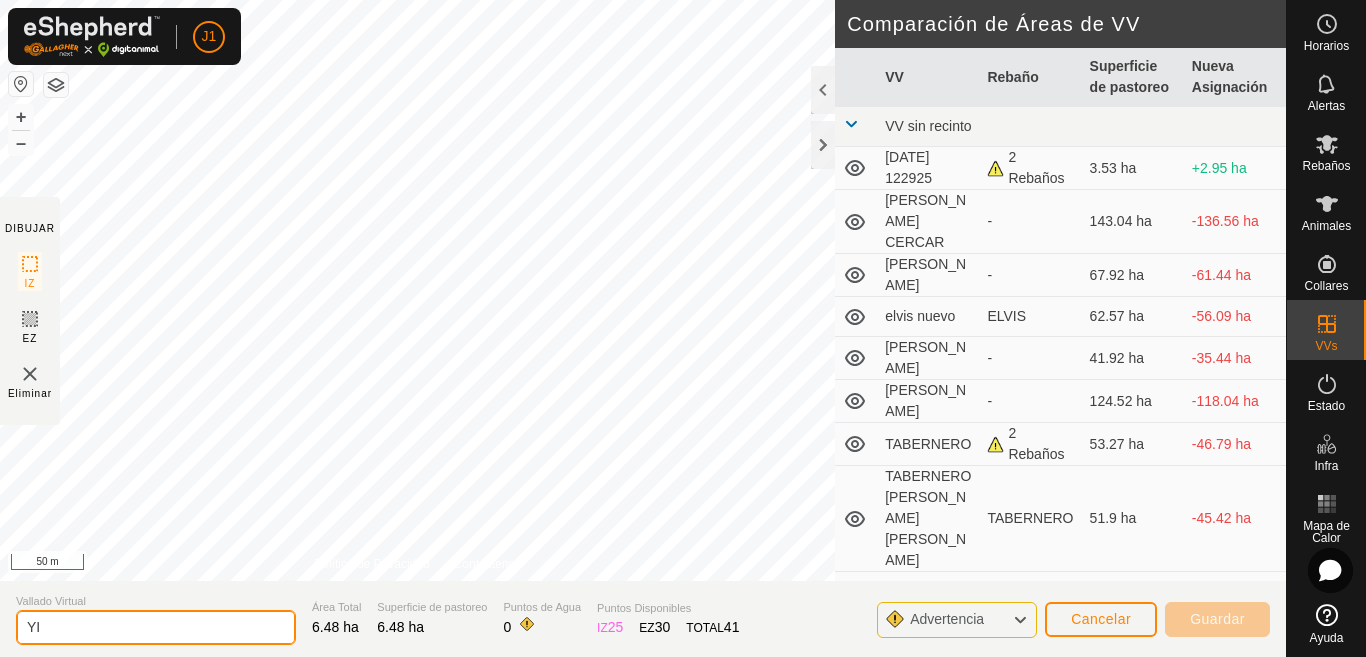 type on "Y" 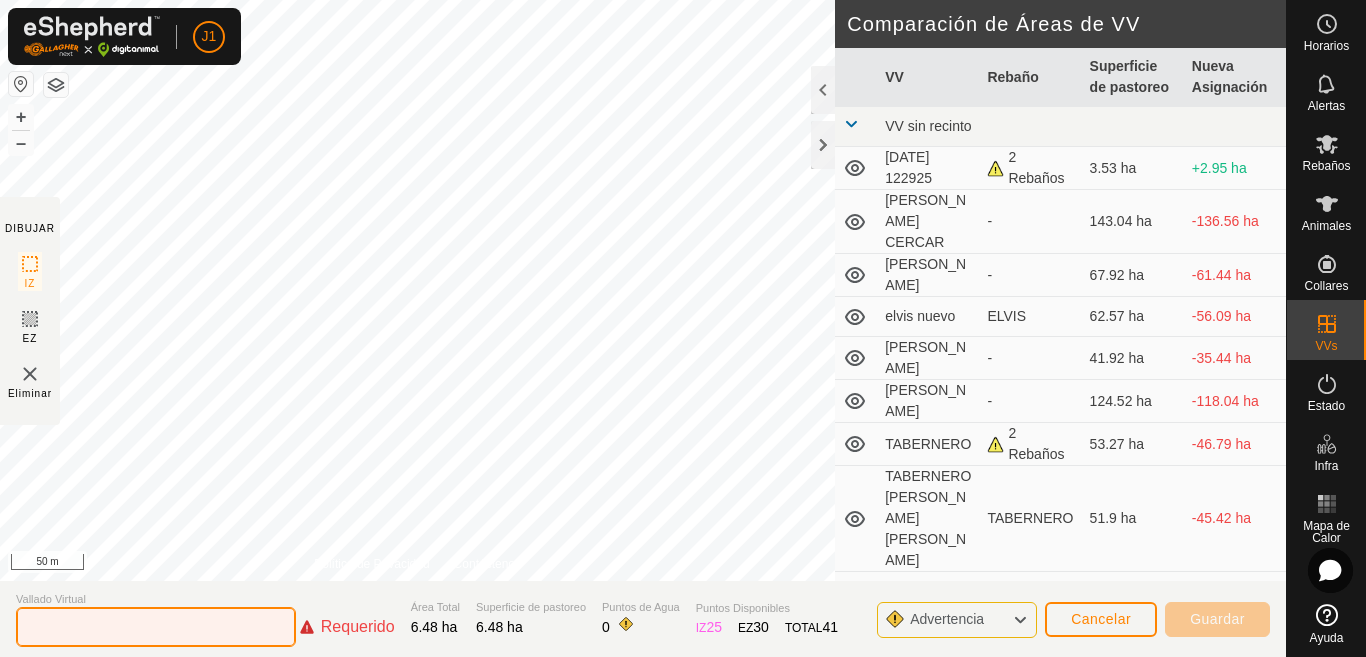 type 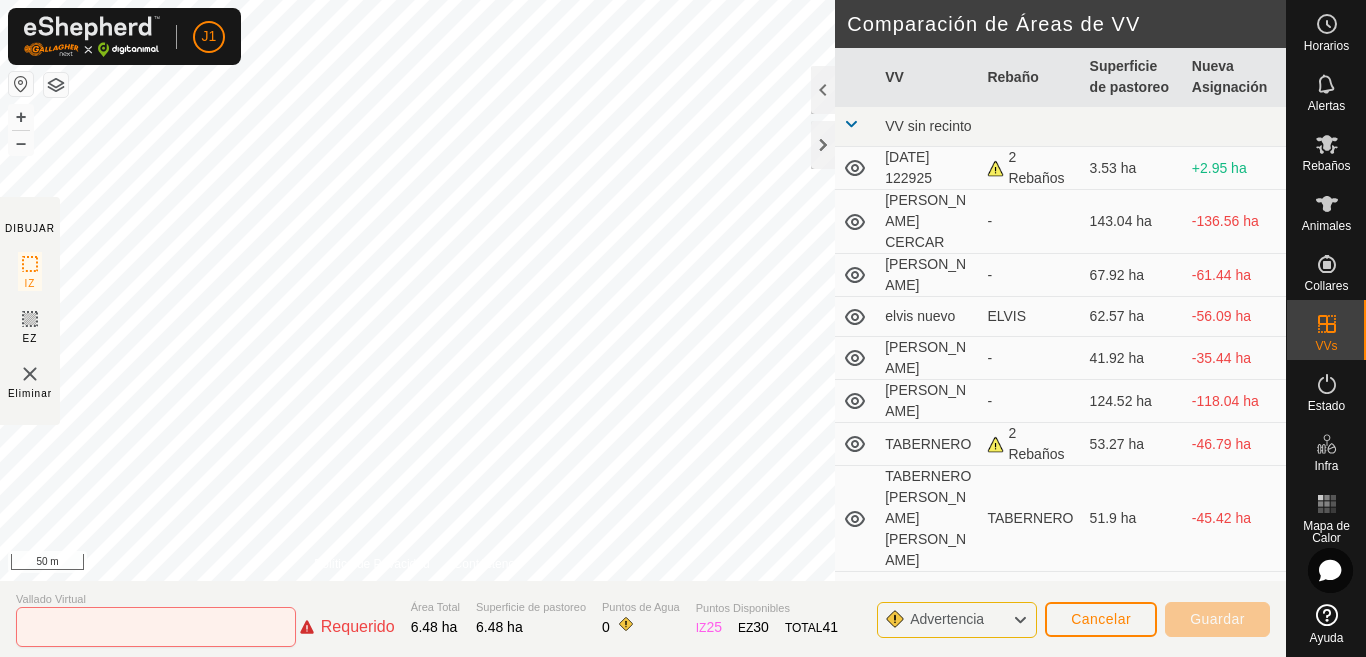 click on "Requerido" 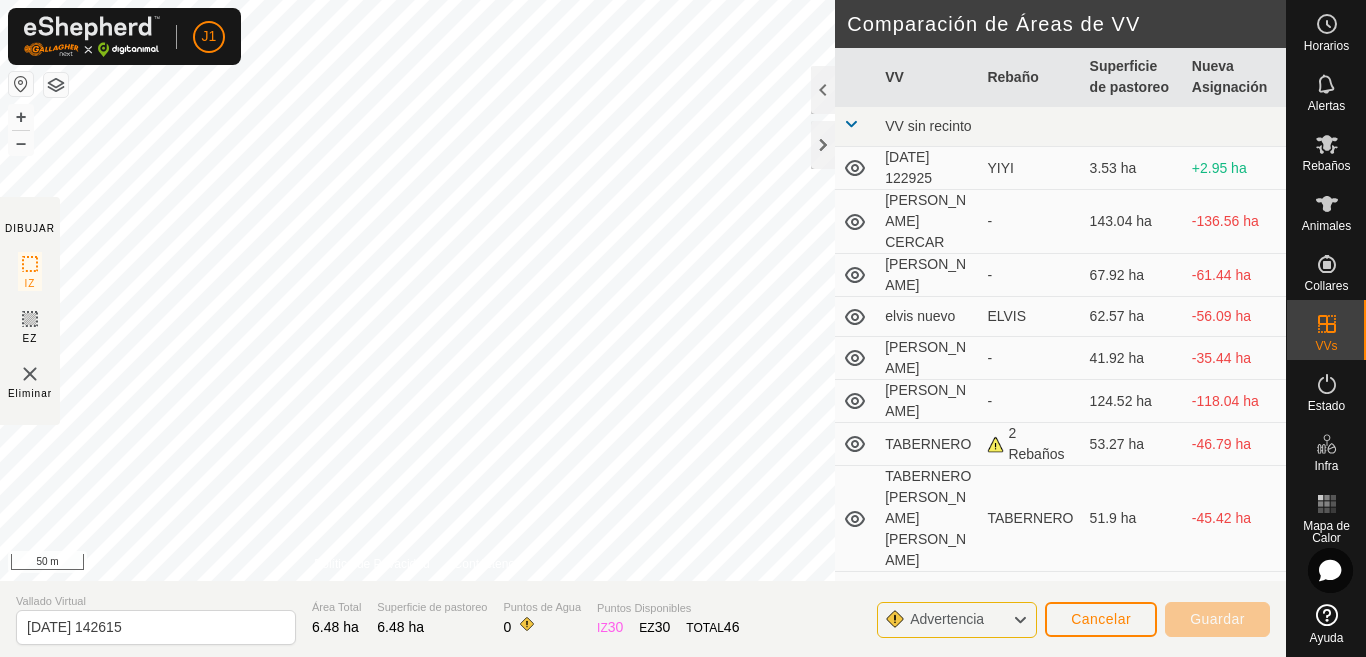 scroll, scrollTop: 0, scrollLeft: 0, axis: both 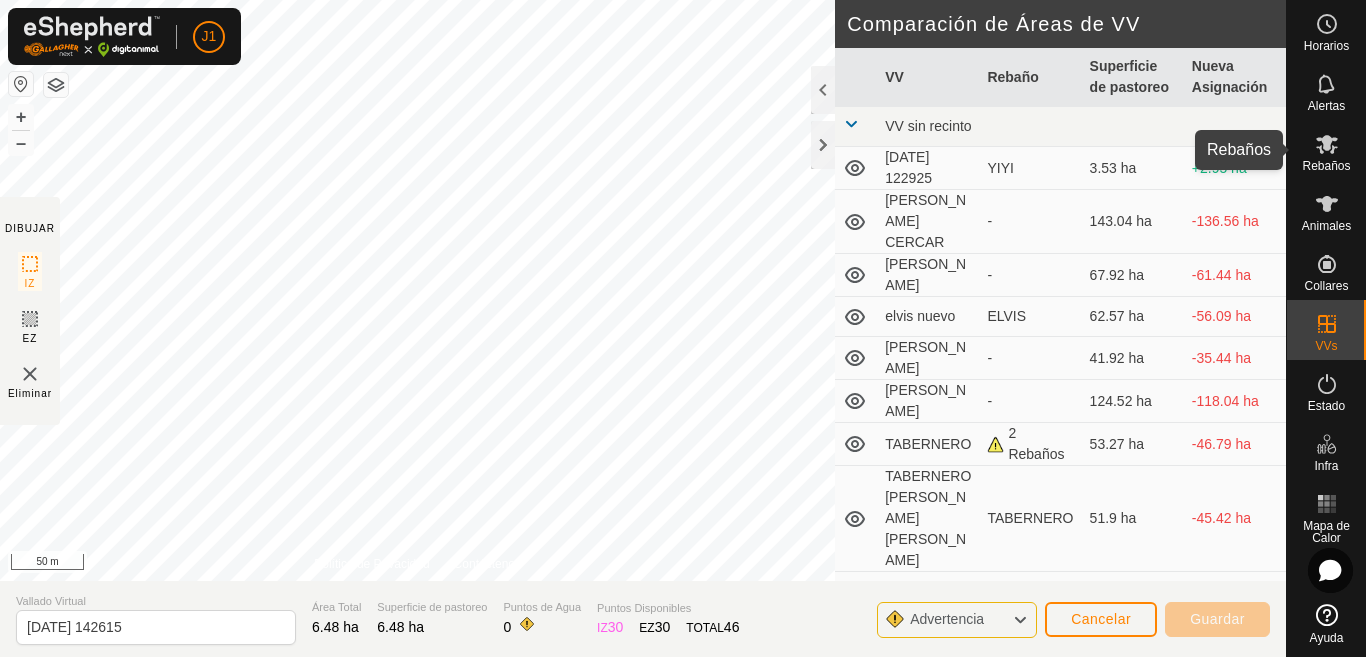 click 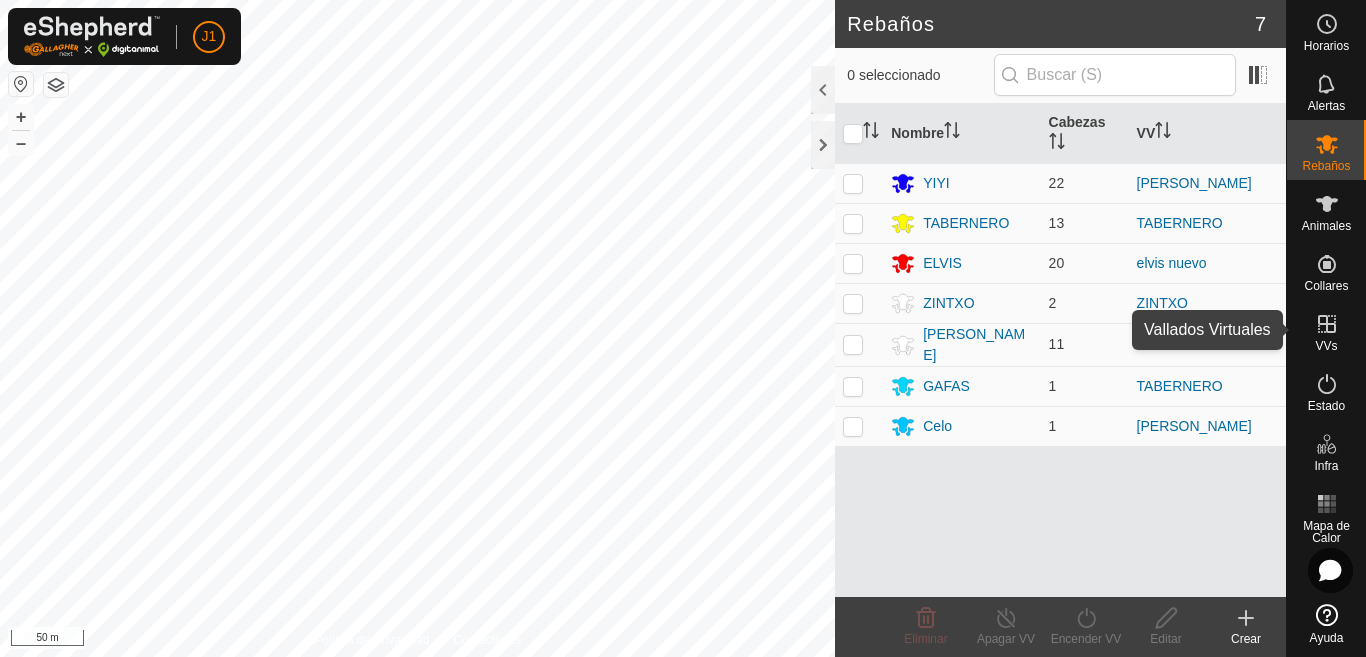 click 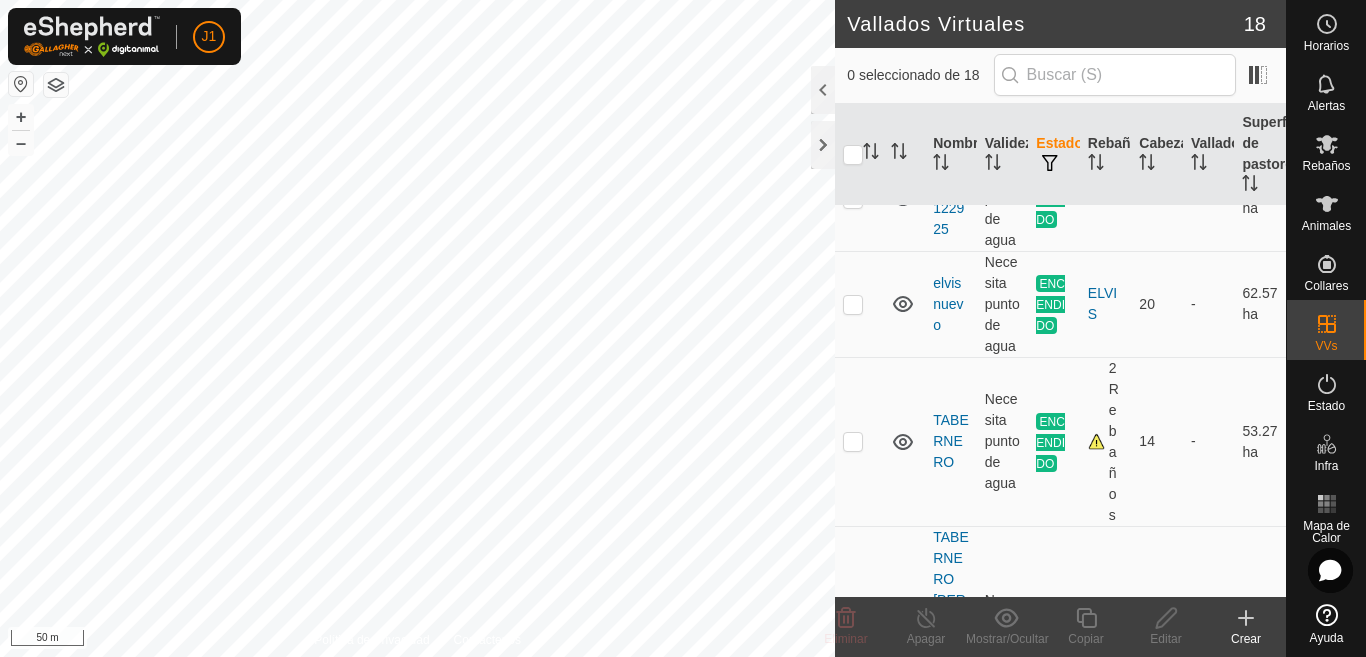 scroll, scrollTop: 0, scrollLeft: 0, axis: both 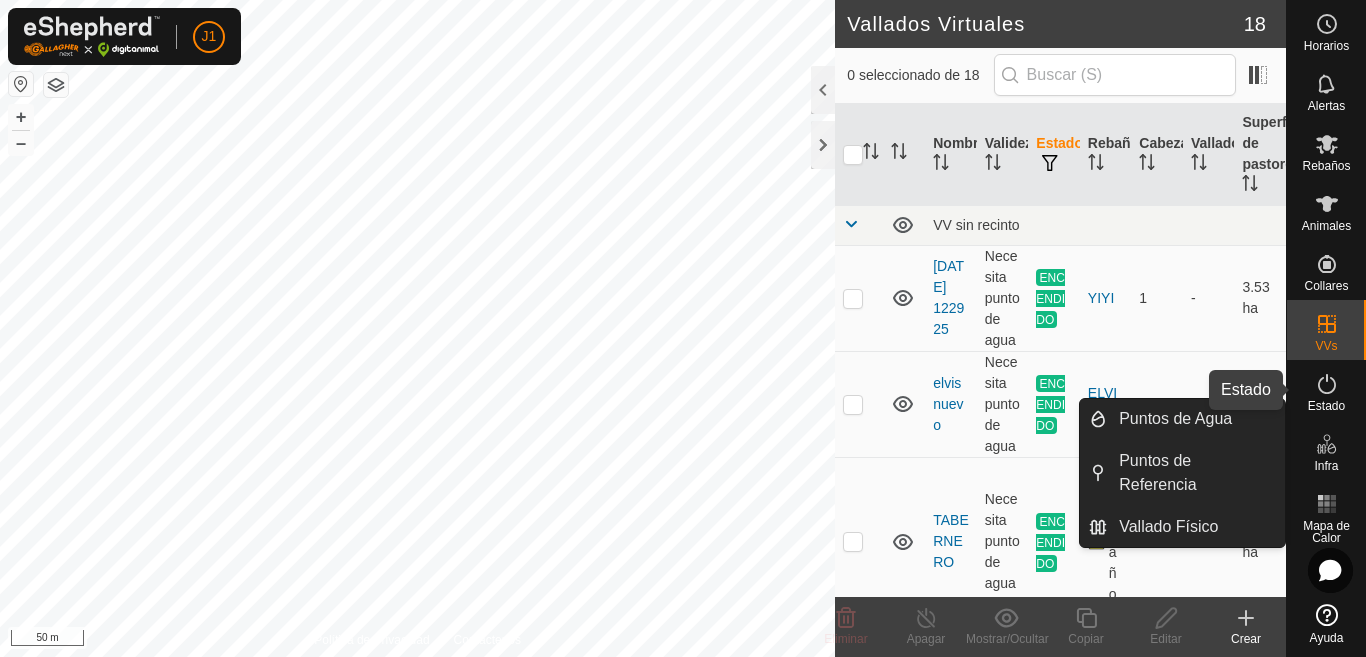 click on "Estado" at bounding box center [1326, 406] 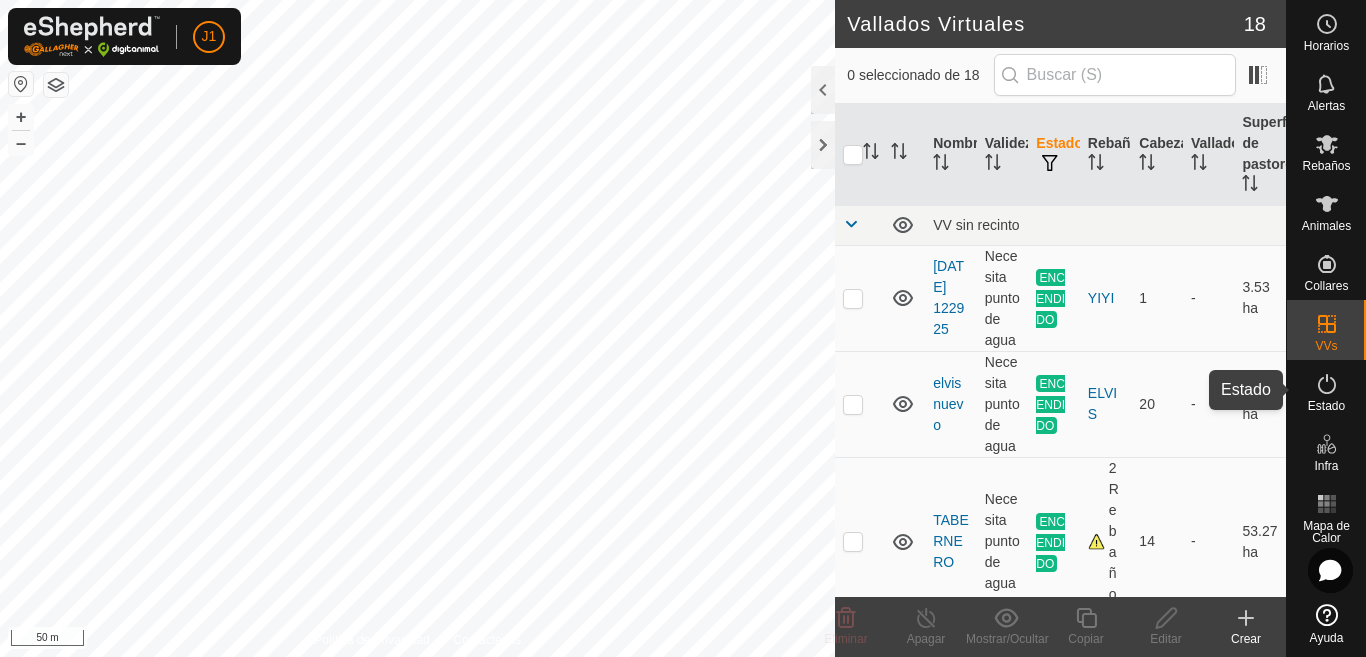 click 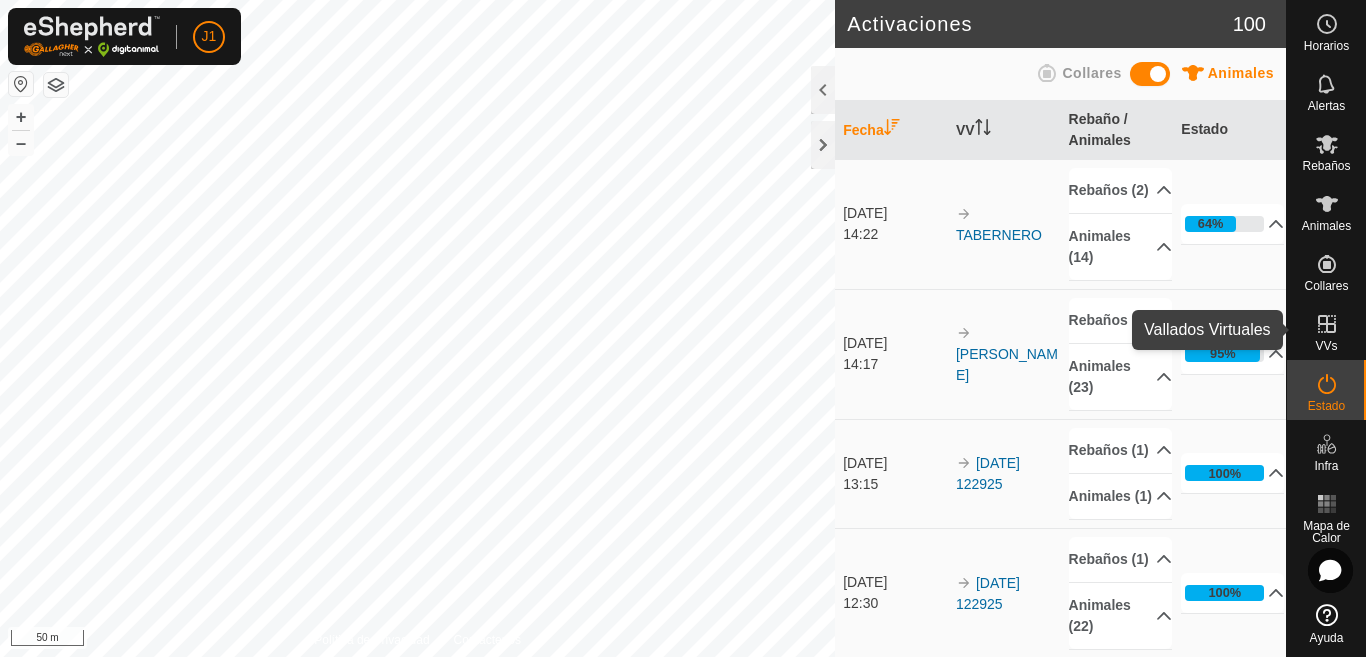 click 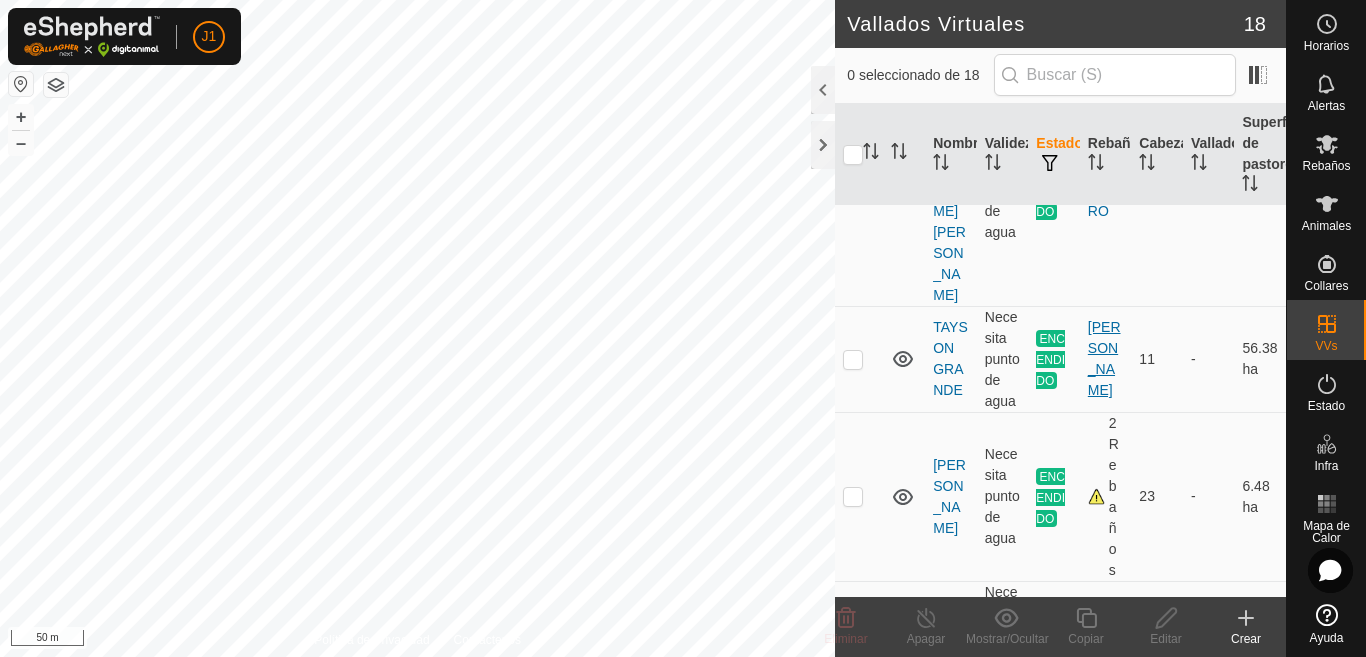 scroll, scrollTop: 600, scrollLeft: 0, axis: vertical 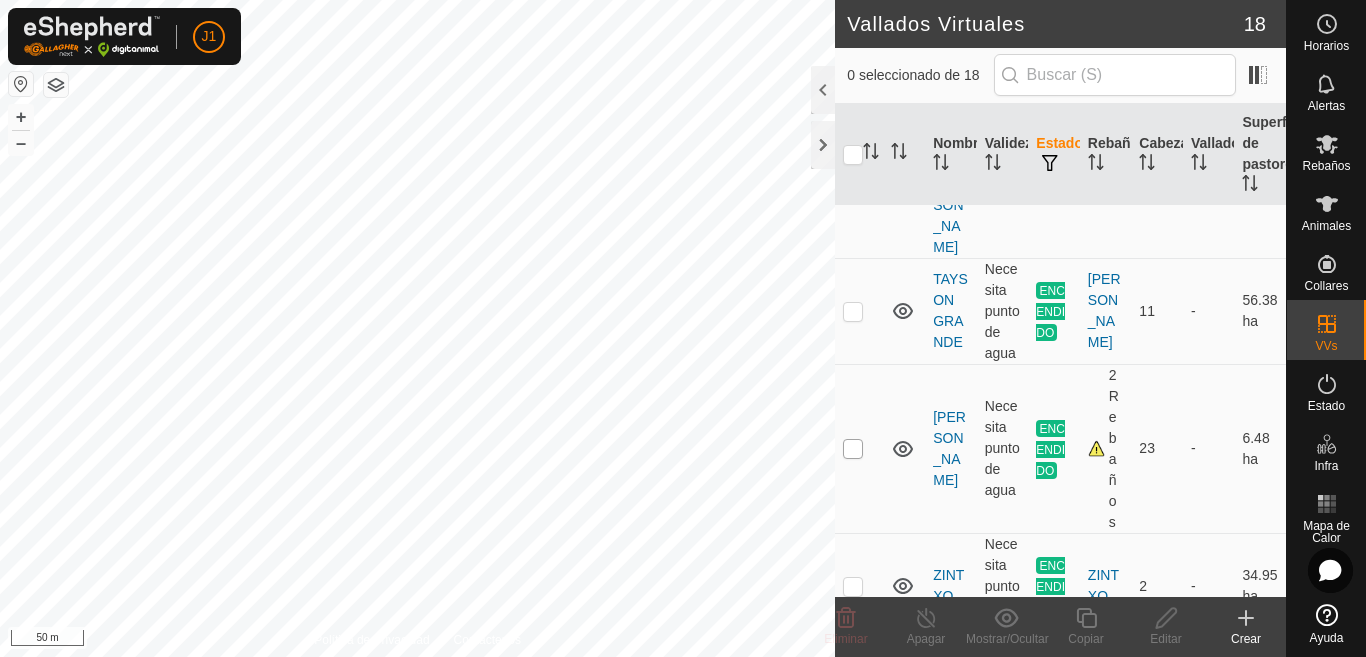 click at bounding box center (853, 449) 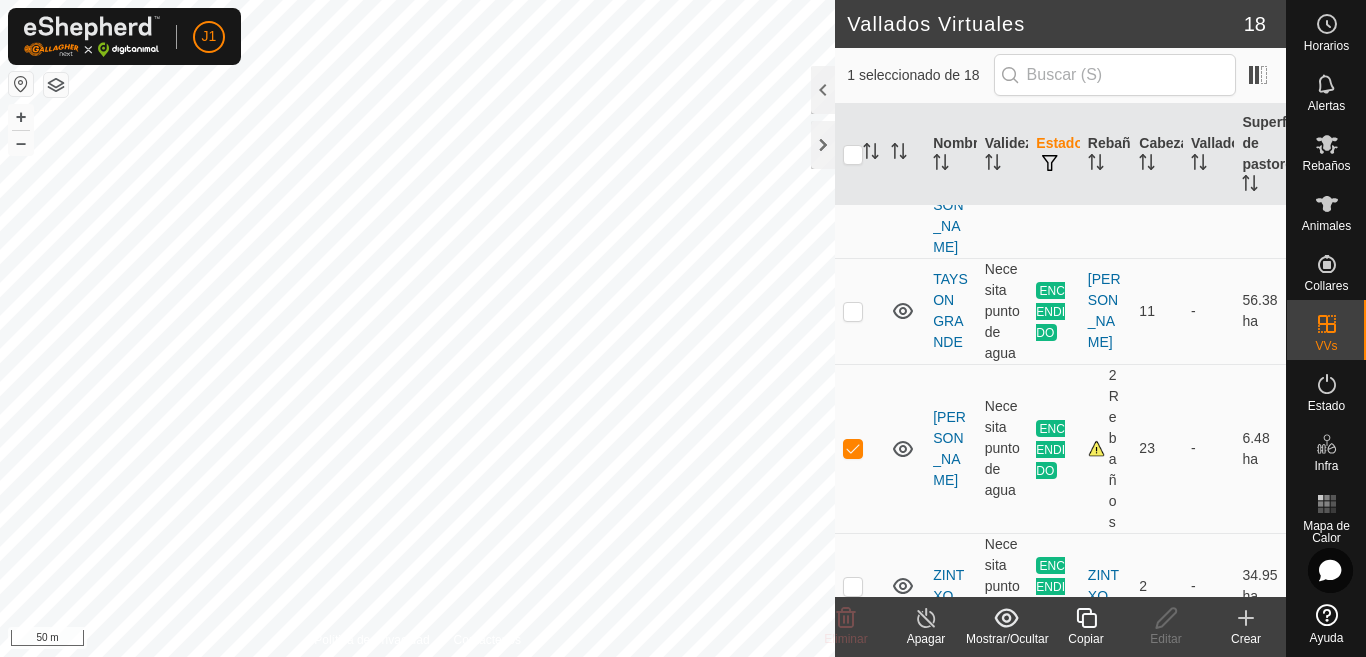 click on "Copiar" 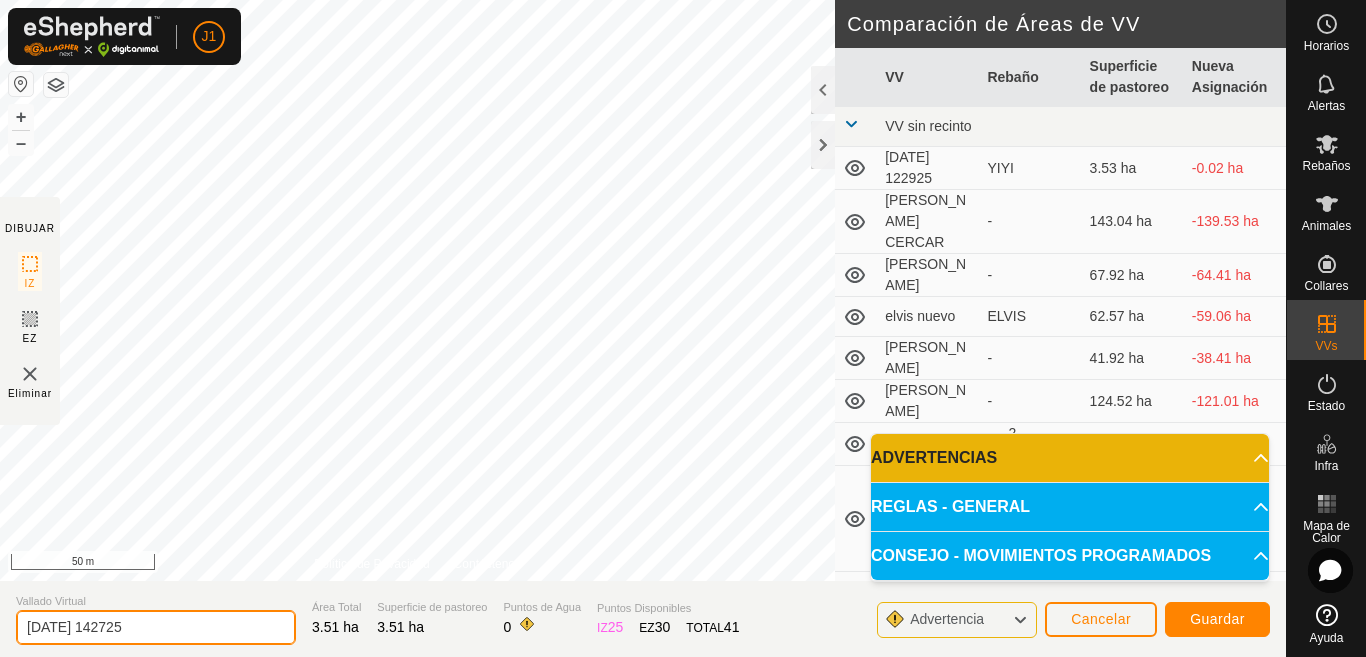 click on "2025-07-12 142725" 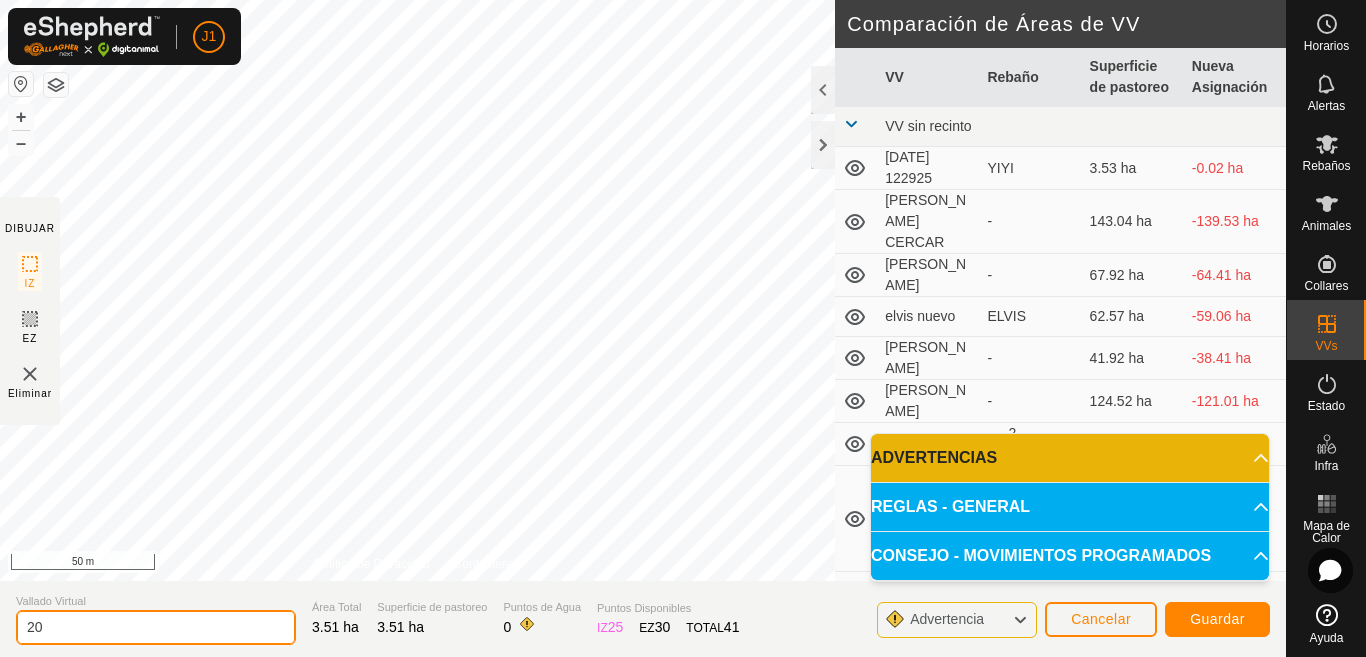 type on "2" 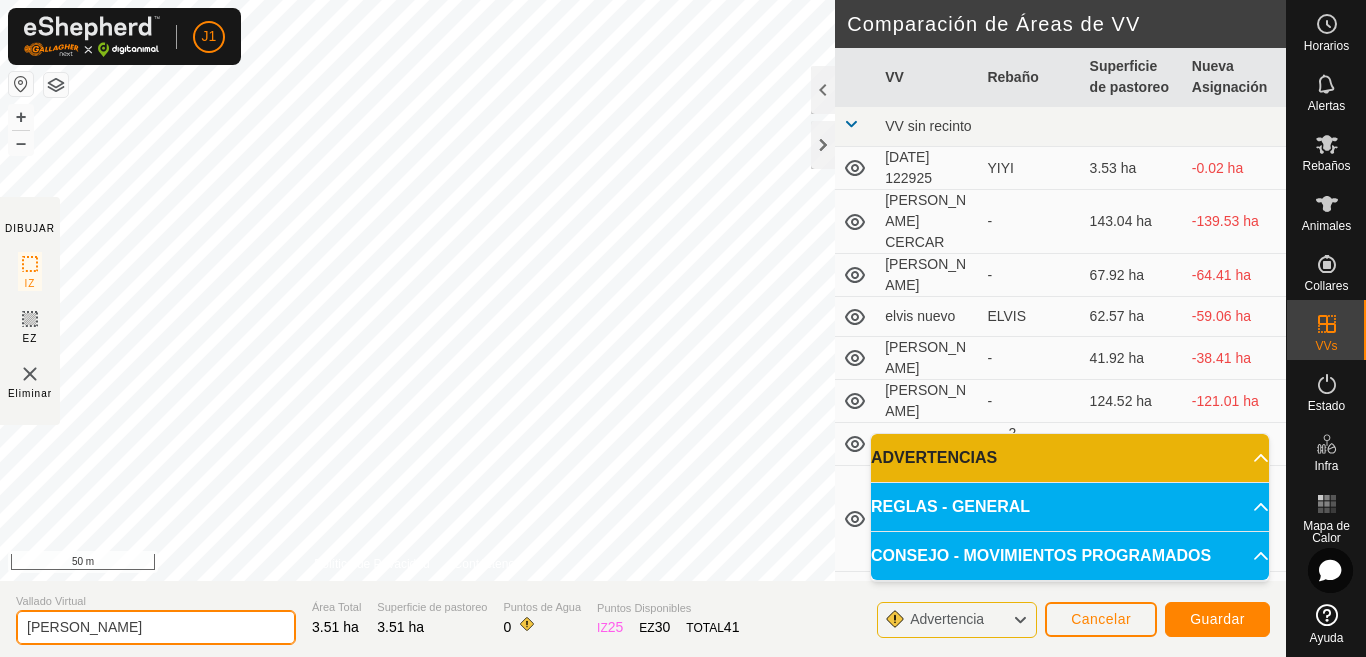 type on "YIYI CORRALOTO" 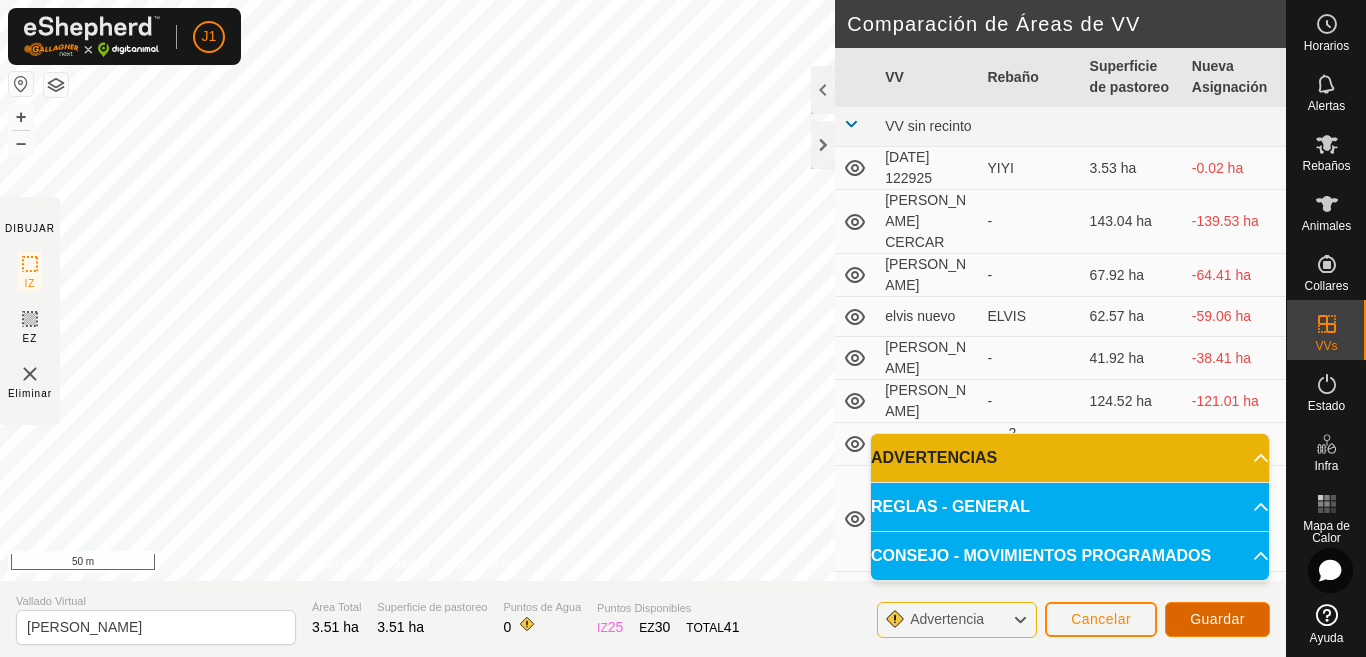 click on "Guardar" 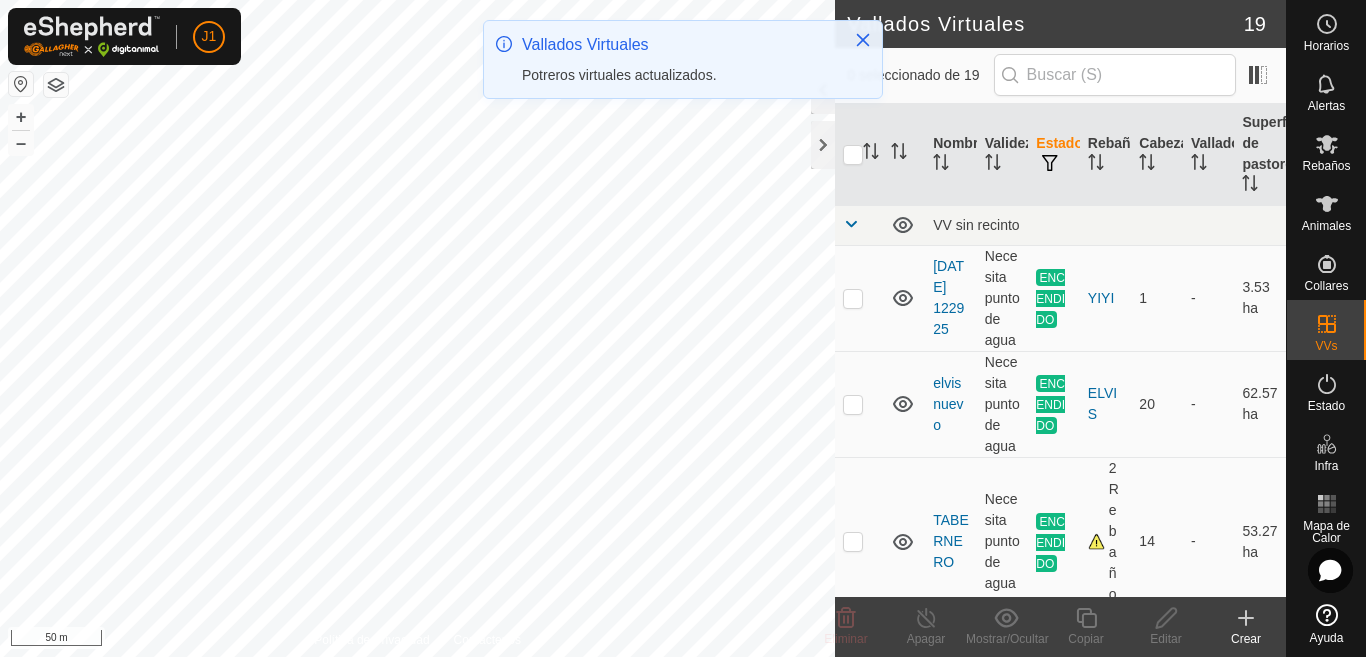 checkbox on "true" 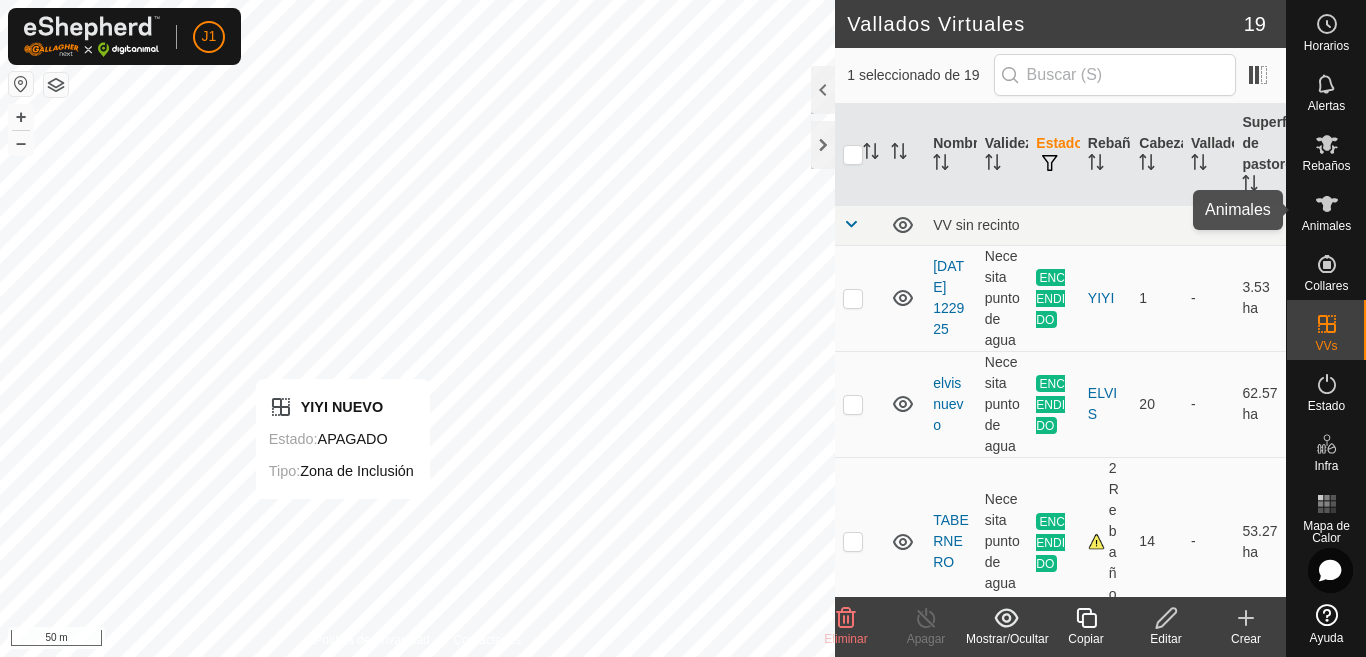click on "Animales" at bounding box center [1326, 226] 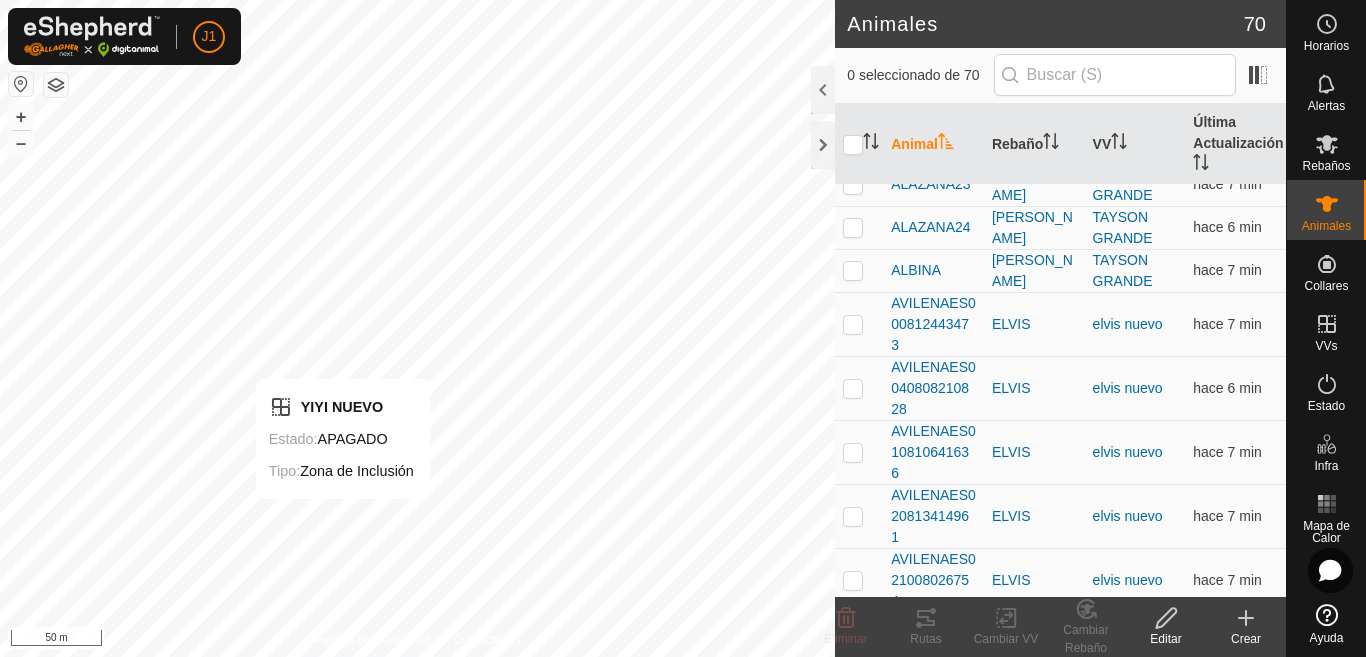 scroll, scrollTop: 0, scrollLeft: 0, axis: both 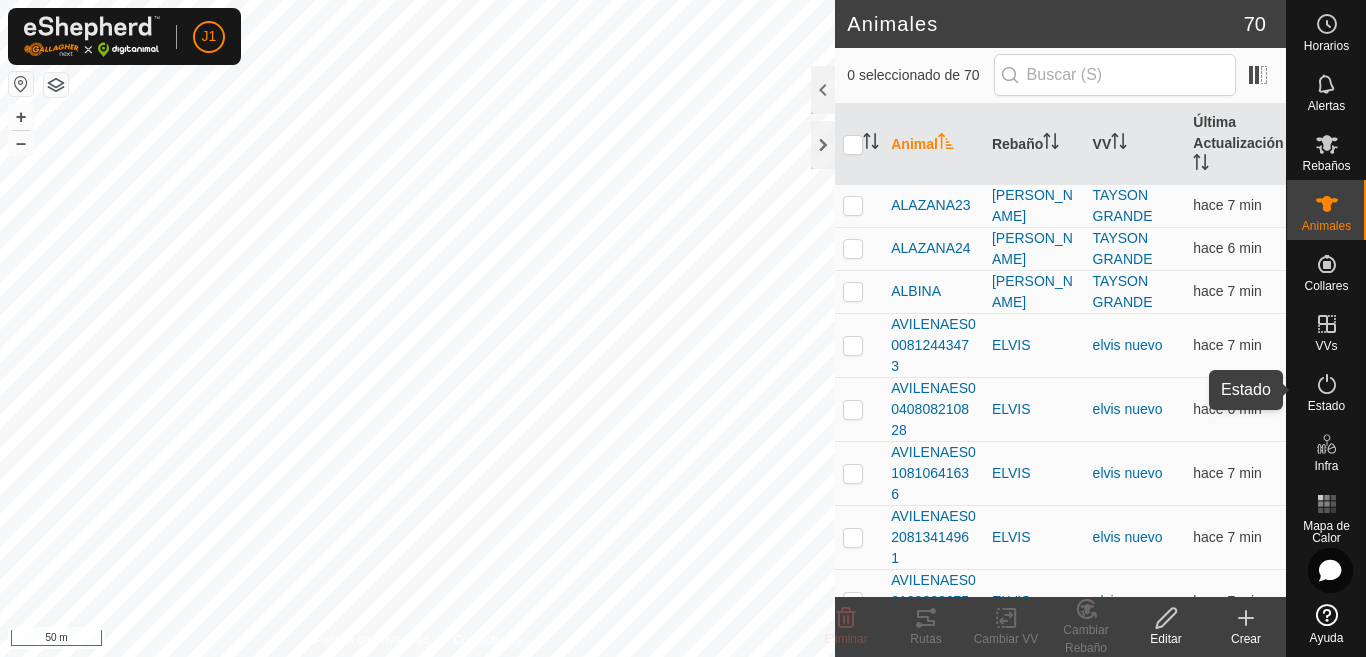 click 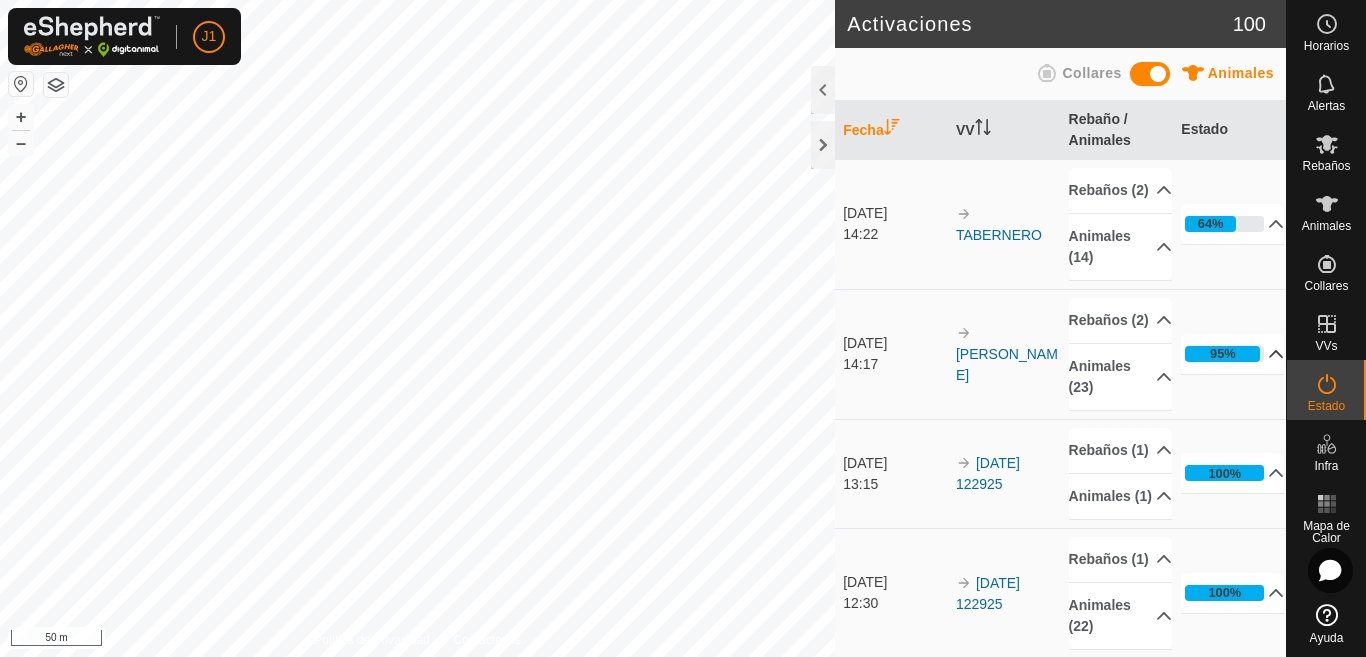 click 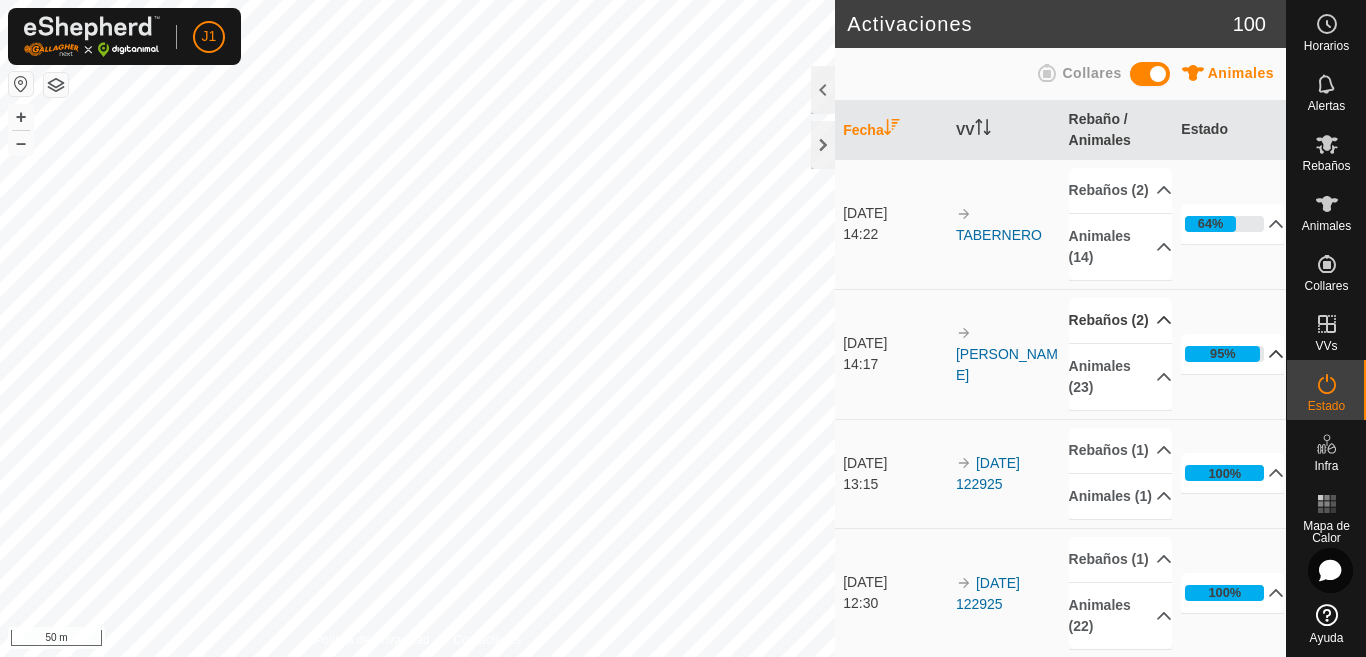 click 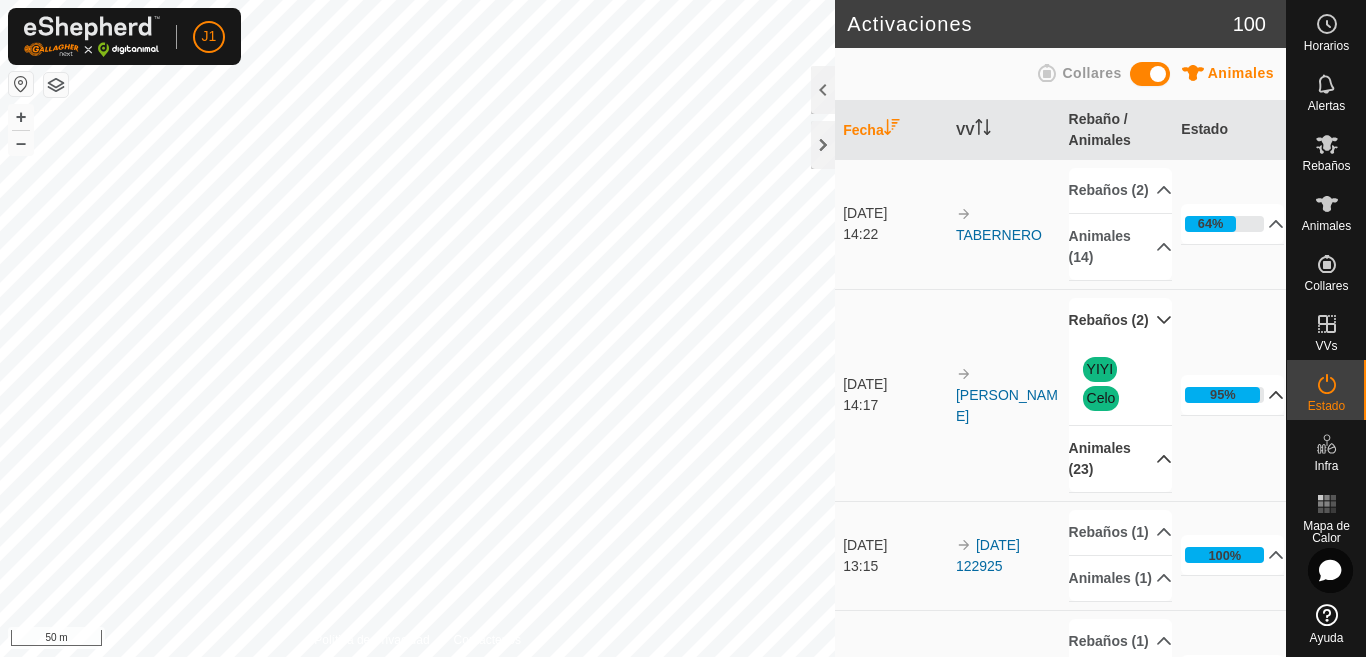 click on "Animales (23)" at bounding box center [1120, 459] 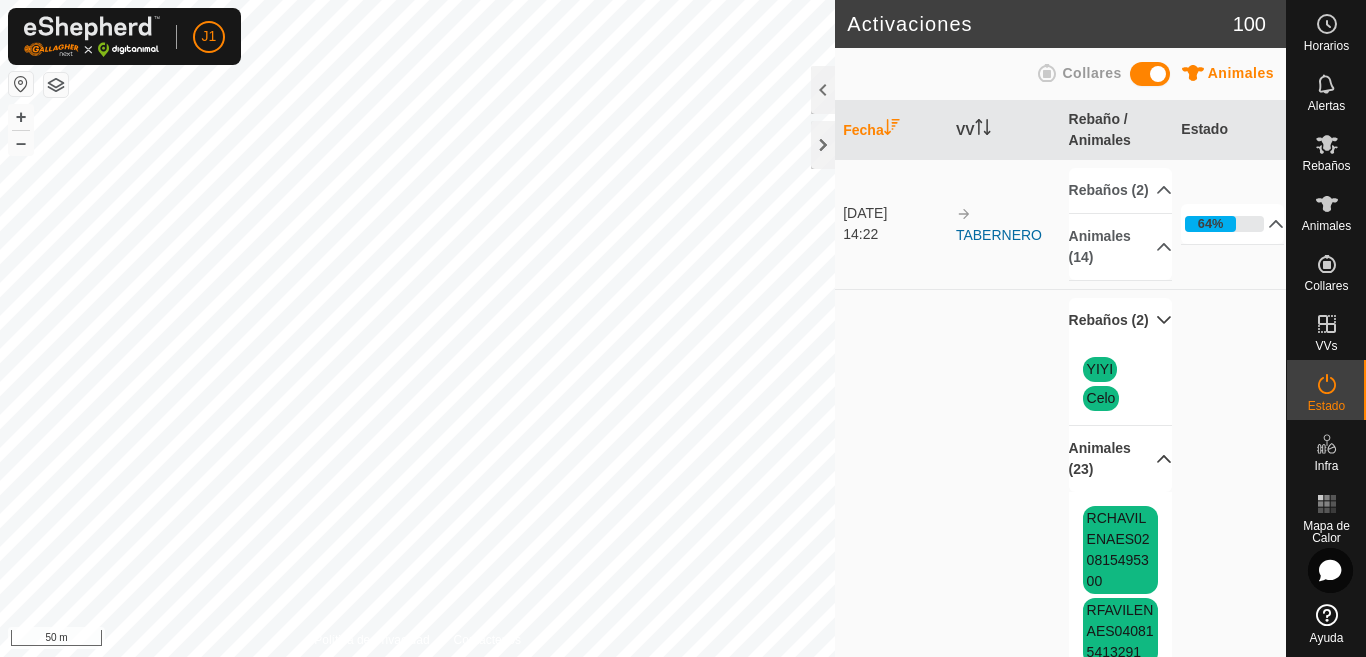 click on "Animales (23)" at bounding box center (1120, 459) 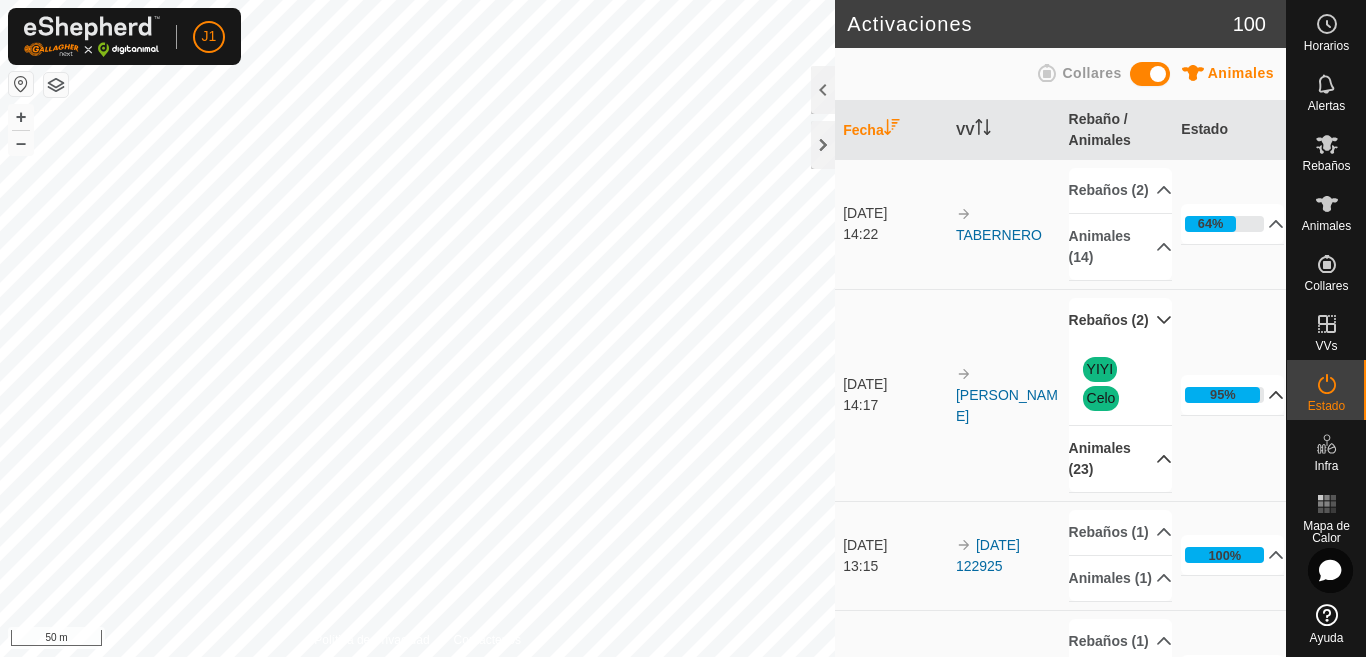 click on "Animales (23)" at bounding box center [1120, 459] 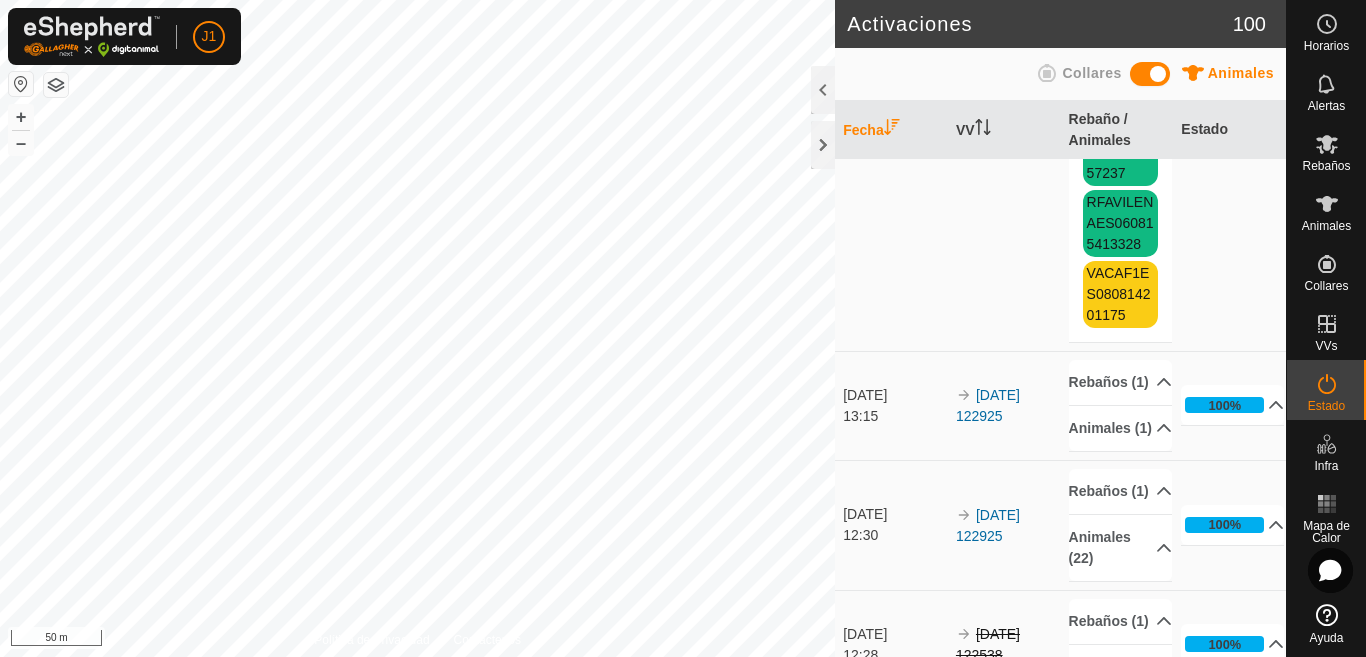 scroll, scrollTop: 1800, scrollLeft: 0, axis: vertical 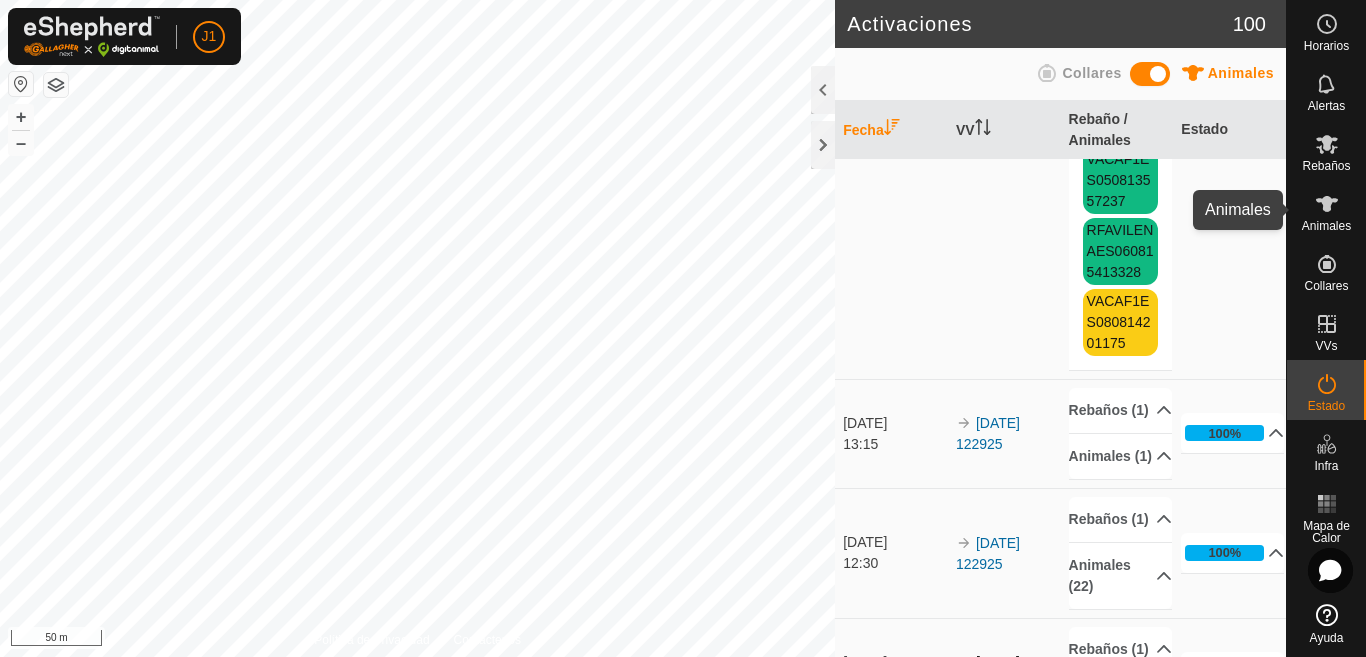 click at bounding box center [1327, 204] 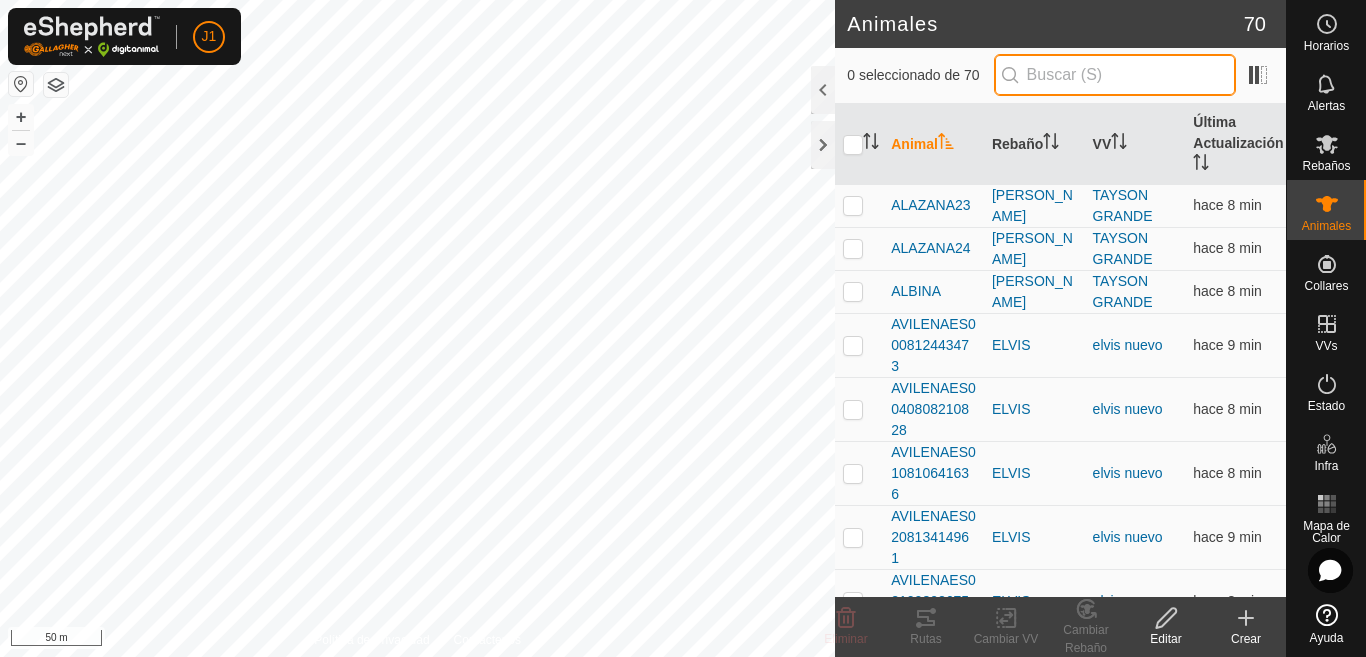 click at bounding box center (1115, 75) 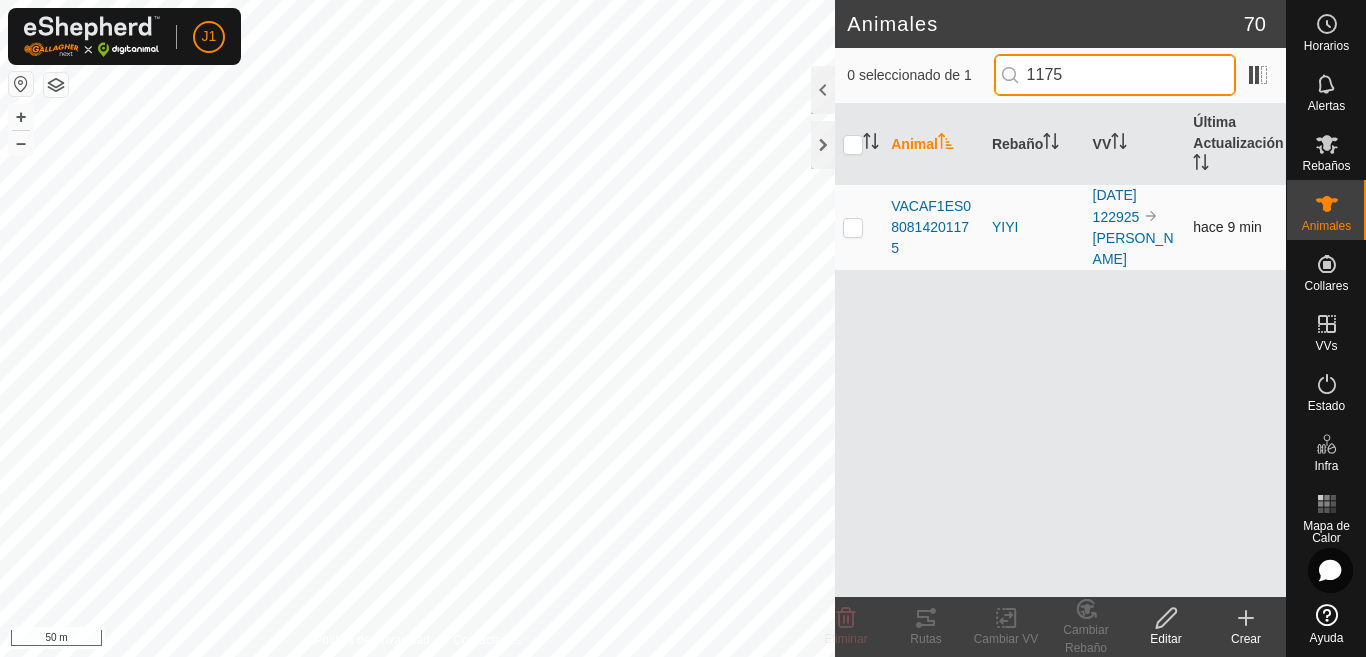 type on "1175" 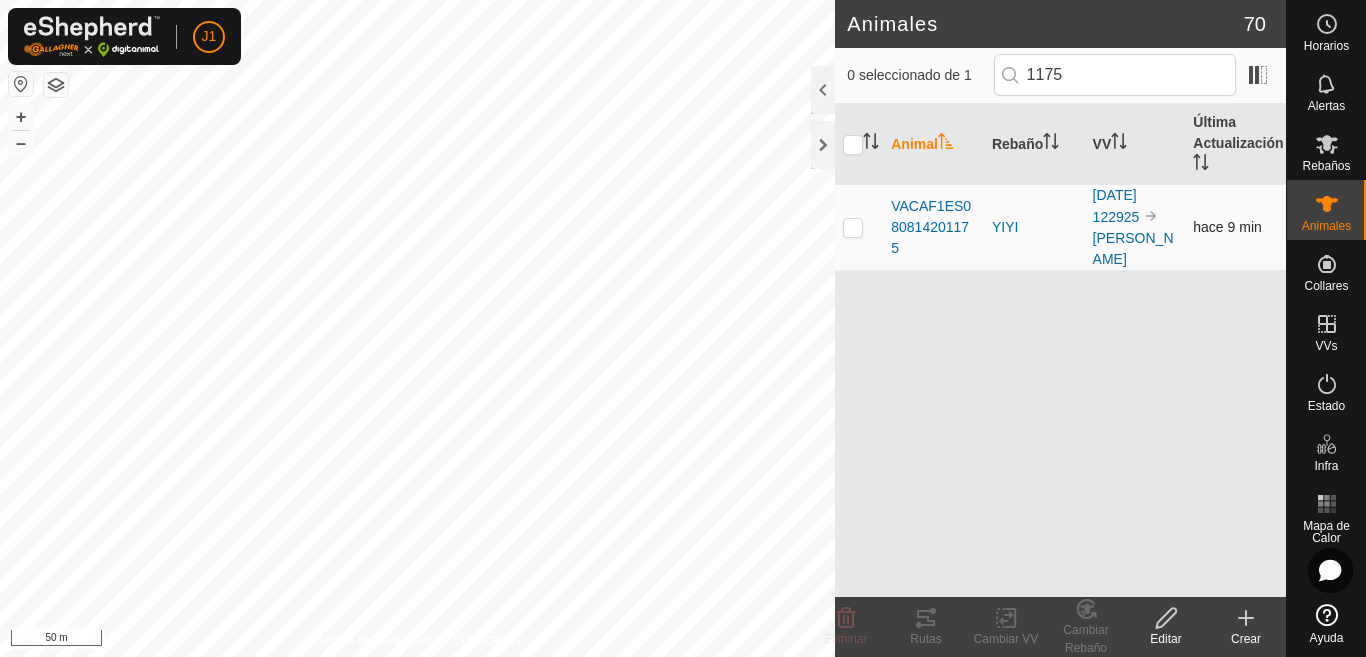 drag, startPoint x: 849, startPoint y: 226, endPoint x: 853, endPoint y: 239, distance: 13.601471 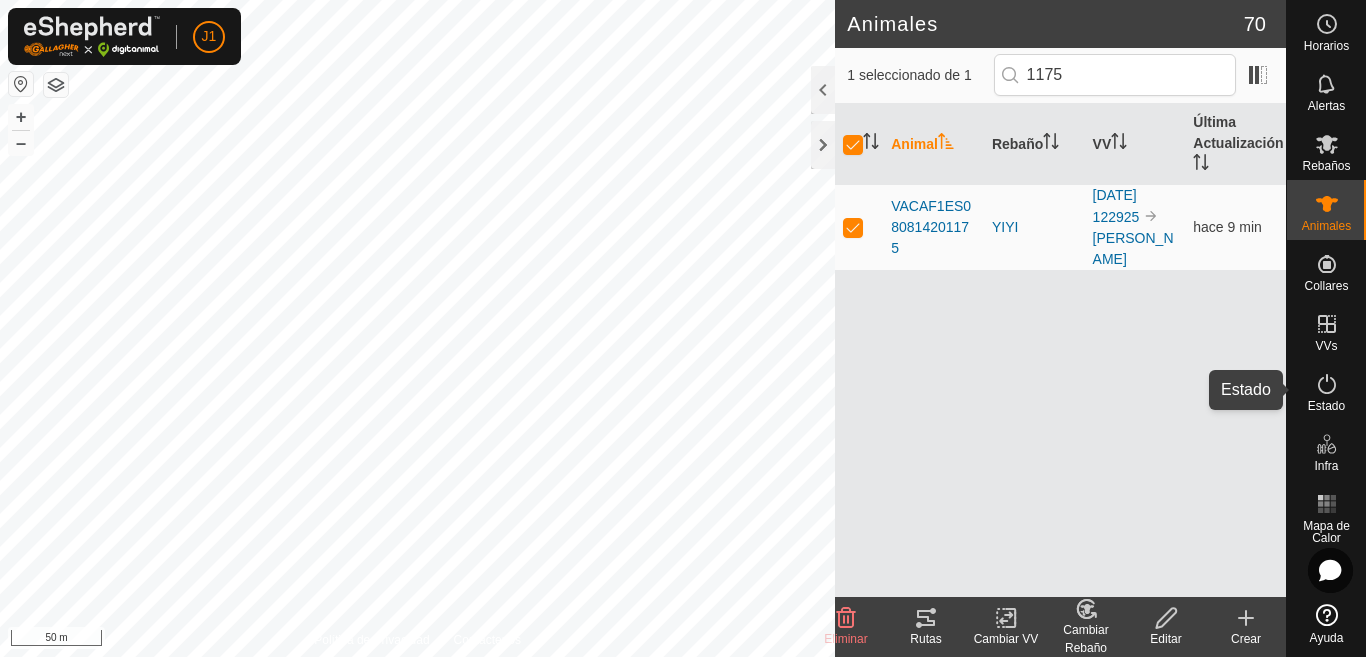 click 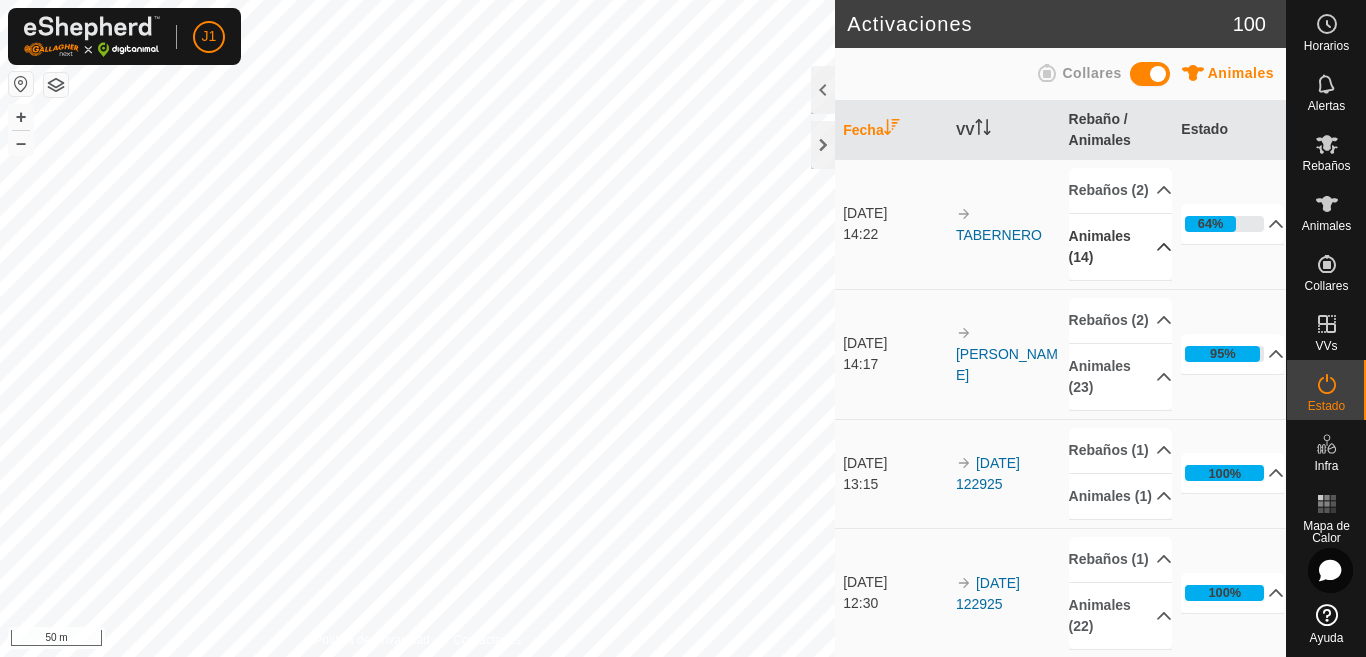 click on "Animales (14)" at bounding box center (1120, 247) 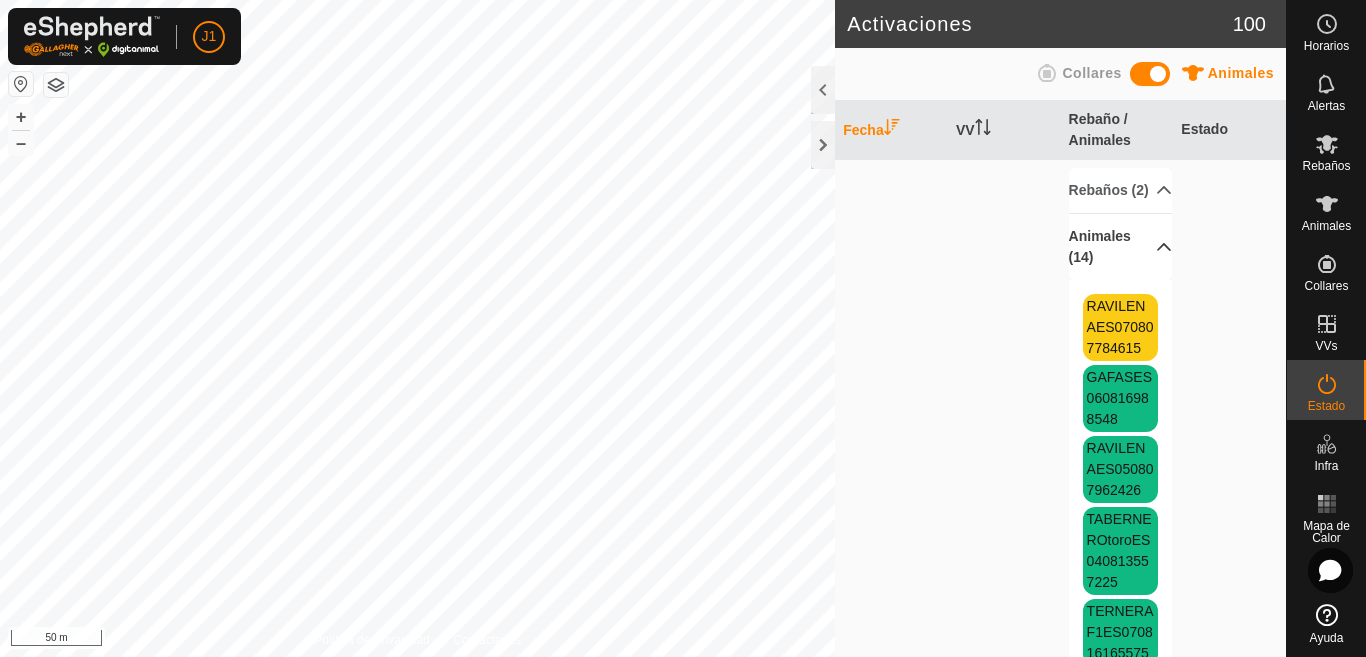 click on "Animales (14)" at bounding box center (1120, 247) 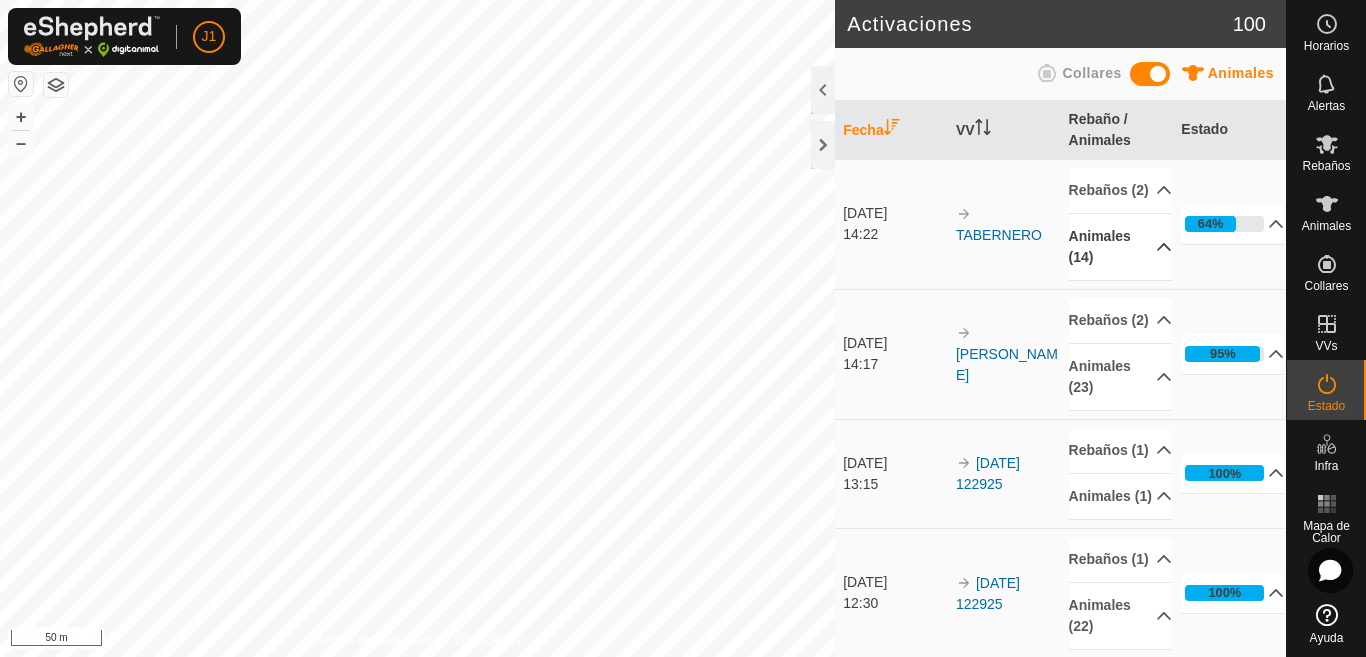 click on "Animales (14)" at bounding box center (1120, 247) 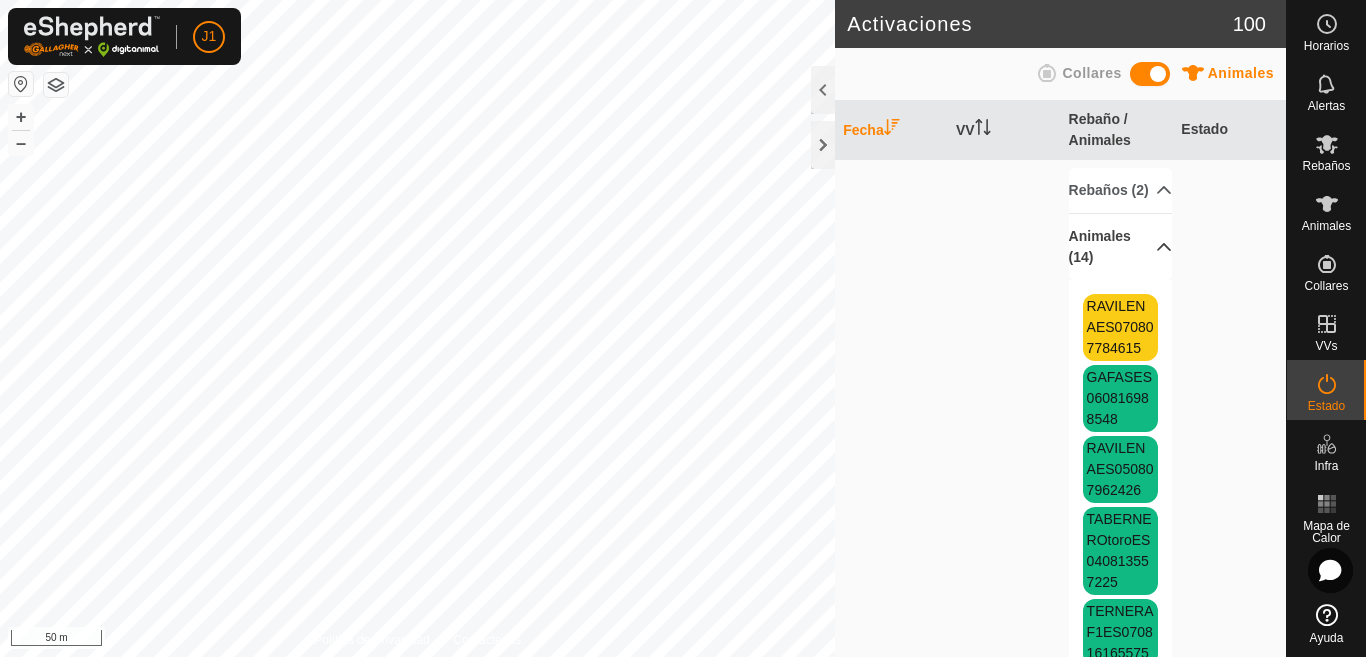 click on "Animales (14)" at bounding box center (1120, 247) 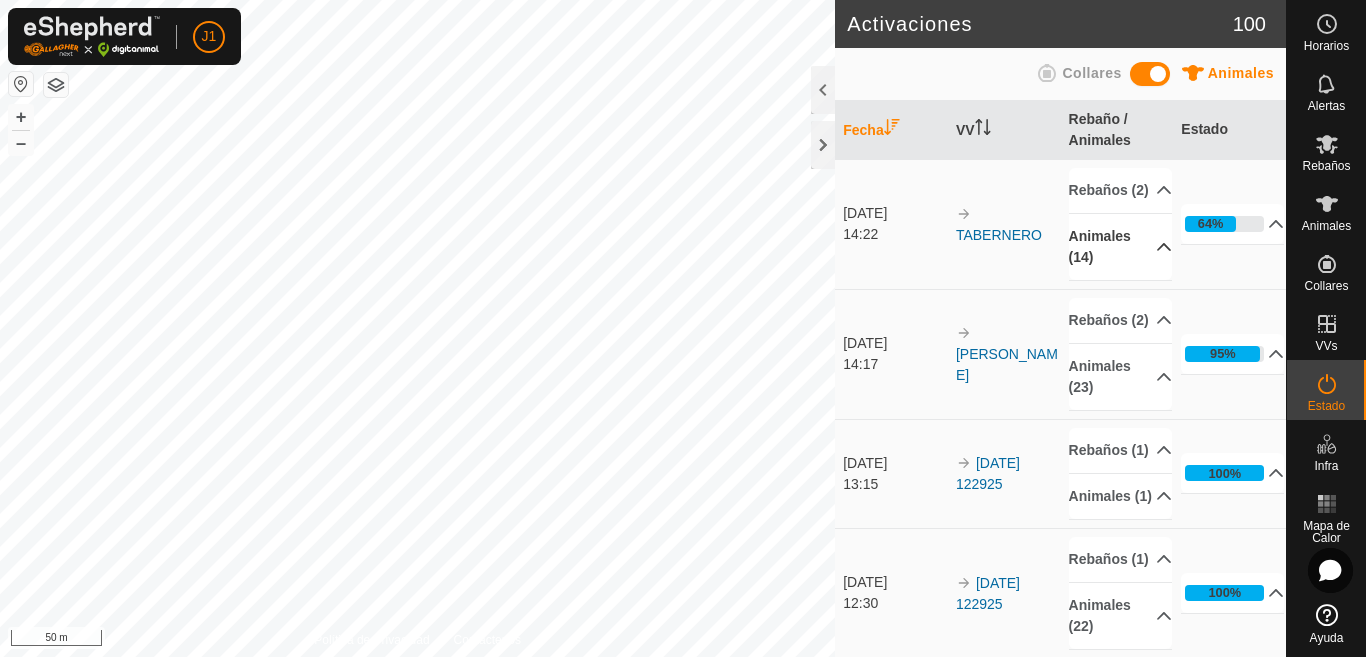 click on "Animales (14)" at bounding box center (1120, 247) 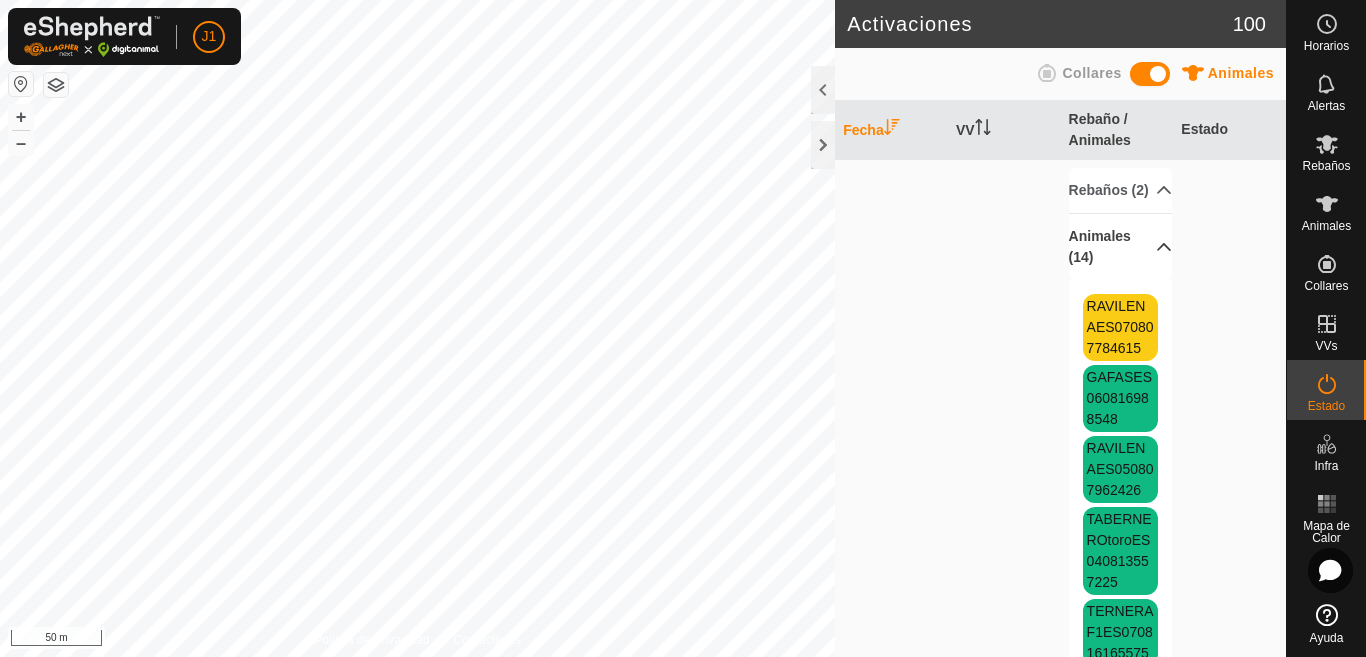 click on "Animales (14)" at bounding box center (1120, 247) 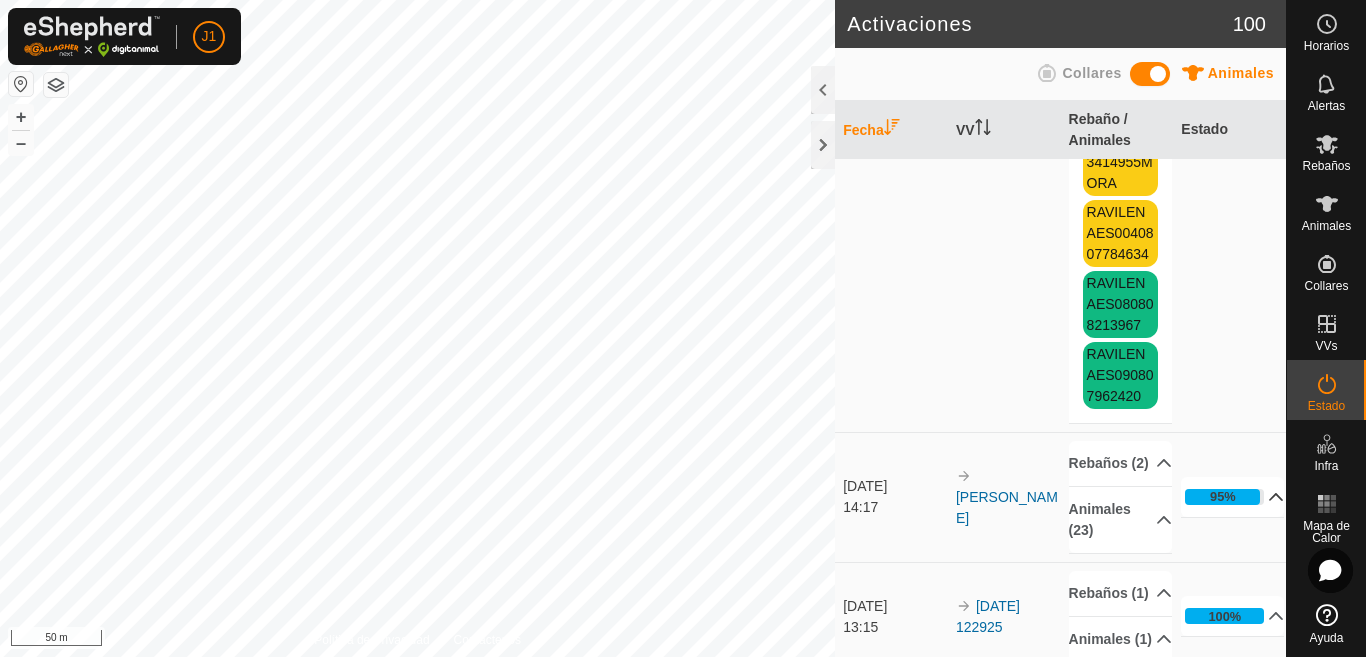 scroll, scrollTop: 913, scrollLeft: 0, axis: vertical 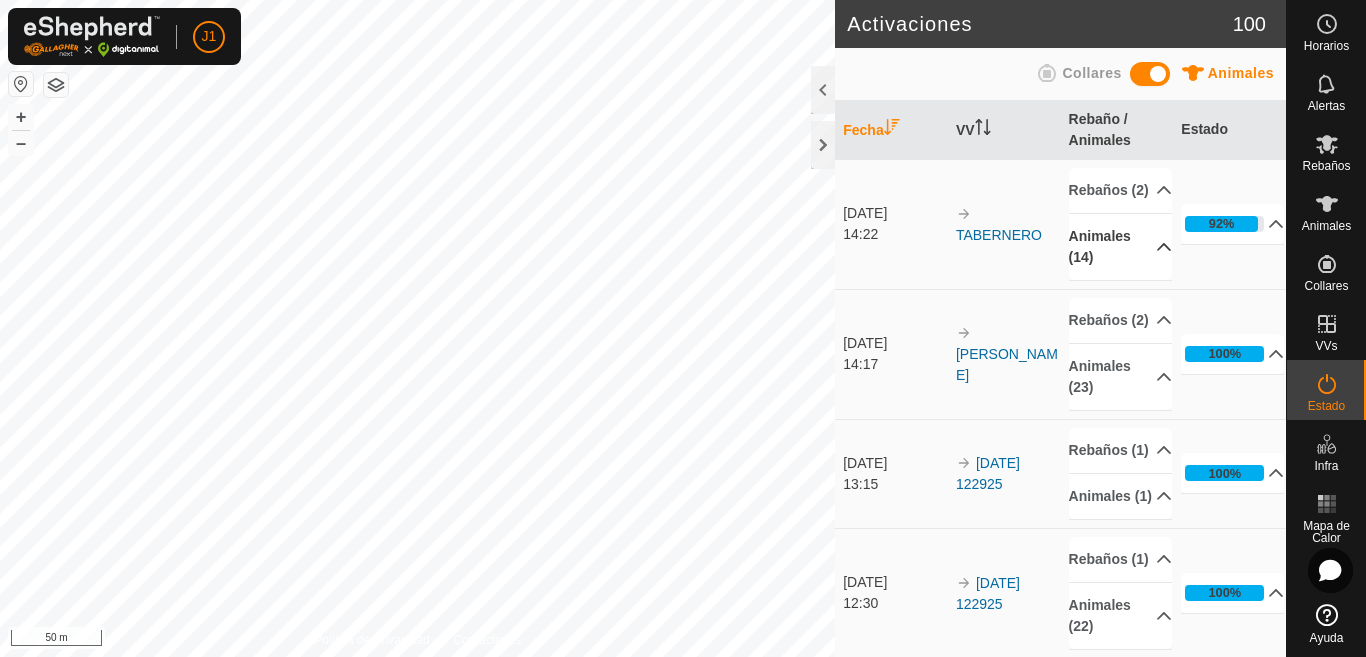 click 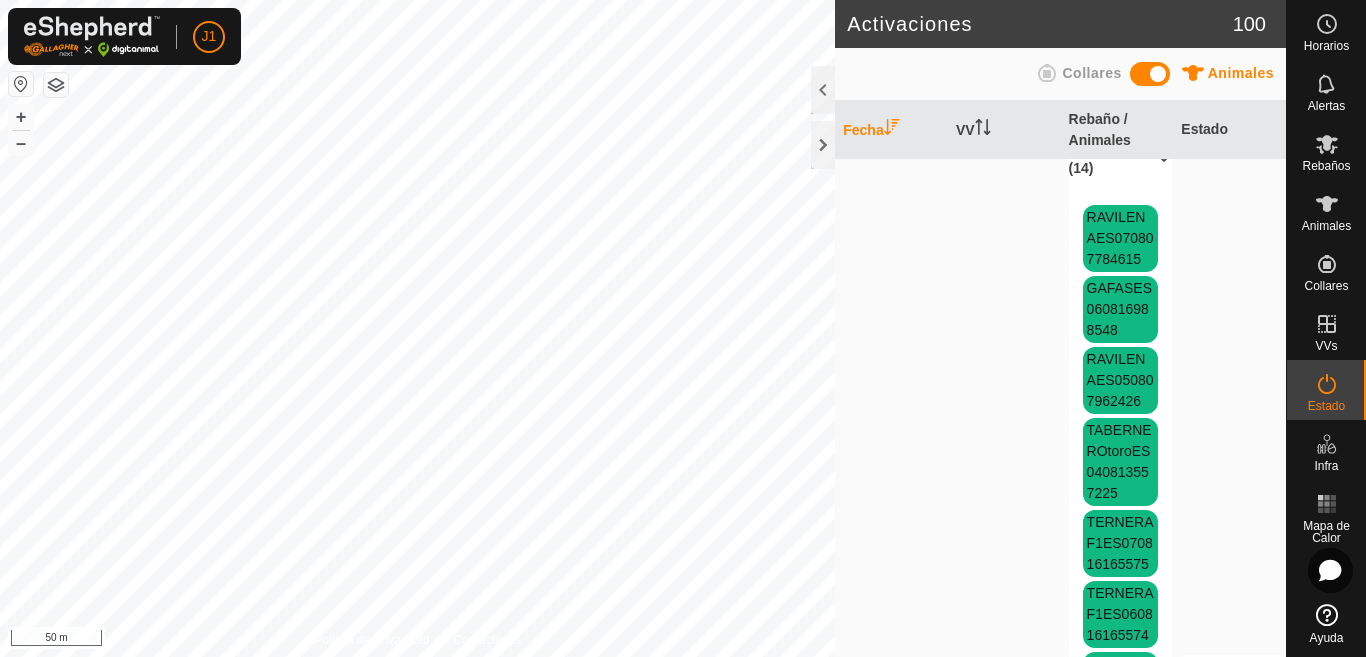 scroll, scrollTop: 0, scrollLeft: 0, axis: both 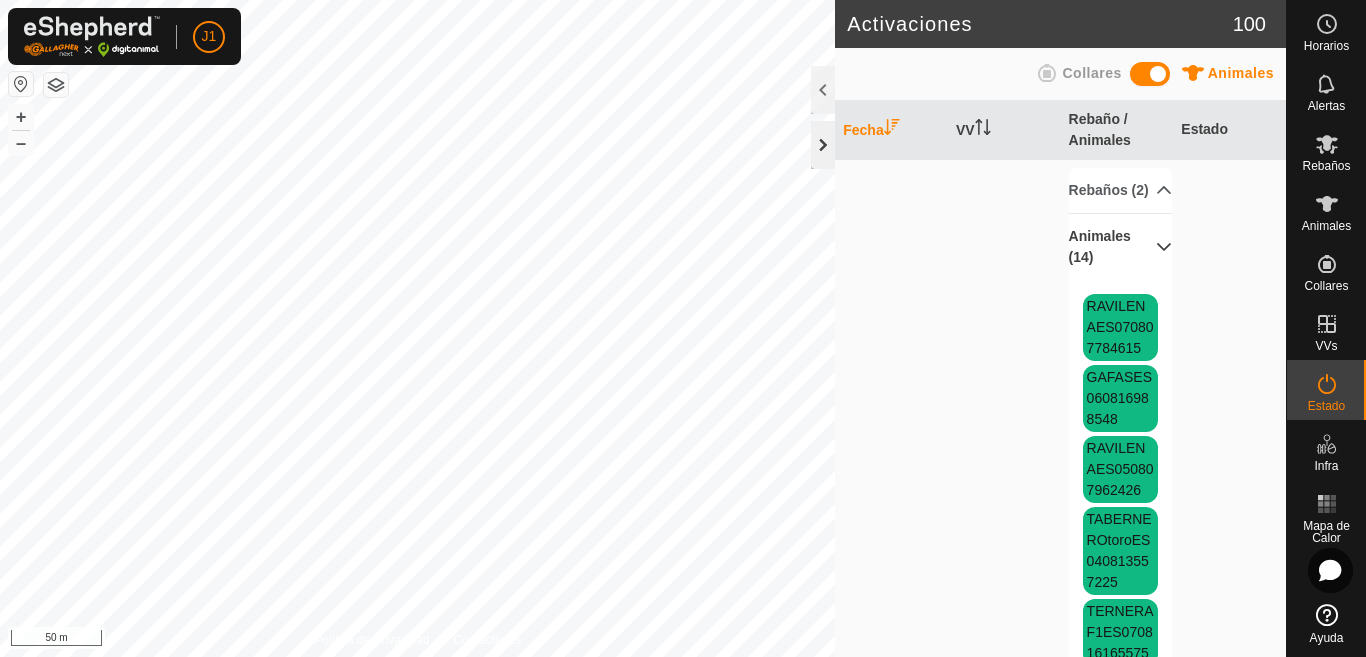 click 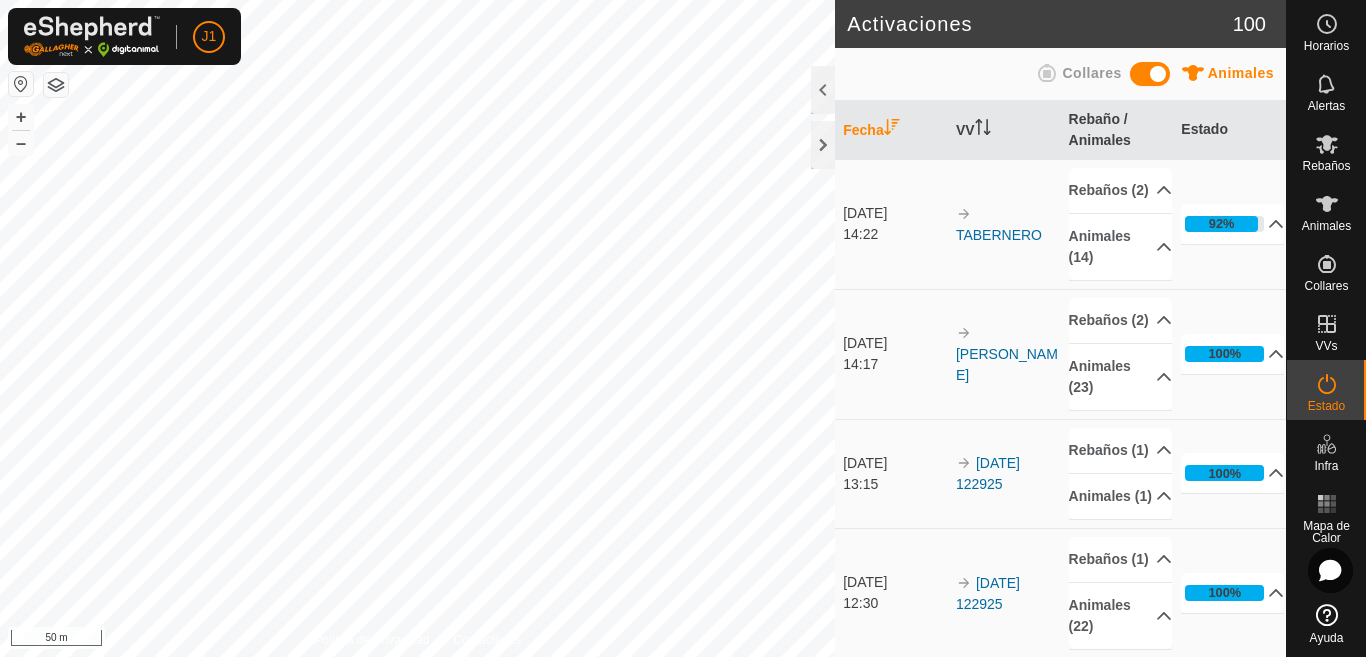 scroll, scrollTop: 0, scrollLeft: 0, axis: both 